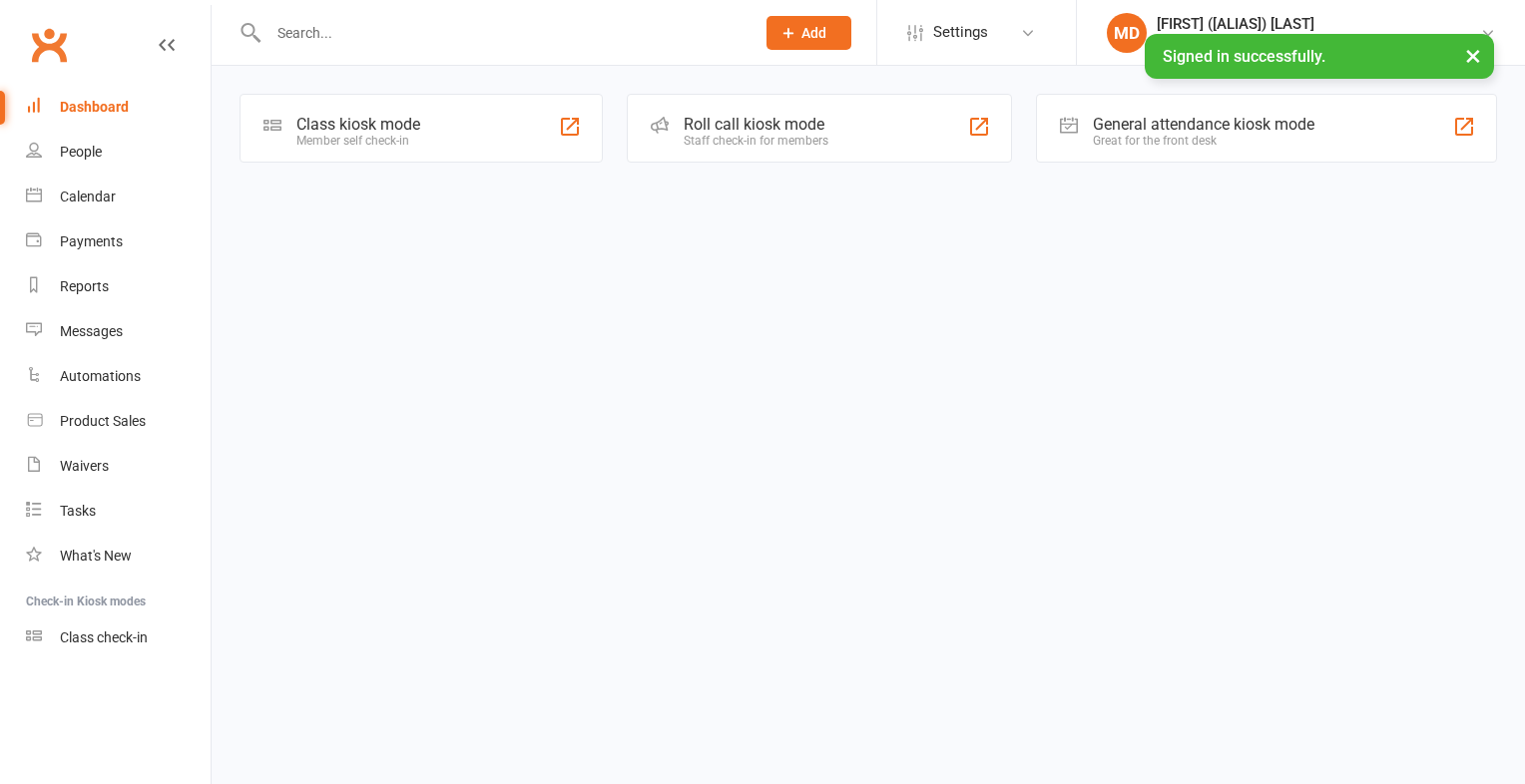 scroll, scrollTop: 0, scrollLeft: 0, axis: both 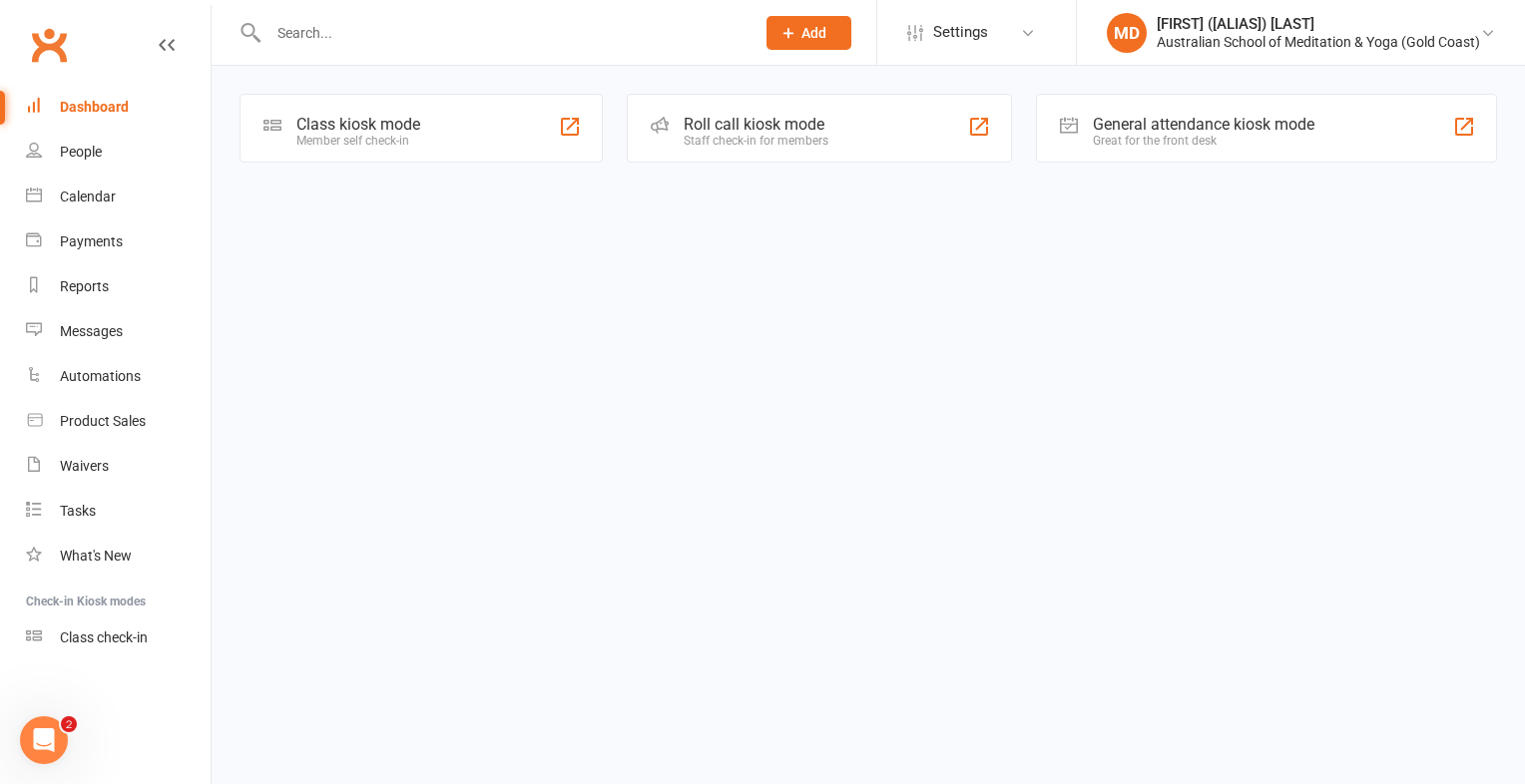 click at bounding box center (501, 33) 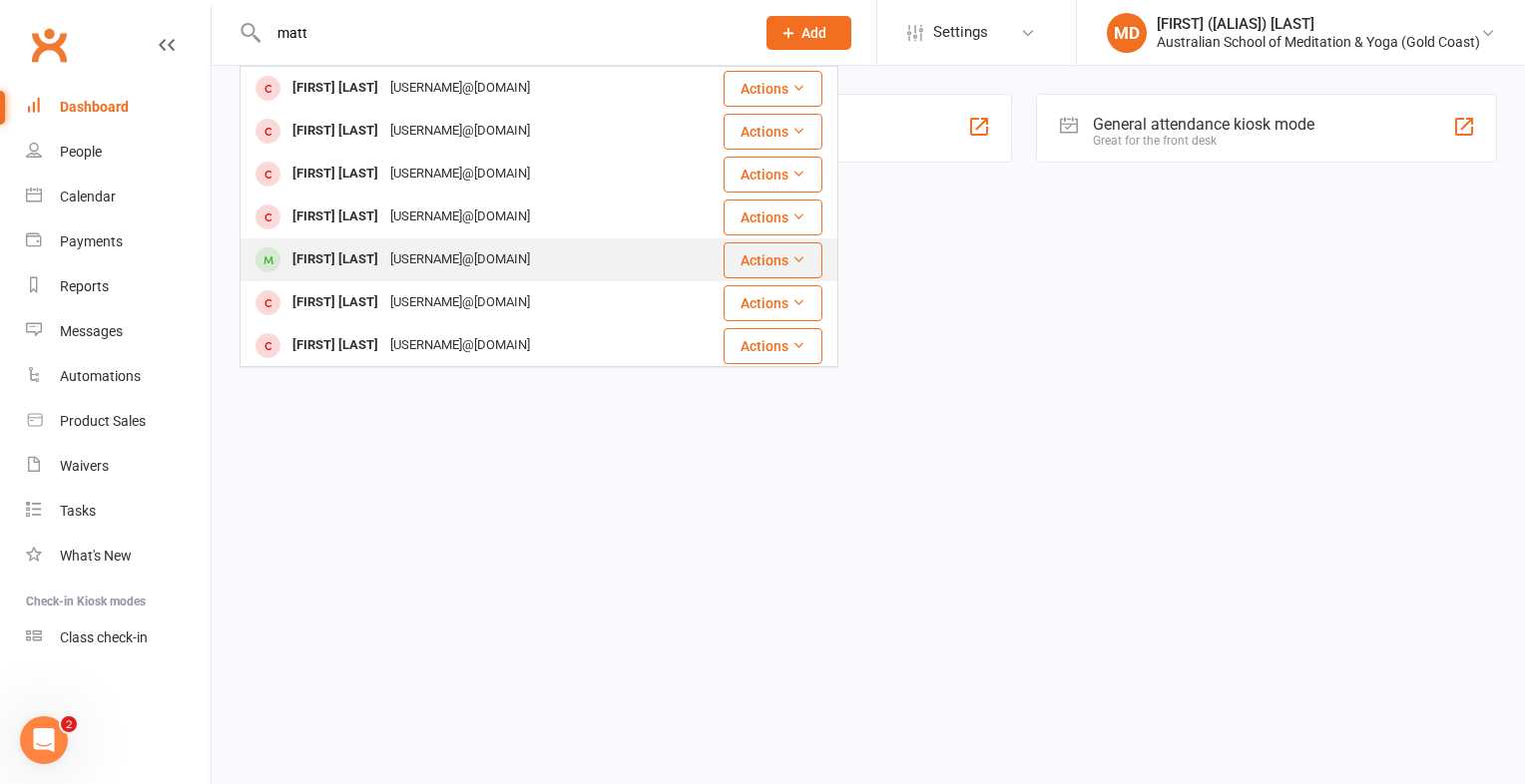 type on "matt" 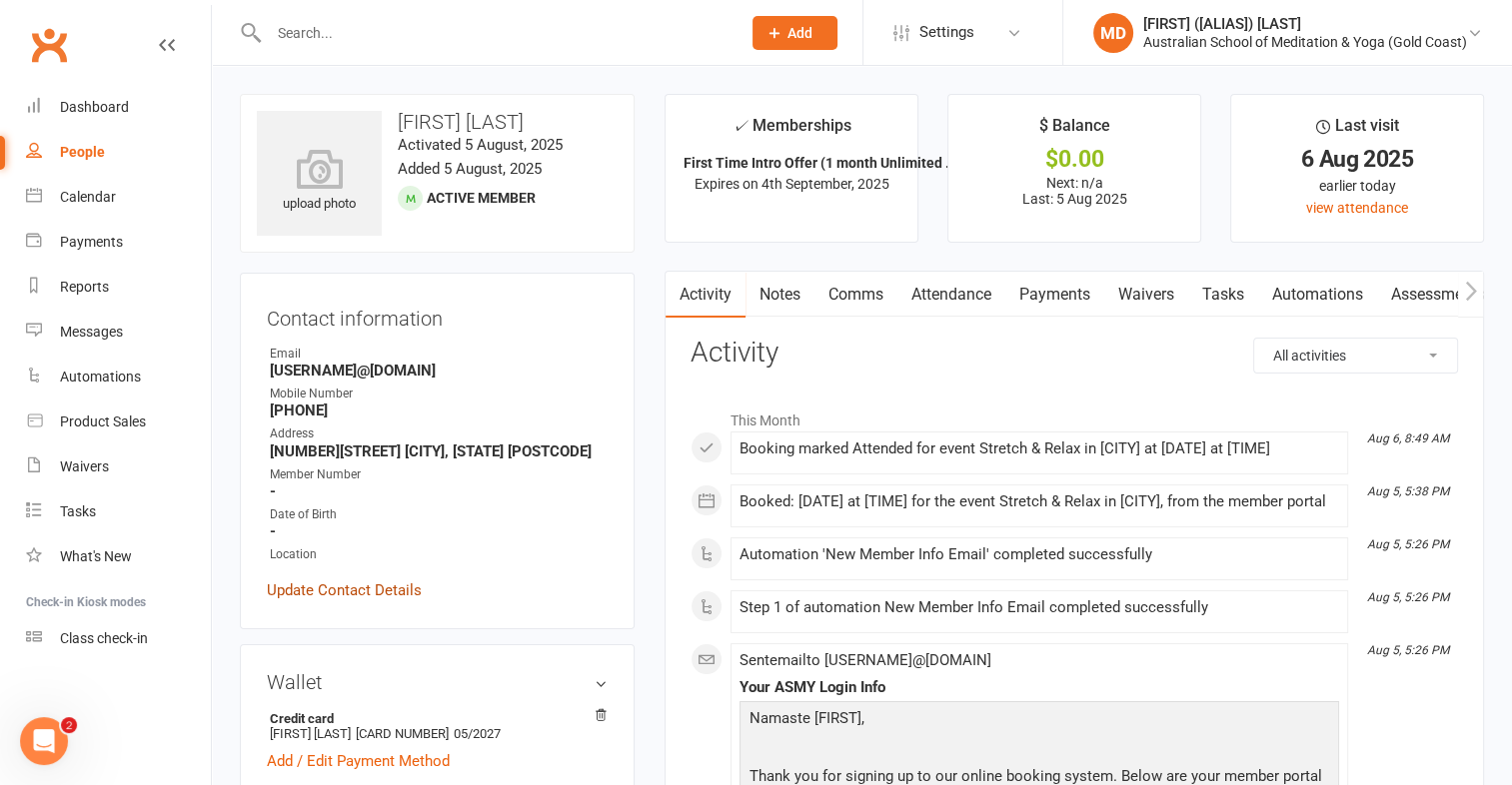 click on "Update Contact Details" at bounding box center [344, 590] 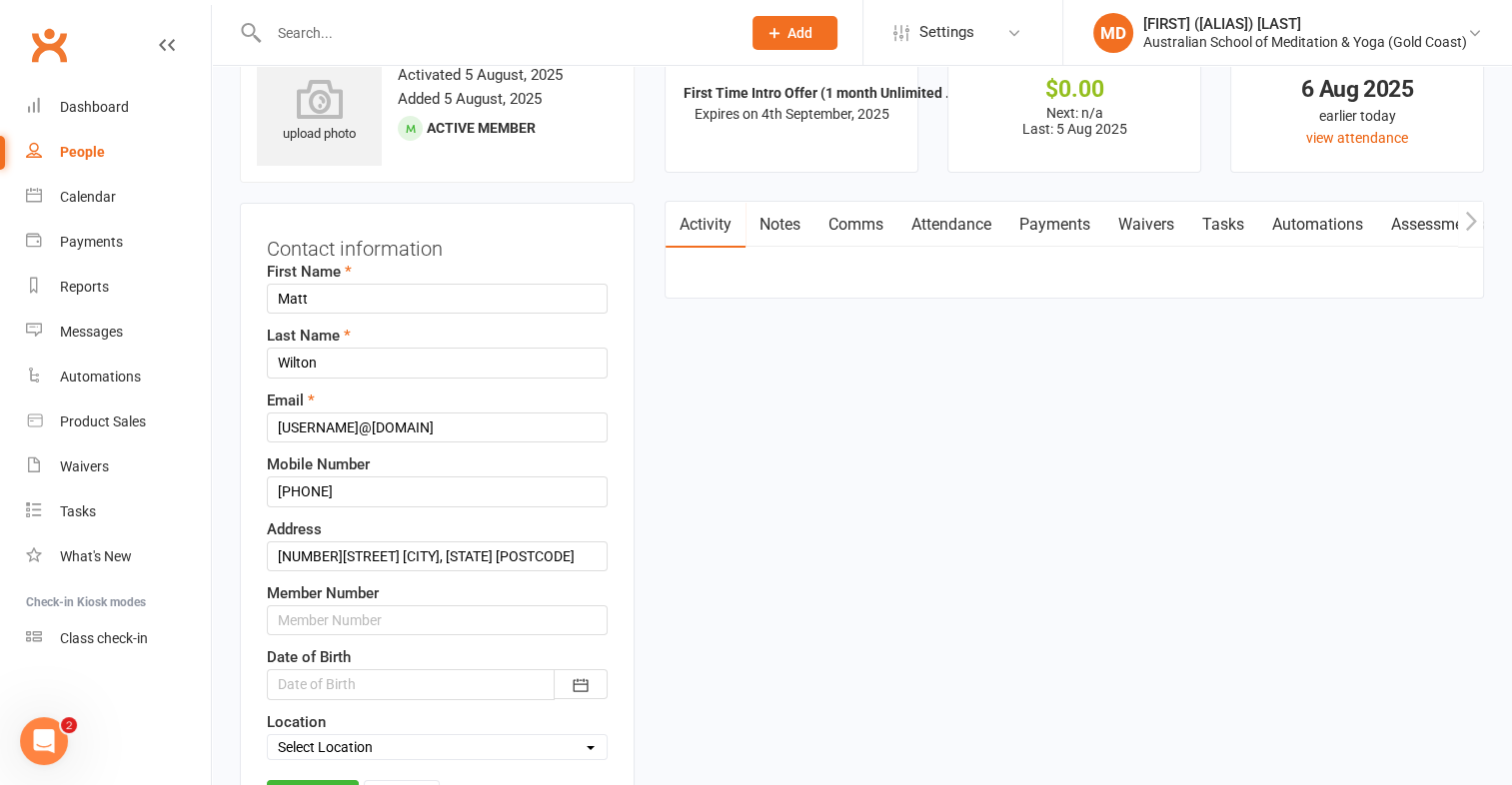 scroll, scrollTop: 94, scrollLeft: 0, axis: vertical 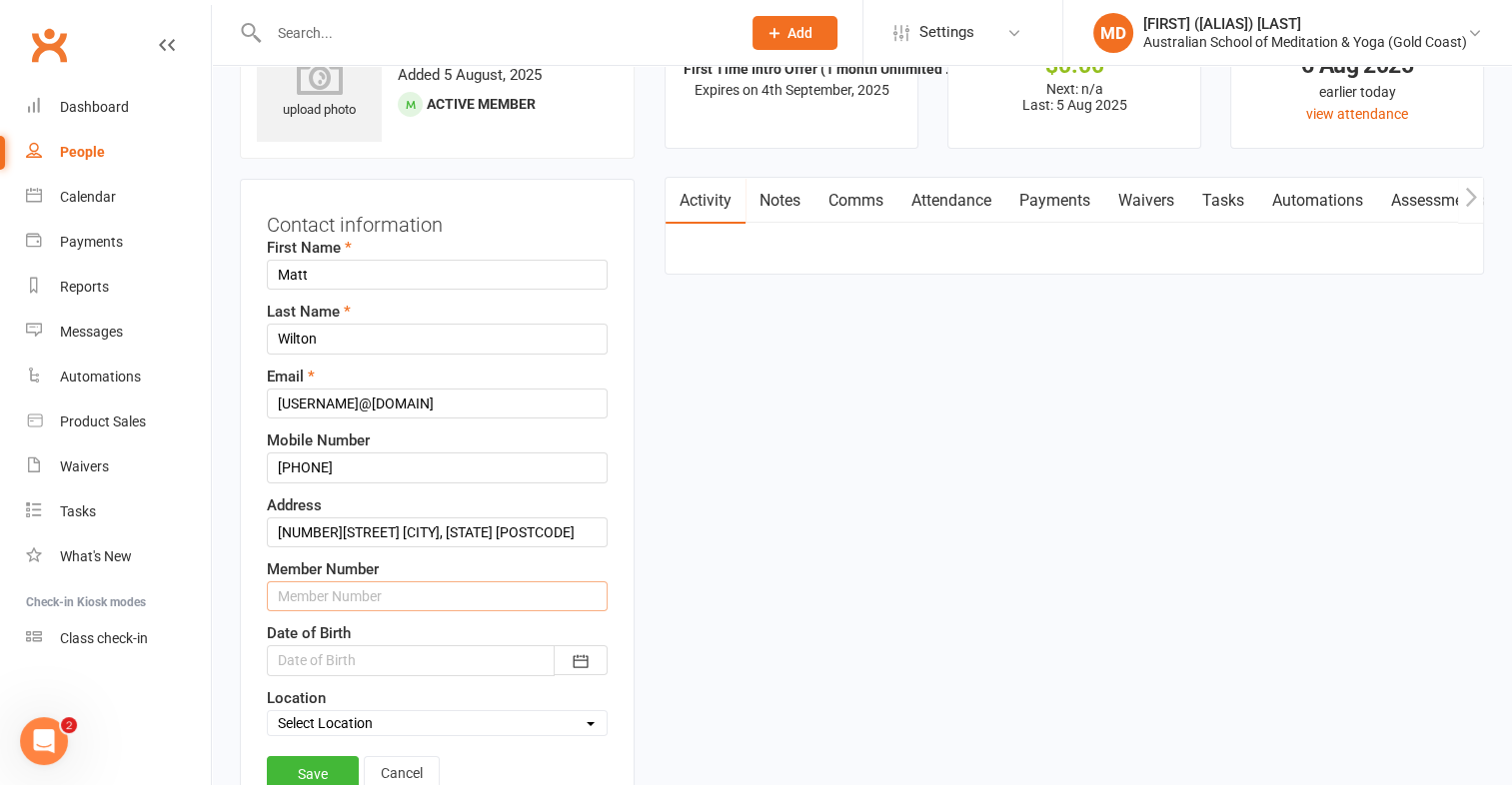 click at bounding box center (437, 596) 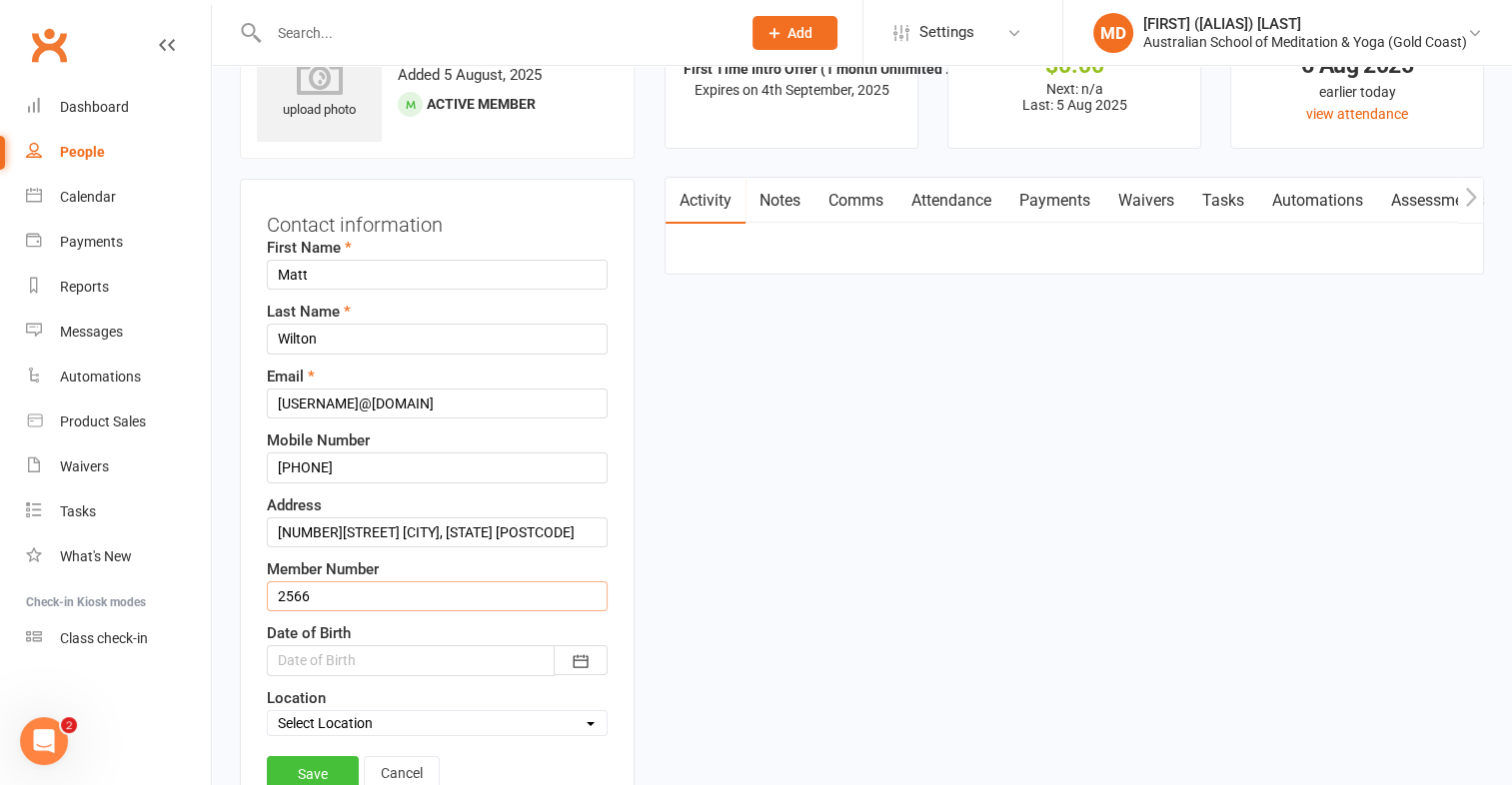 type on "2566" 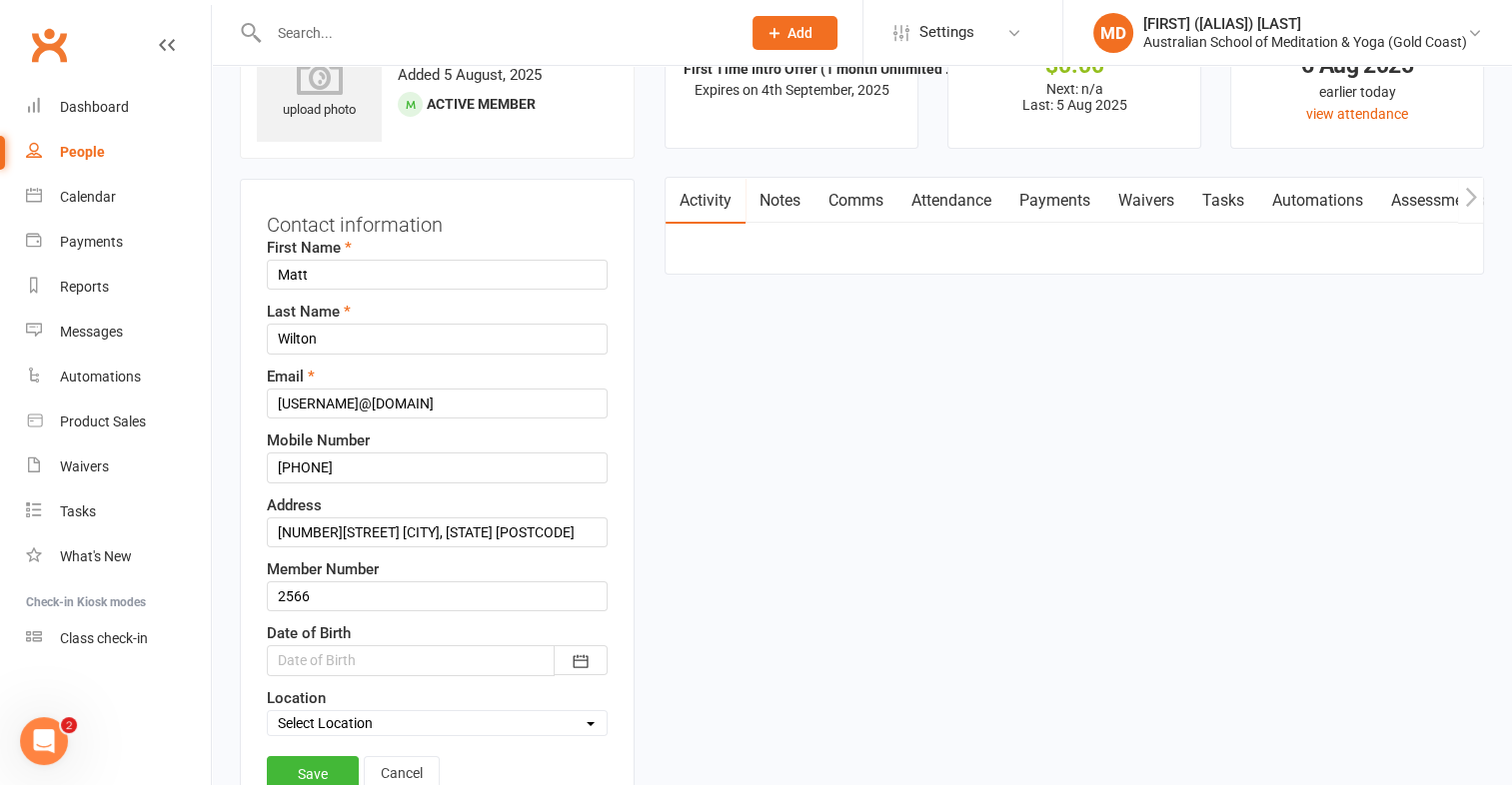 click on "Save" at bounding box center (313, 774) 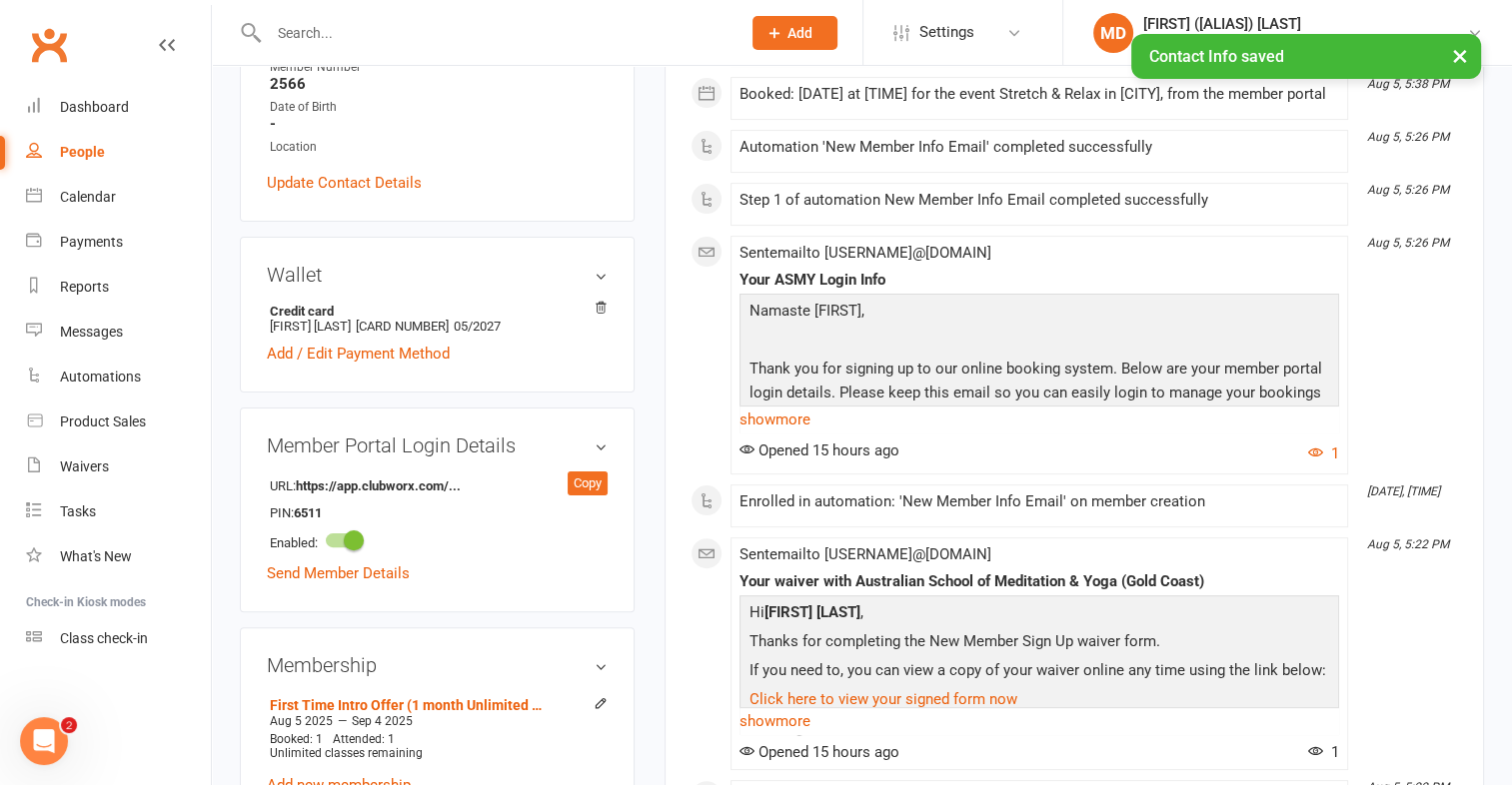 scroll, scrollTop: 493, scrollLeft: 0, axis: vertical 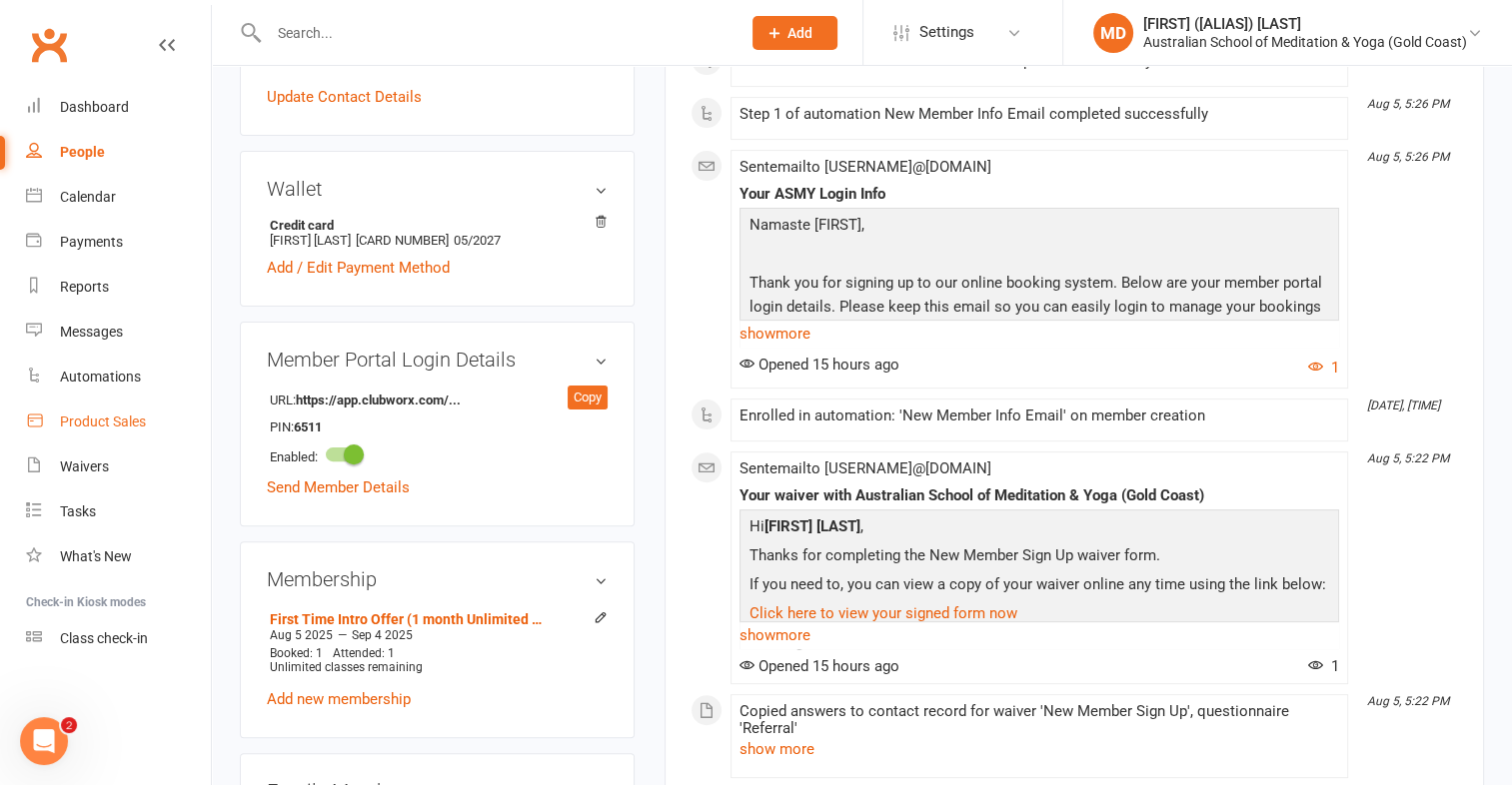 click on "Product Sales" at bounding box center [103, 421] 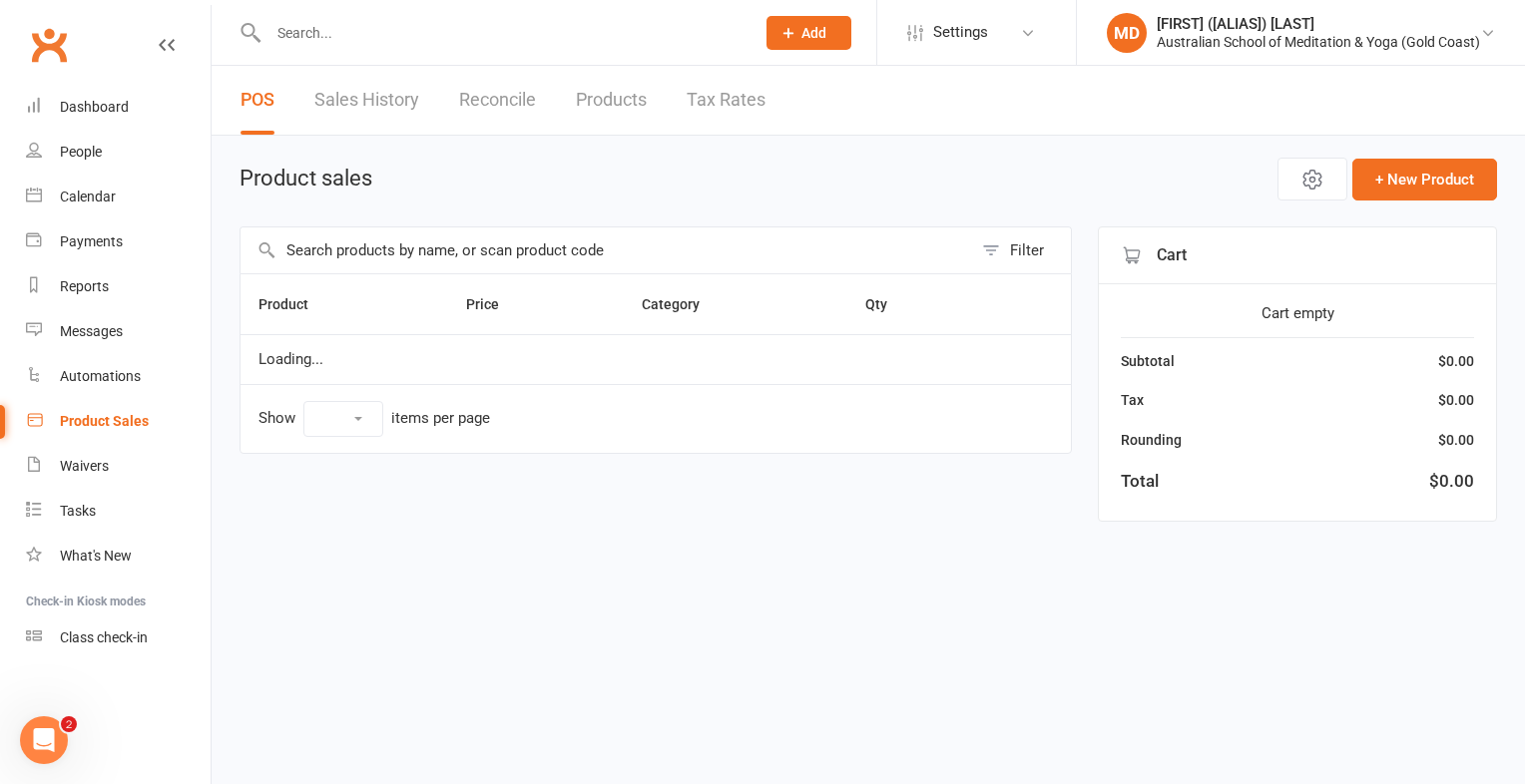 select on "25" 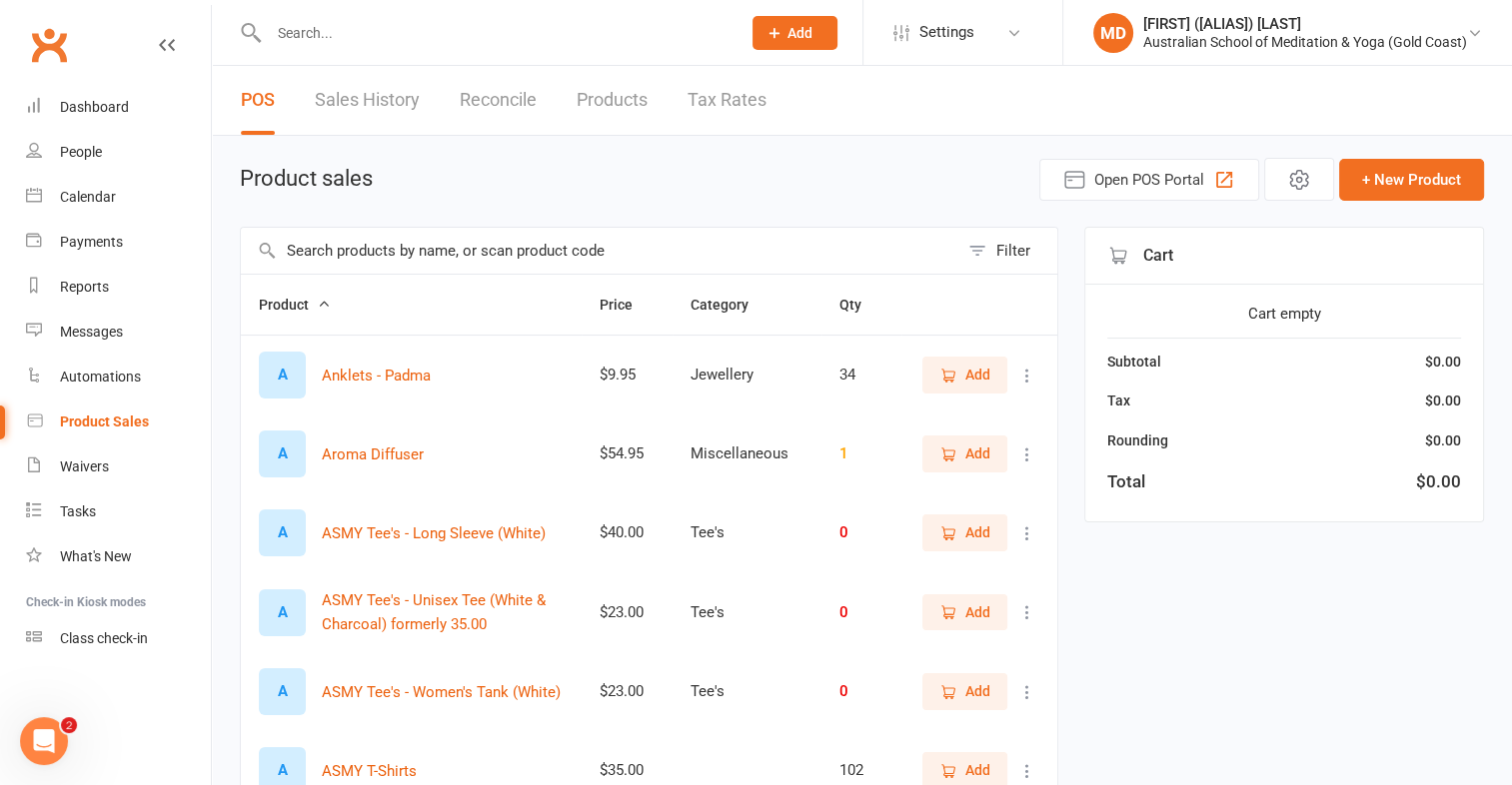 click at bounding box center [600, 251] 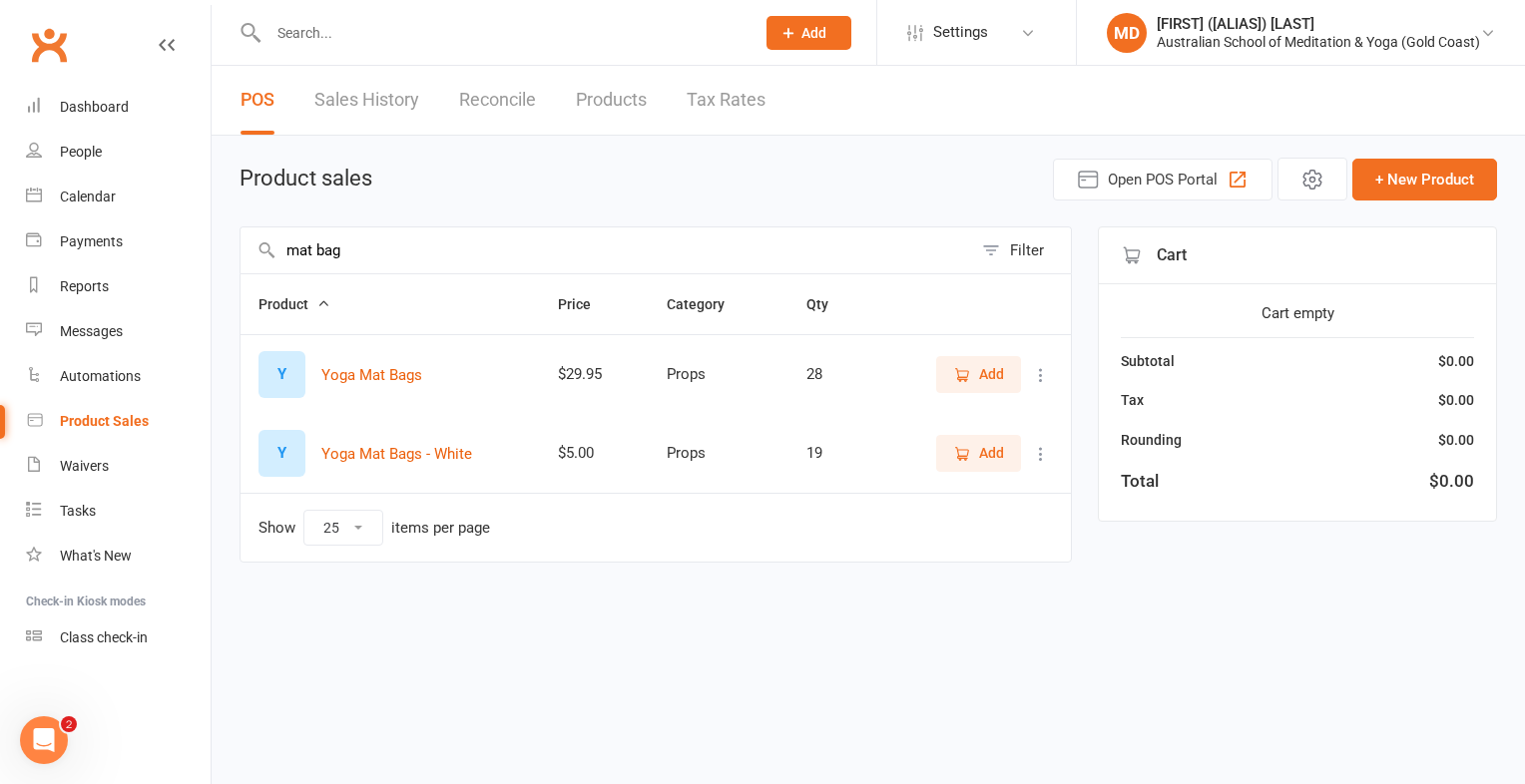 type on "mat bag" 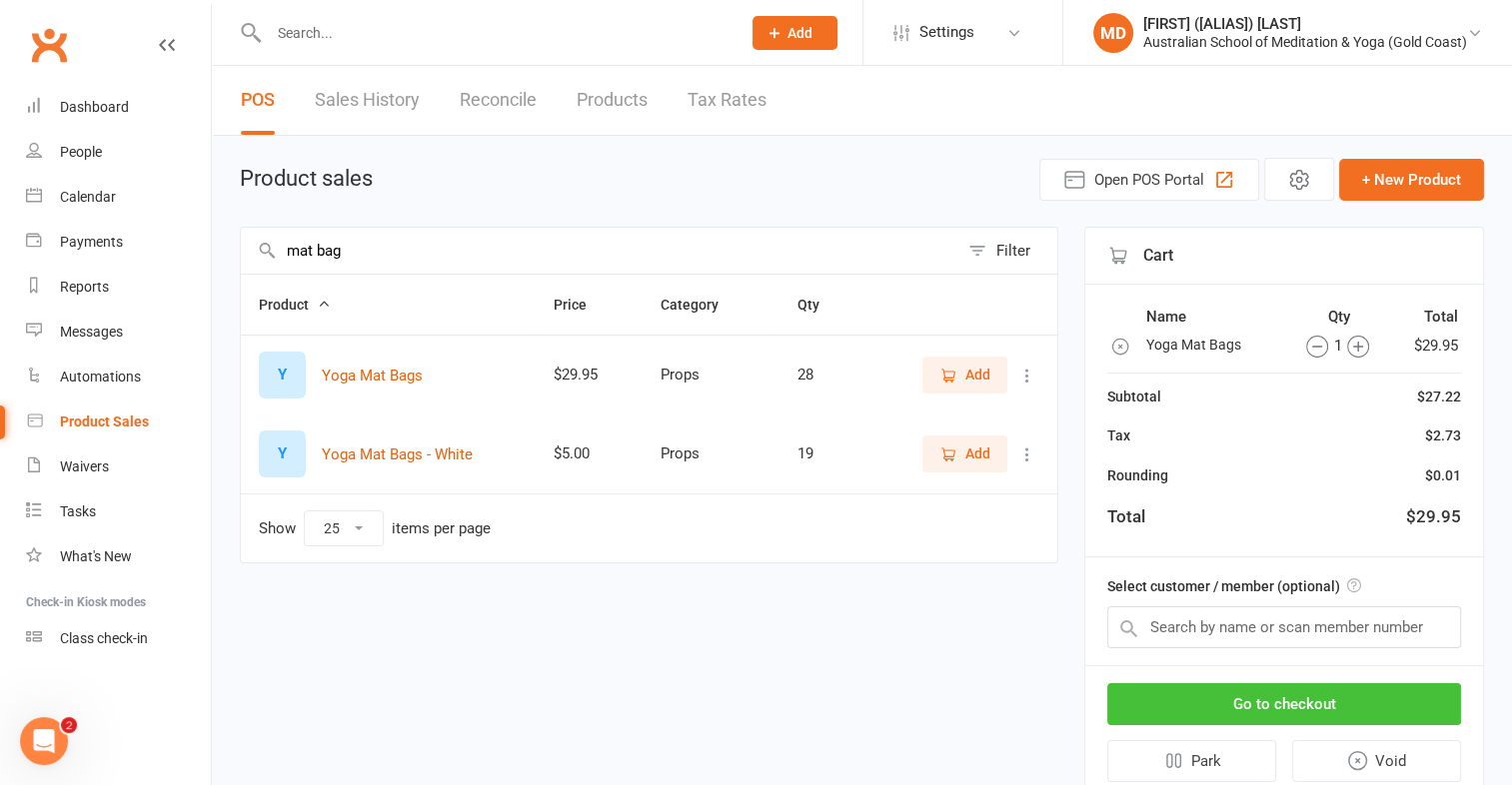 click on "Go to checkout" at bounding box center (1284, 704) 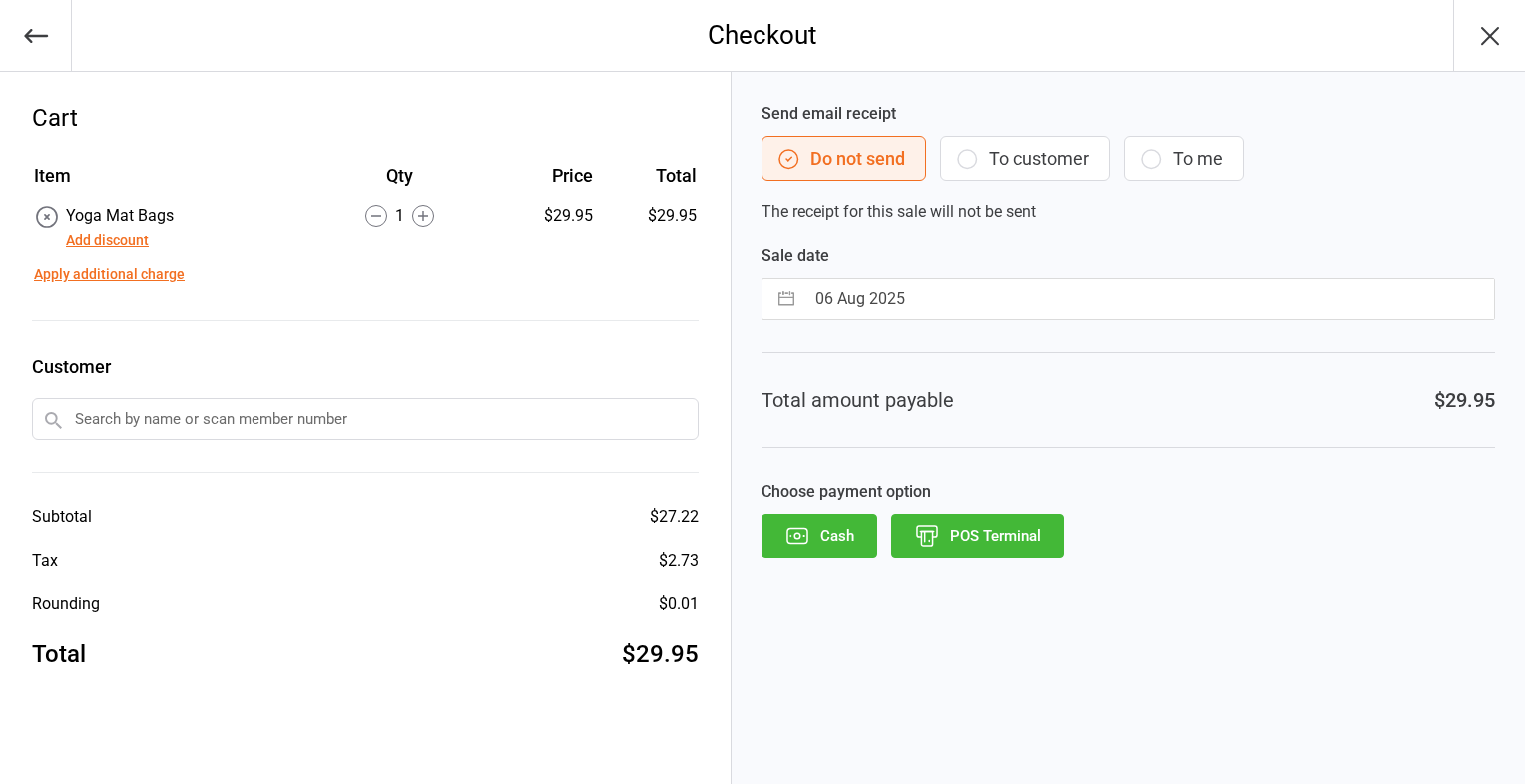 scroll, scrollTop: 0, scrollLeft: 0, axis: both 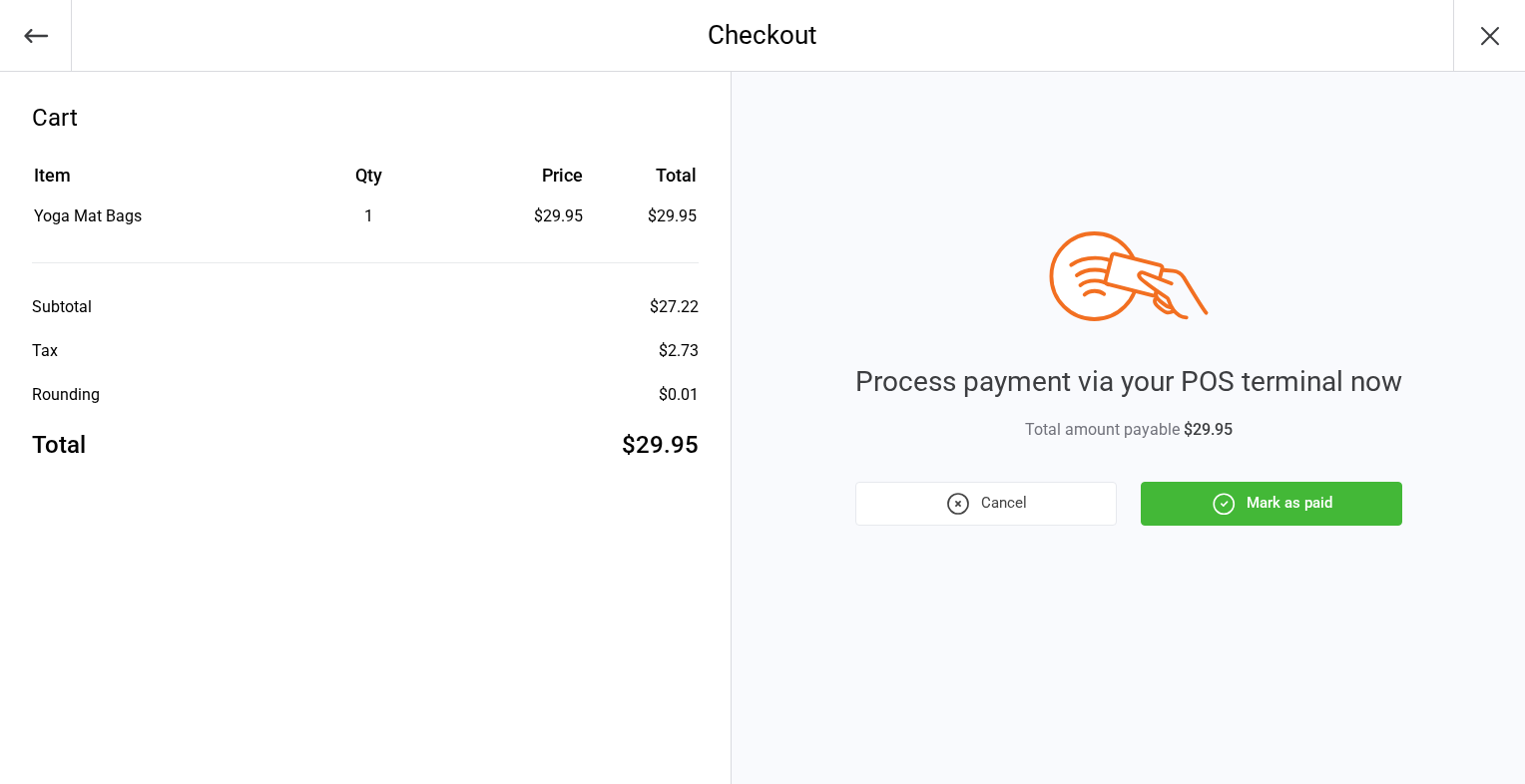 drag, startPoint x: 1288, startPoint y: 509, endPoint x: 1284, endPoint y: 473, distance: 36.221541 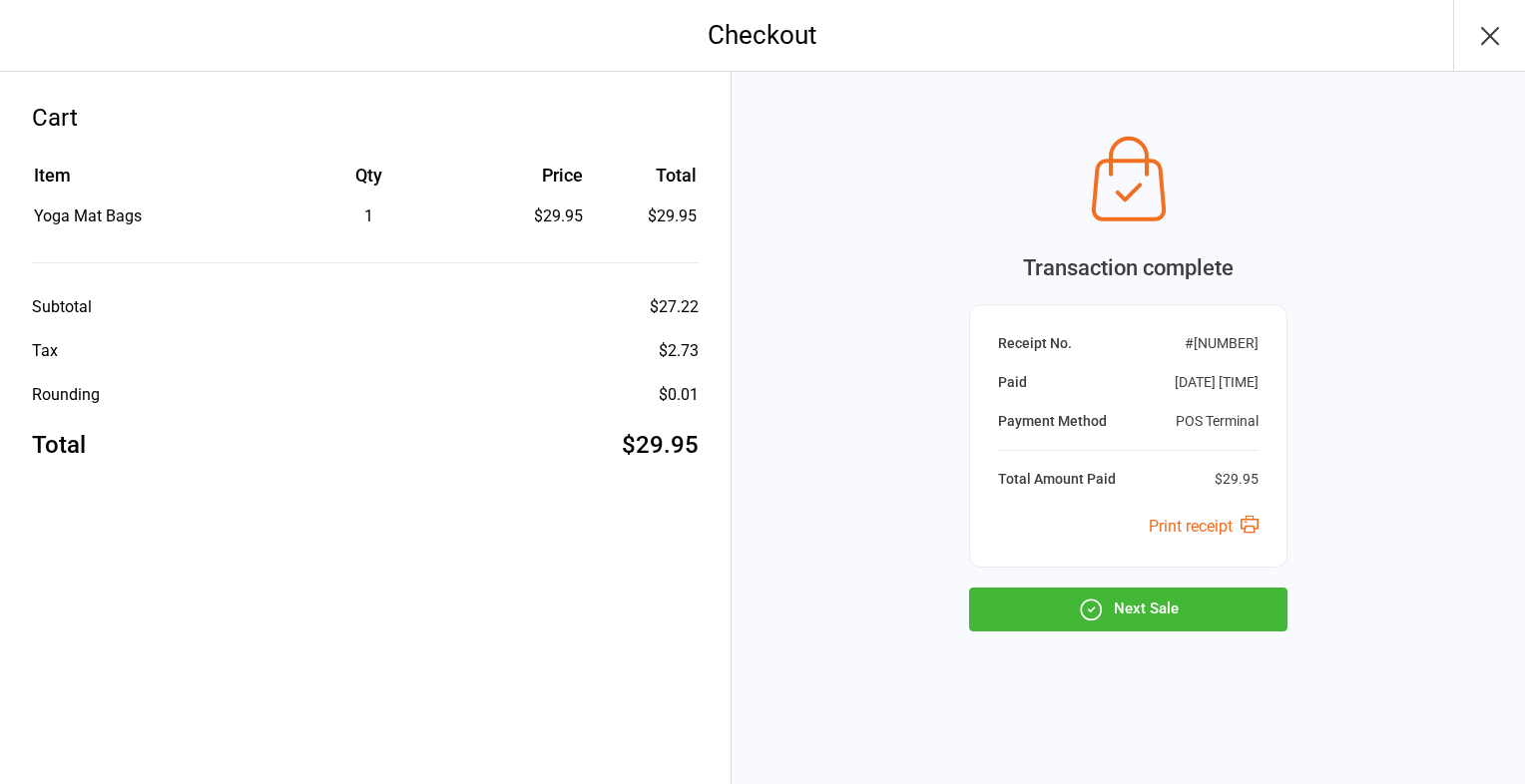 click 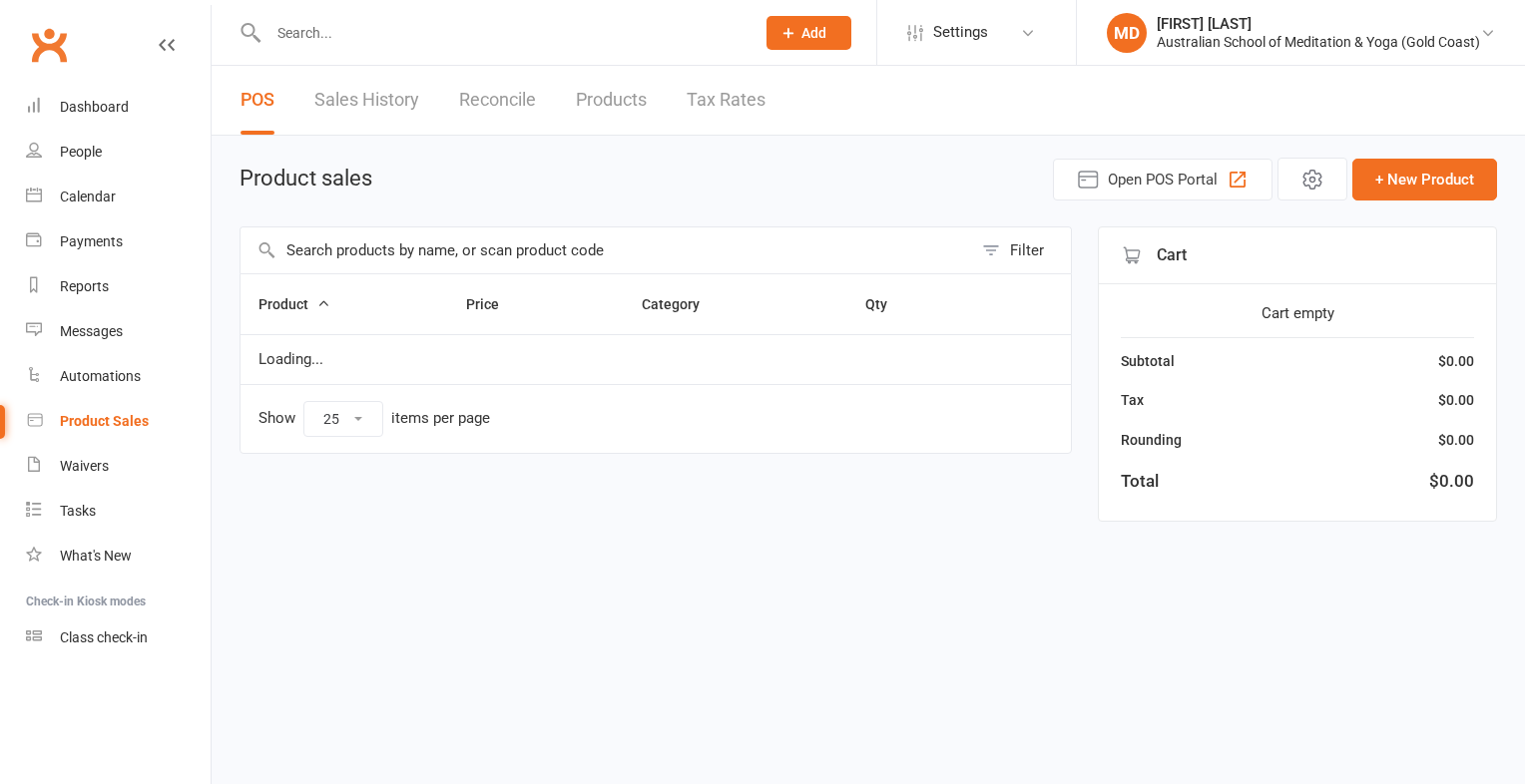 select on "25" 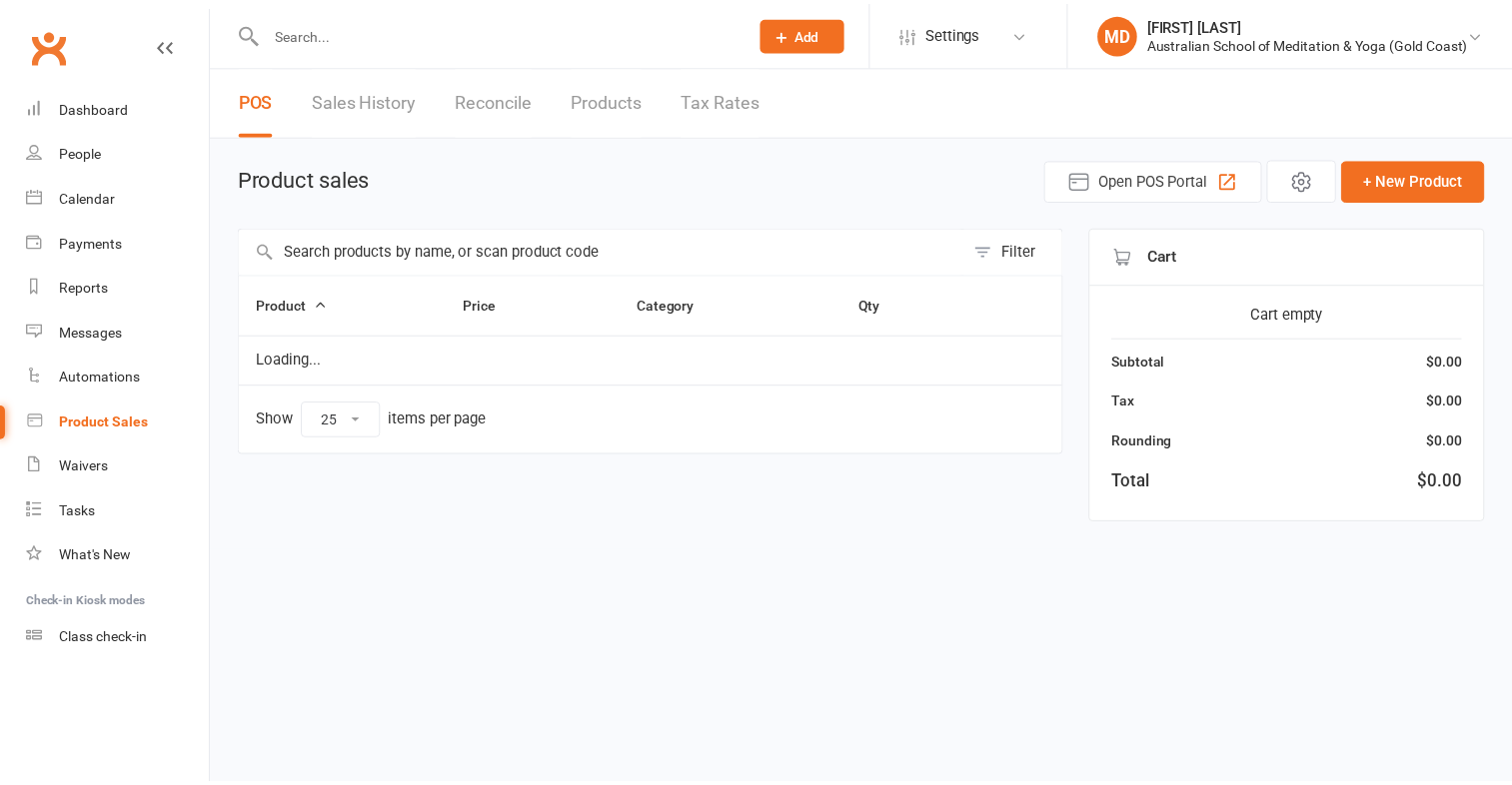scroll, scrollTop: 0, scrollLeft: 0, axis: both 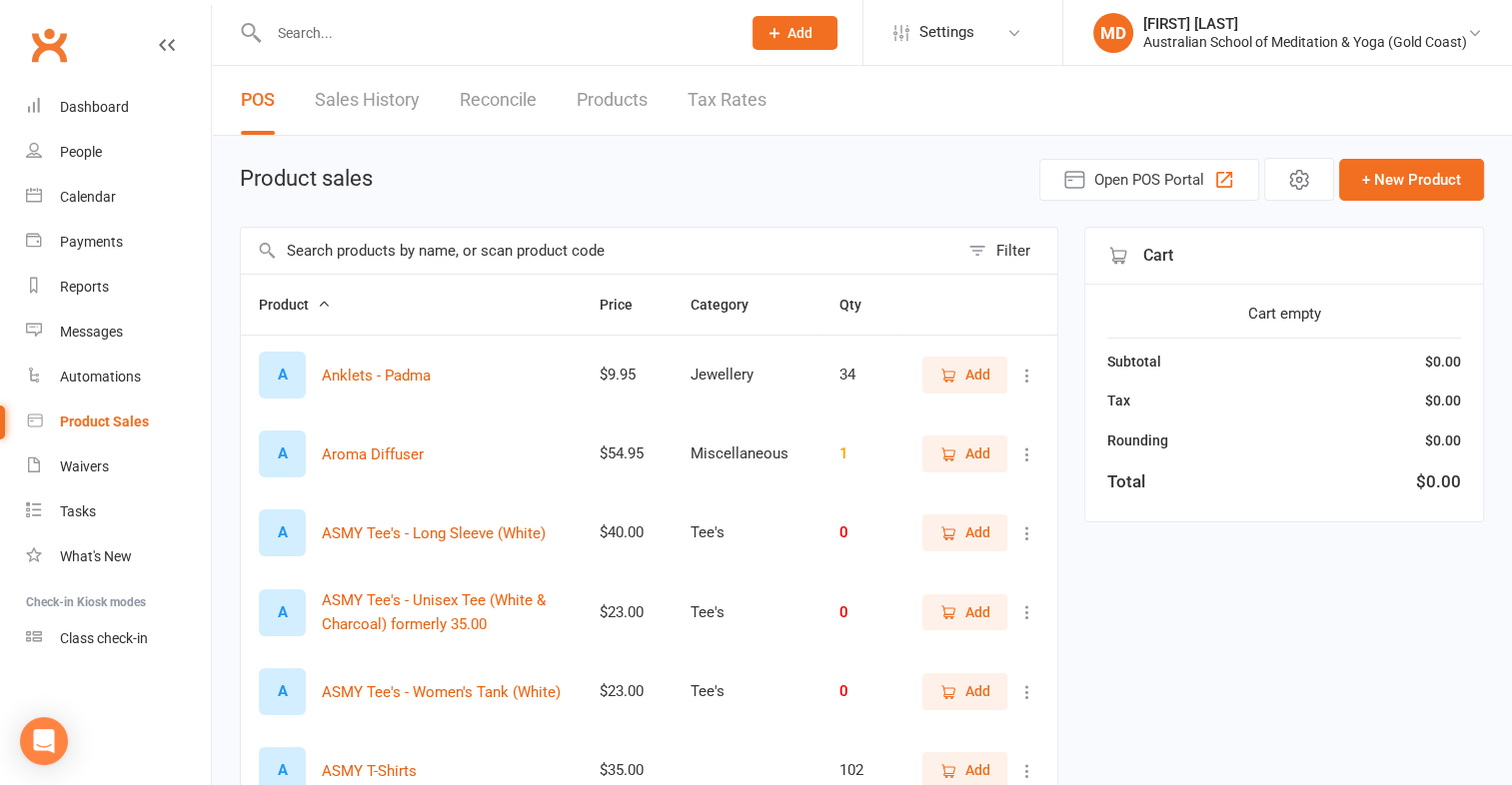 click at bounding box center [495, 33] 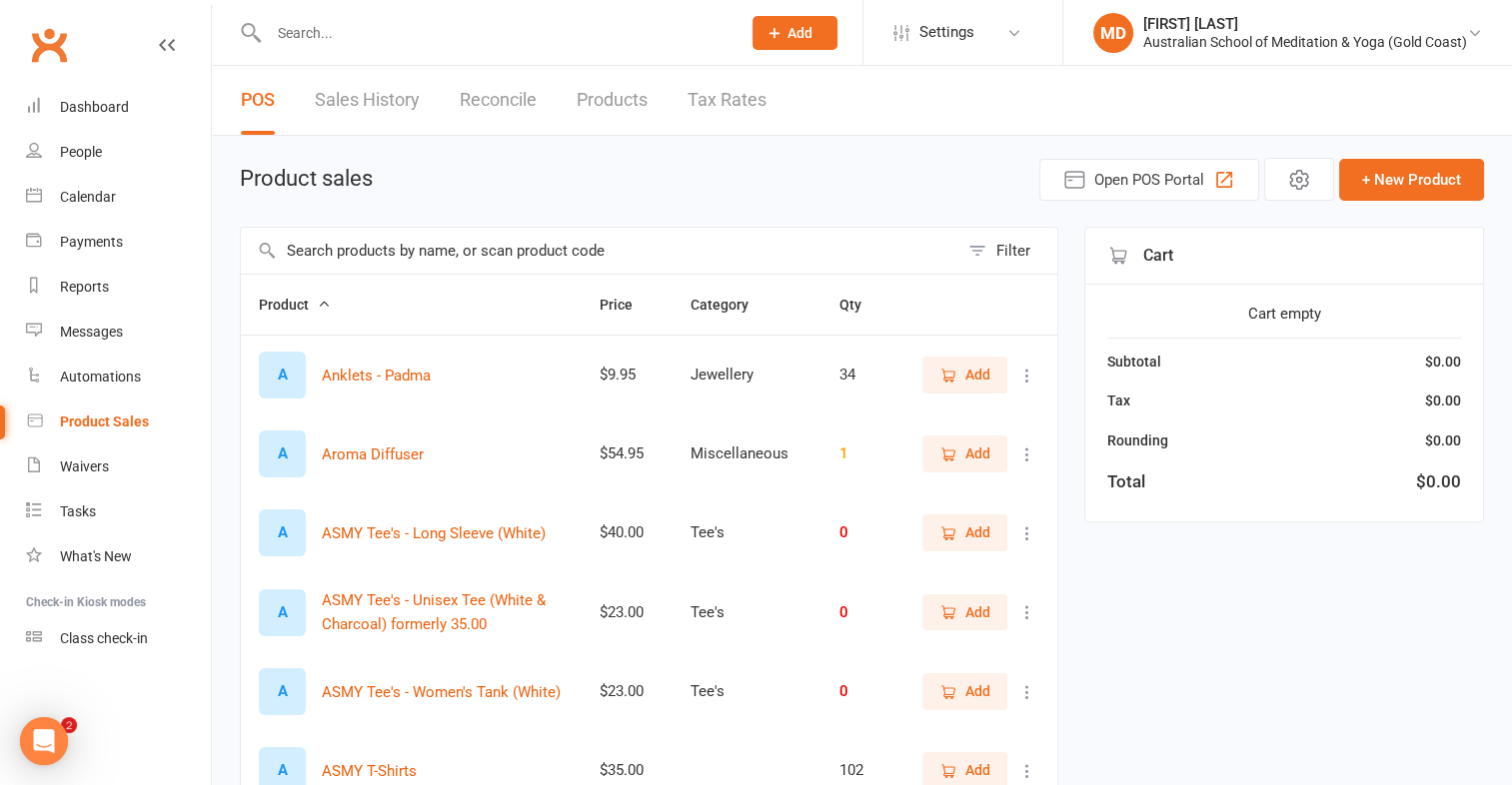 scroll, scrollTop: 0, scrollLeft: 0, axis: both 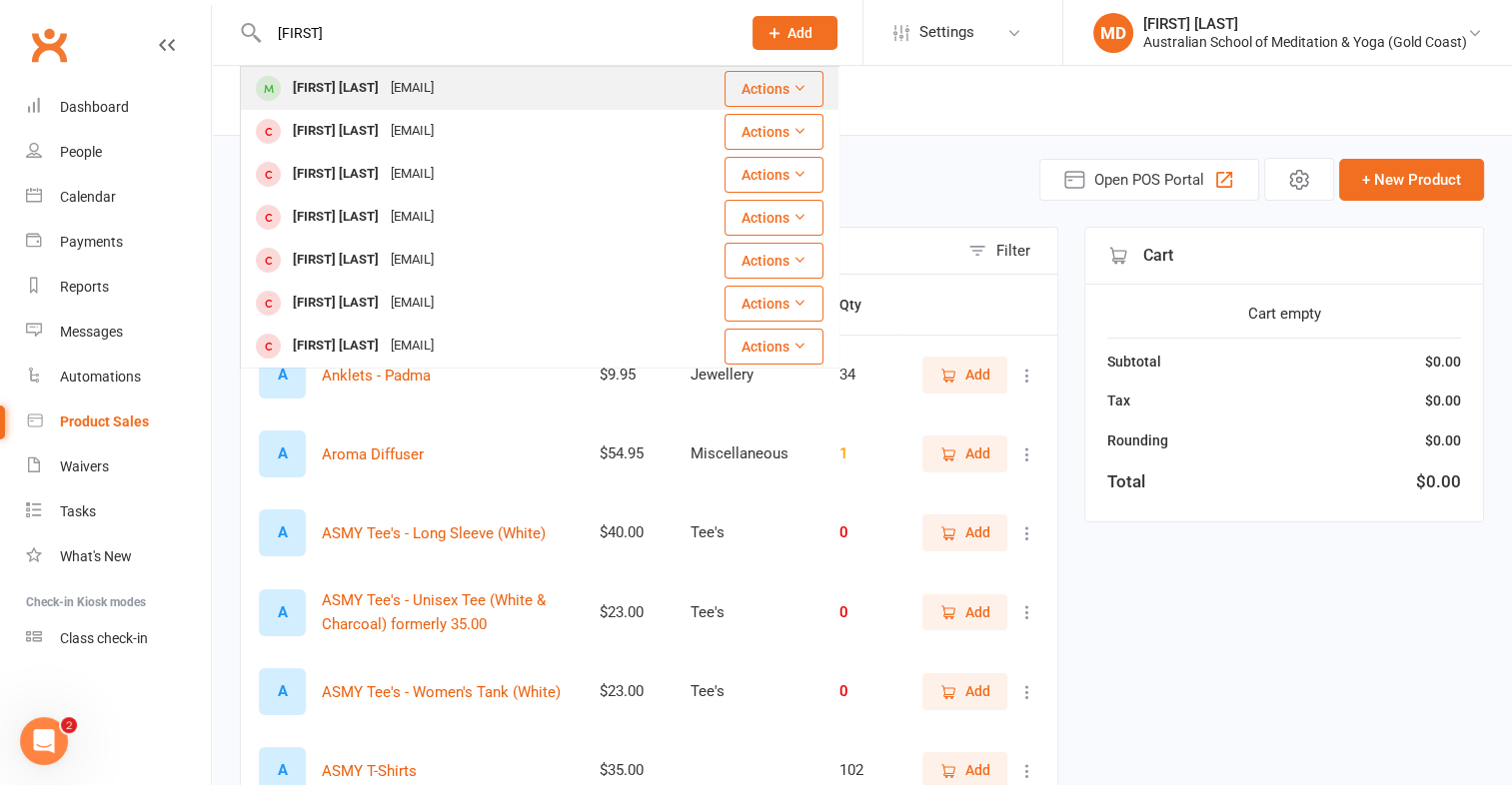 type on "lalini" 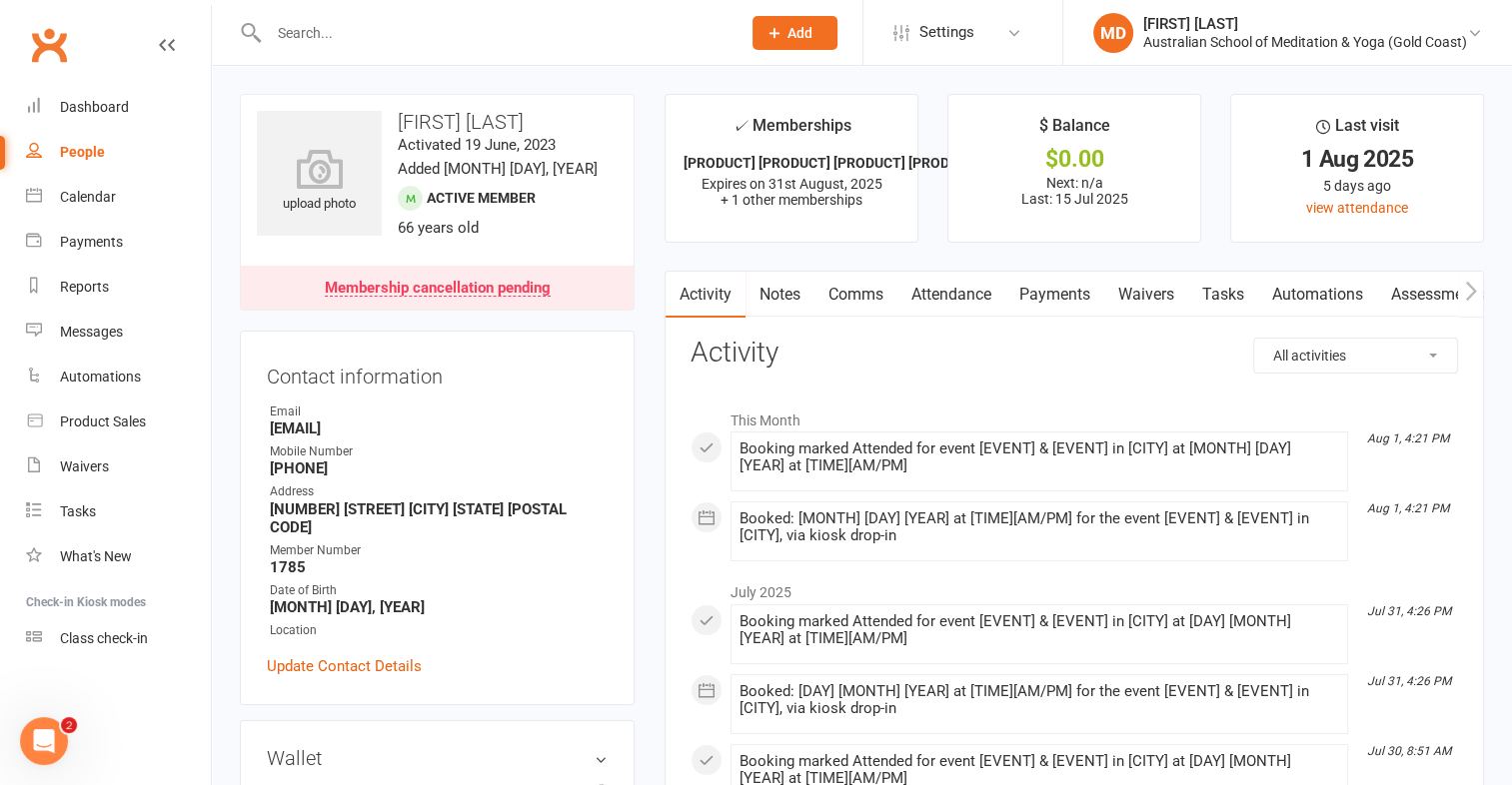 click at bounding box center [495, 33] 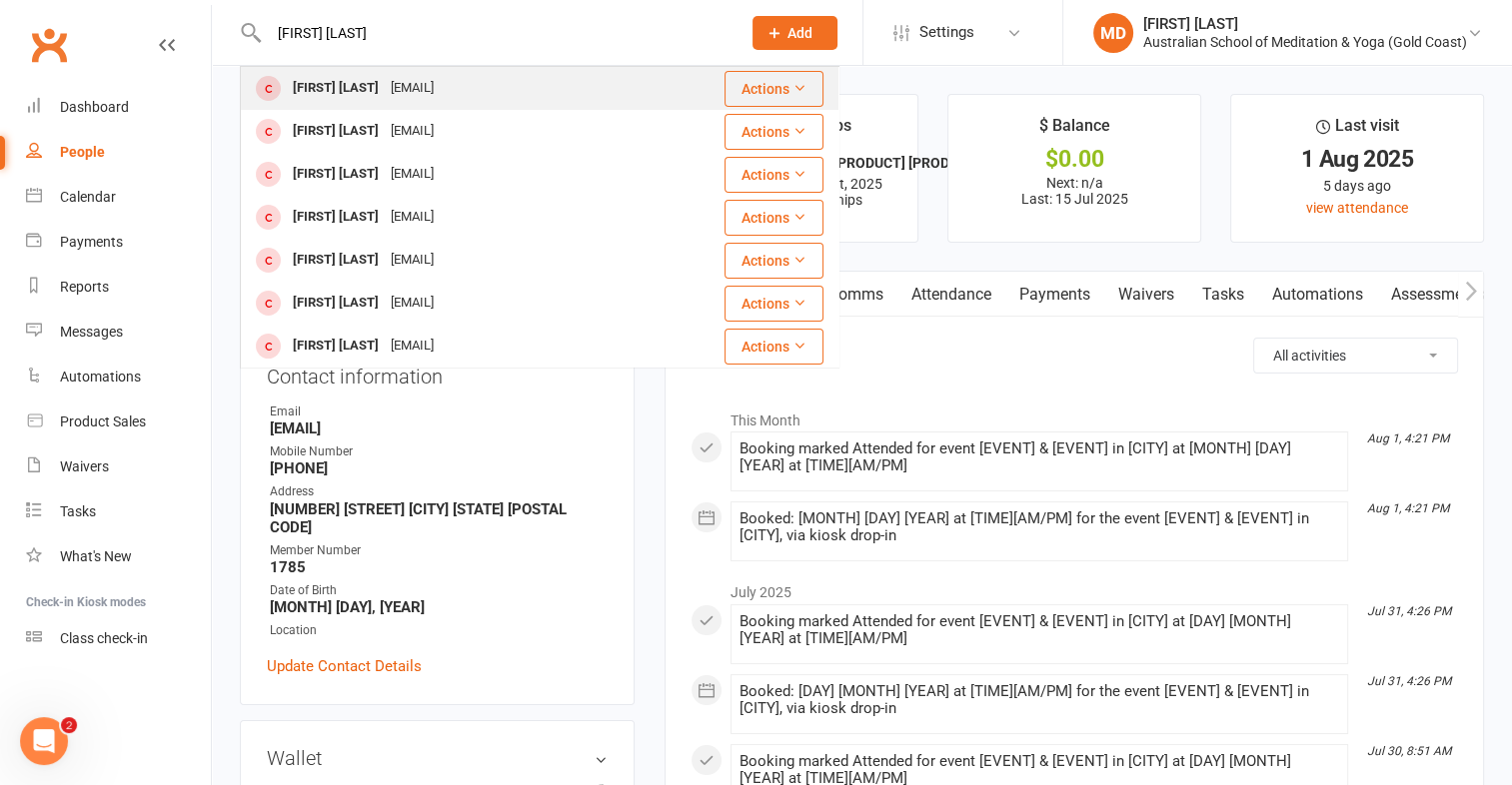 type on "grant free" 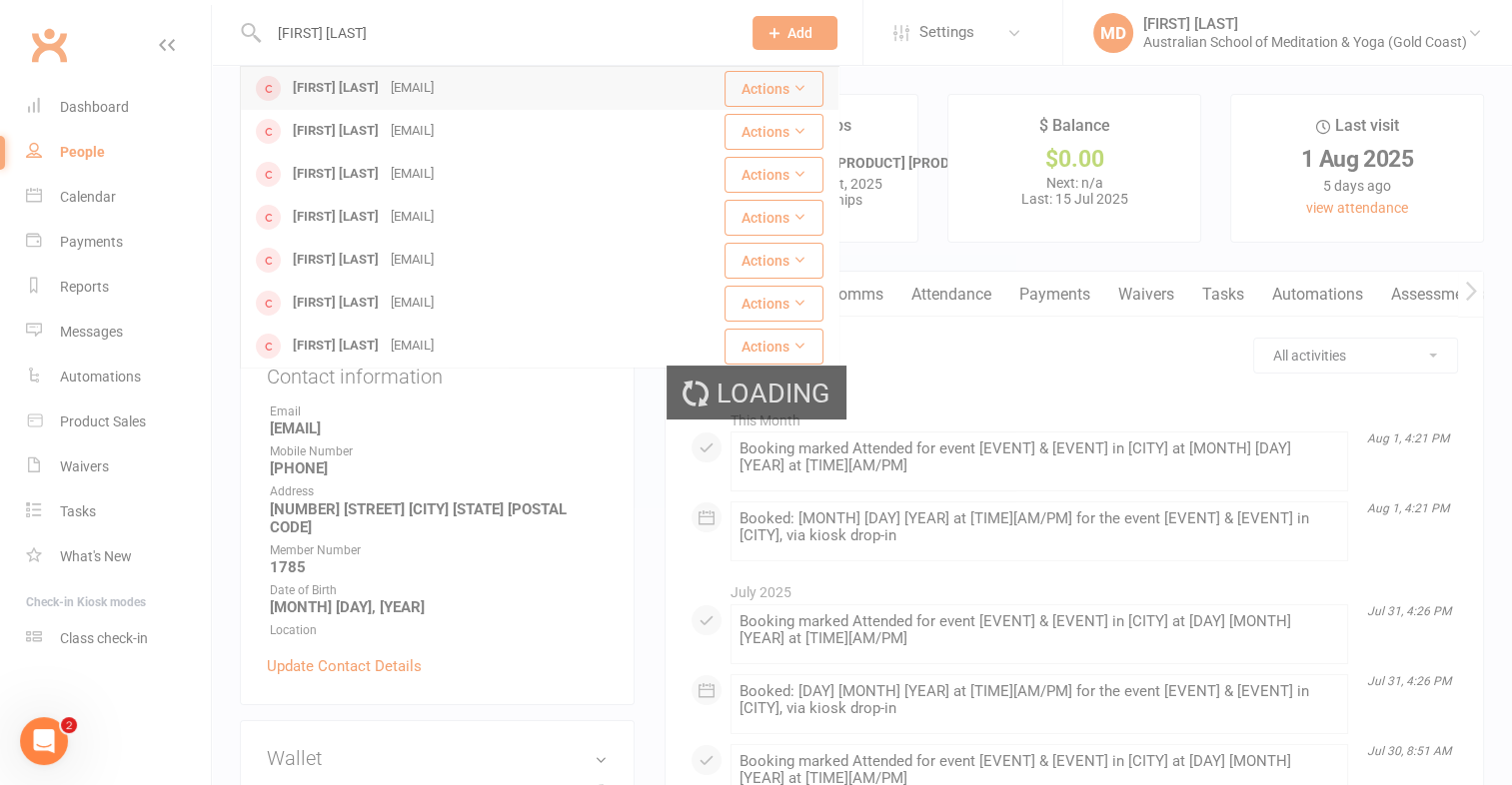 type 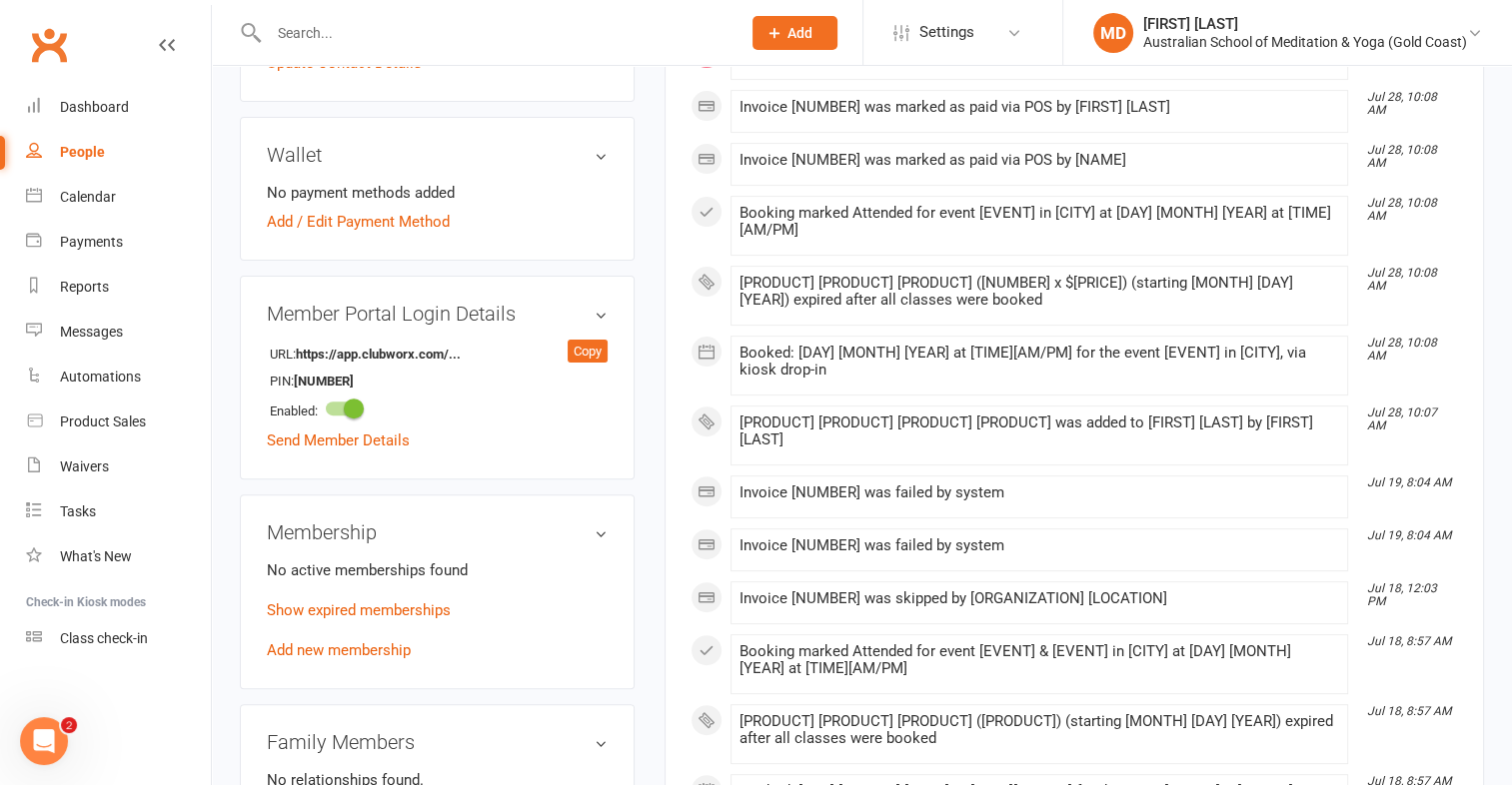 scroll, scrollTop: 599, scrollLeft: 0, axis: vertical 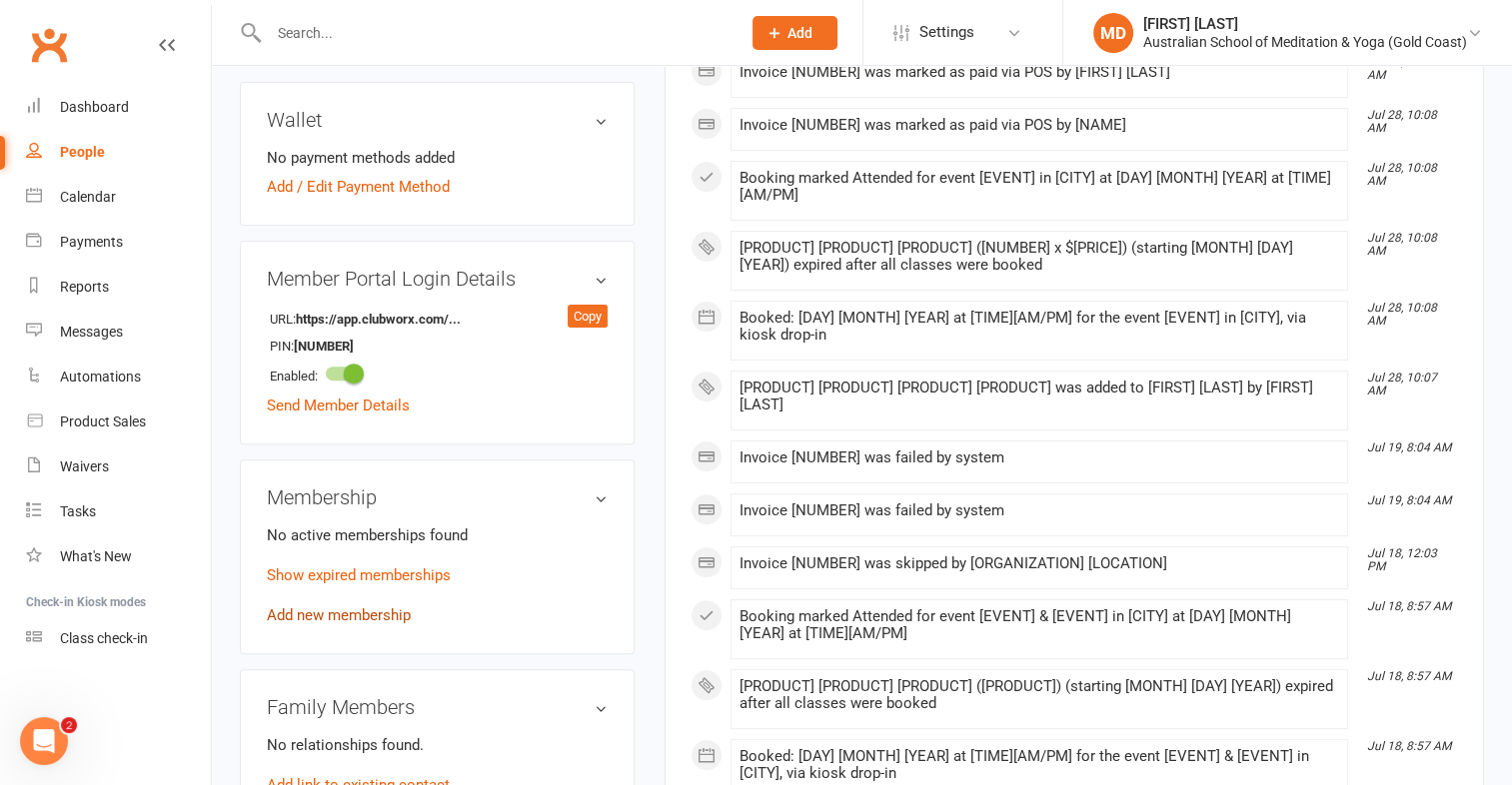 click on "Add new membership" at bounding box center [339, 615] 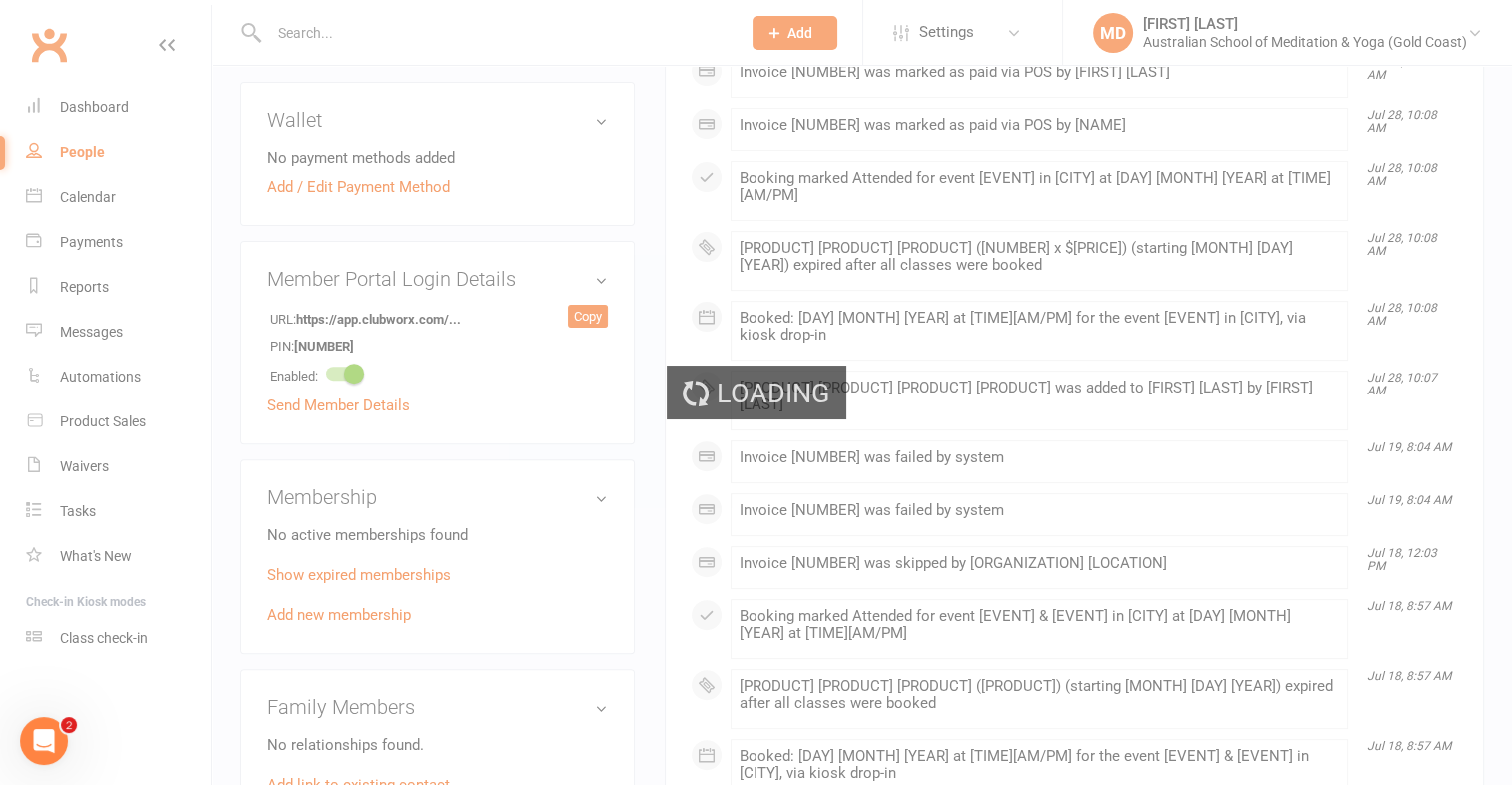 scroll, scrollTop: 0, scrollLeft: 0, axis: both 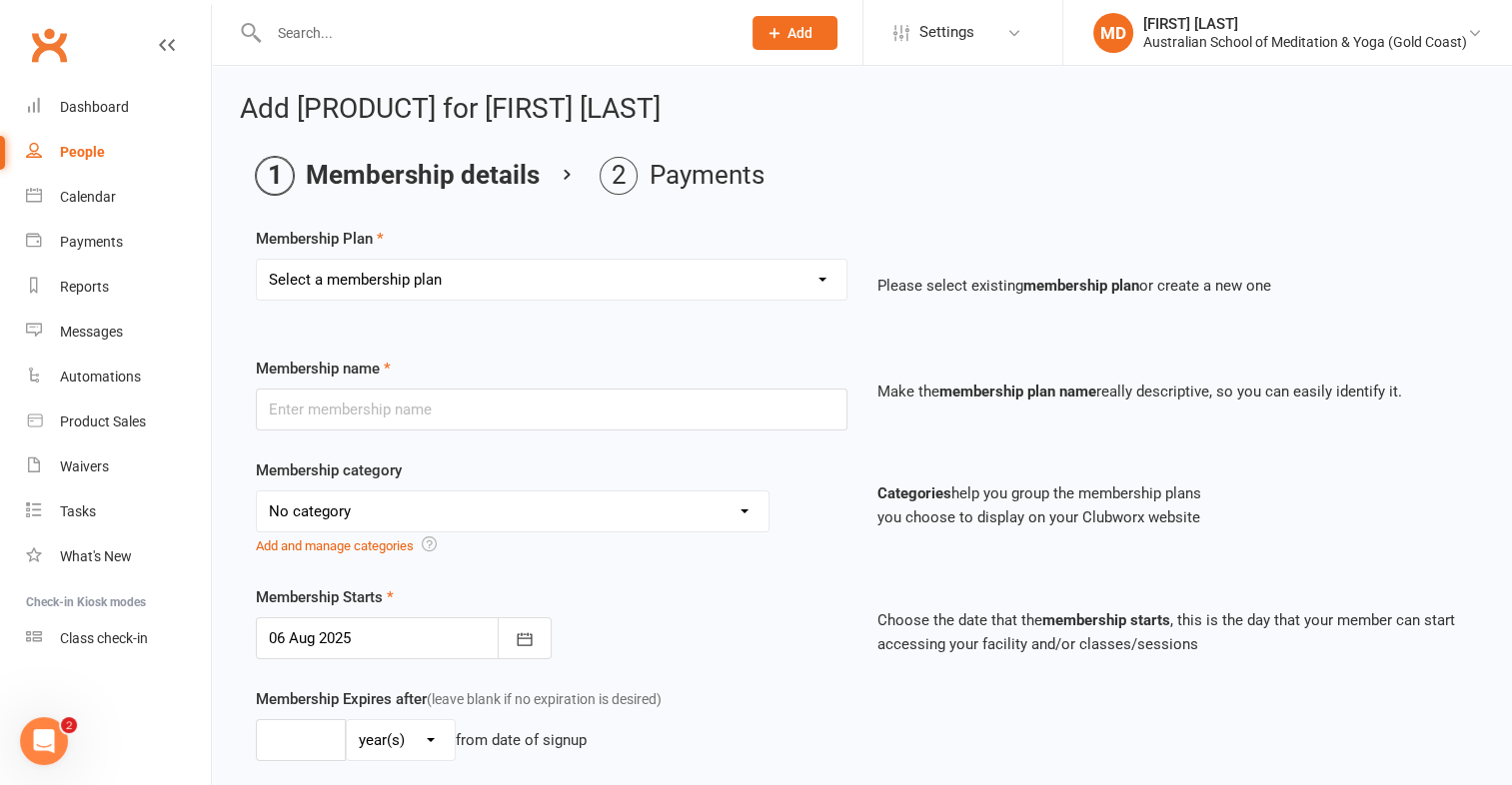 click on "Select a membership plan First Time Intro Offer (1 month Unlimited Meditation & Yoga) 1 Year Unlimited Membership - Weekly Recurring Payments Mindful Kids Meditation & Yoga Membership Mindful Kids Meditation & Yoga Membership (Concession) Yoga Asana 1 Class Pass Yoga Asana 1 Class Pass (Concession) Meditation 1 Class Pass [1 x $5] Community Yoga 1 Class Pass (1 x $5 class) CLASS PASS: 1 Yoga or Meditation Class Mindful Kids Meditation & Yoga 1 Class Pass Mindful Kids Meditation & Yoga 1 Class Pass (Concession/More Than One) Mindful Parents 1 Class Pass (For Tues Stretch & Relax) Labrador/Nerang Yoga 5 Class Pass Labrador/Nerang Yoga 10 Class Pass Teachers/Complimentary (MANAGEMENT USE ONLY) FIRST RESPONDERS 3 Month Pass Workshop 1 Month Membership (MANAGEMENT USE ONLY) Free! 1 Yoga or Meditation Class 12 Yoga Asana Class Pass 6 Yoga Asana Class Pass 7 Day Holiday Membership 6 Month Unlimited Membership - Weekly Recurring Payments 20 Yoga Asana Class Pass 12 Yoga Asana Class Pass (Concession)" at bounding box center [552, 280] 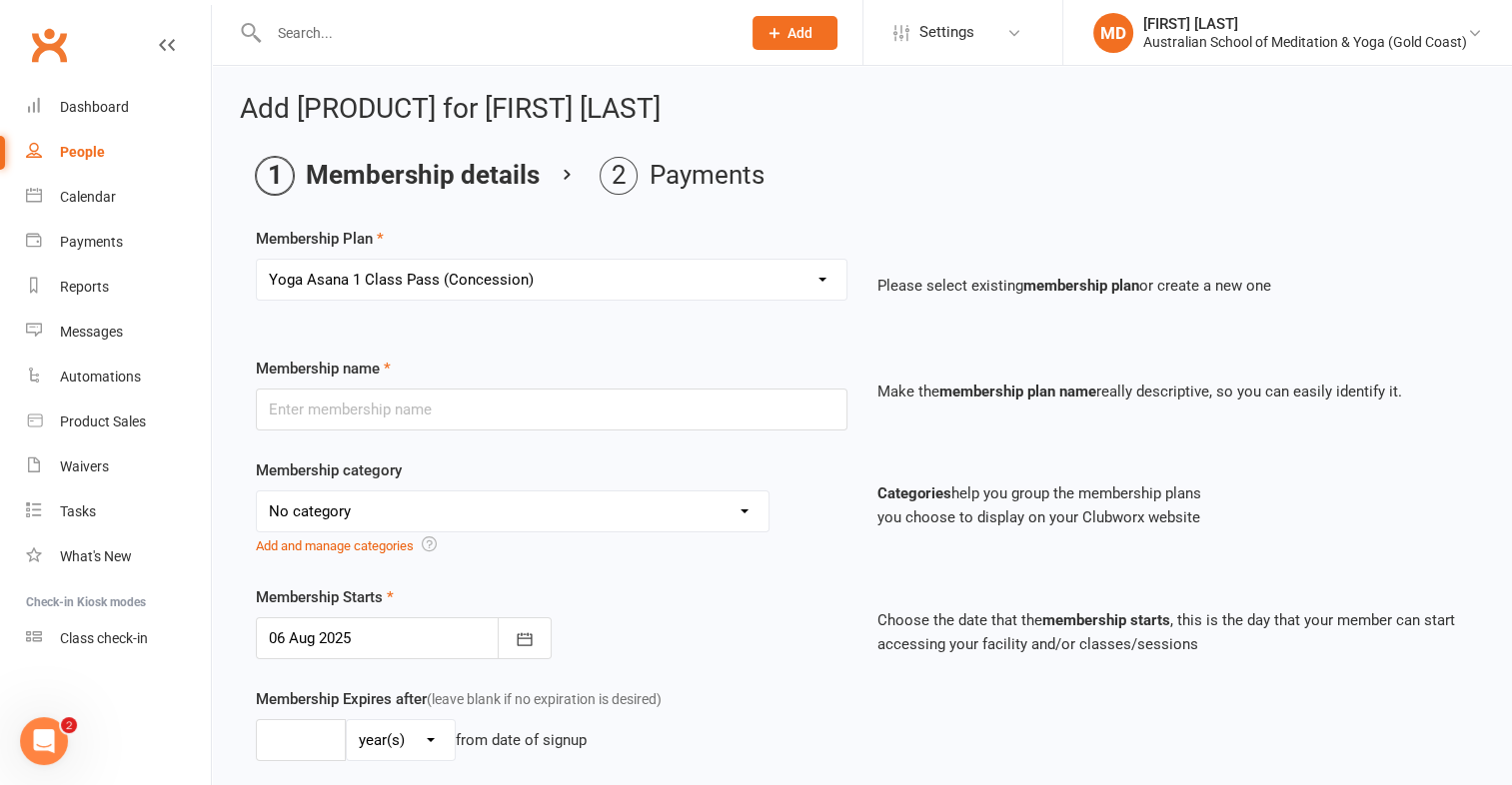 click on "Select a membership plan First Time Intro Offer (1 month Unlimited Meditation & Yoga) 1 Year Unlimited Membership - Weekly Recurring Payments Mindful Kids Meditation & Yoga Membership Mindful Kids Meditation & Yoga Membership (Concession) Yoga Asana 1 Class Pass Yoga Asana 1 Class Pass (Concession) Meditation 1 Class Pass [1 x $5] Community Yoga 1 Class Pass (1 x $5 class) CLASS PASS: 1 Yoga or Meditation Class Mindful Kids Meditation & Yoga 1 Class Pass Mindful Kids Meditation & Yoga 1 Class Pass (Concession/More Than One) Mindful Parents 1 Class Pass (For Tues Stretch & Relax) Labrador/Nerang Yoga 5 Class Pass Labrador/Nerang Yoga 10 Class Pass Teachers/Complimentary (MANAGEMENT USE ONLY) FIRST RESPONDERS 3 Month Pass Workshop 1 Month Membership (MANAGEMENT USE ONLY) Free! 1 Yoga or Meditation Class 12 Yoga Asana Class Pass 6 Yoga Asana Class Pass 7 Day Holiday Membership 6 Month Unlimited Membership - Weekly Recurring Payments 20 Yoga Asana Class Pass 12 Yoga Asana Class Pass (Concession)" at bounding box center [552, 280] 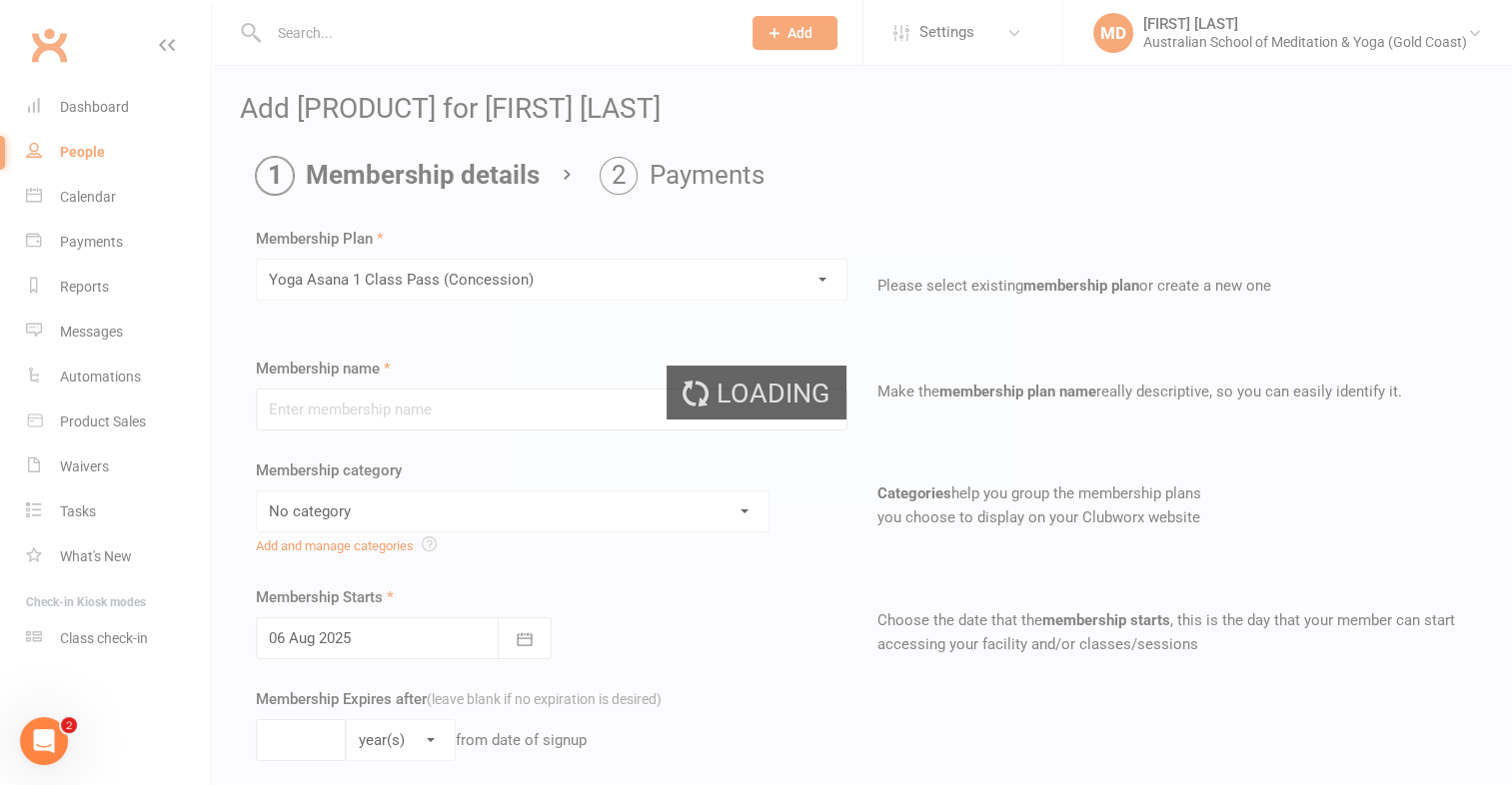 type on "Yoga Asana 1 Class Pass (Concession)" 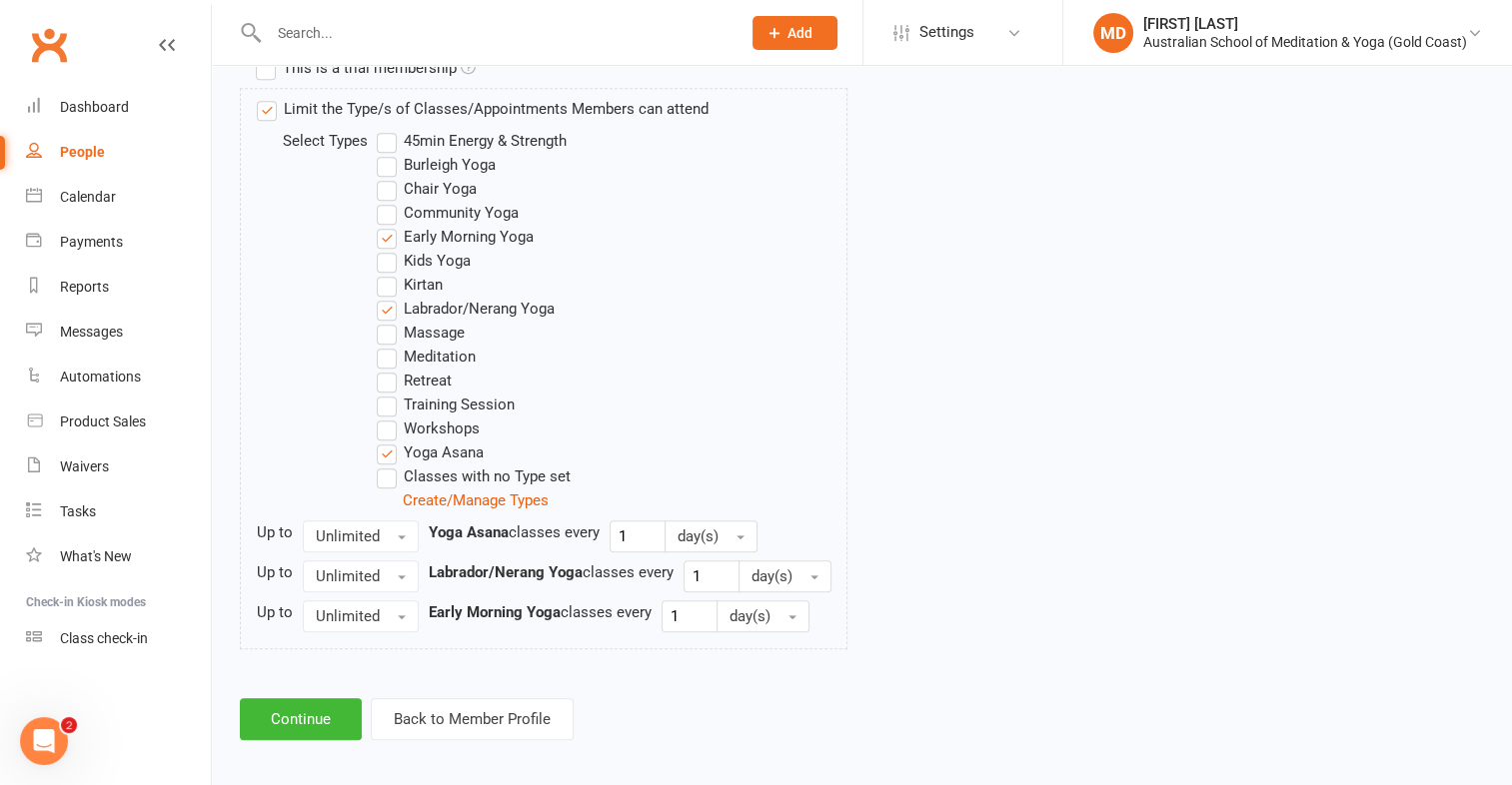 scroll, scrollTop: 1019, scrollLeft: 0, axis: vertical 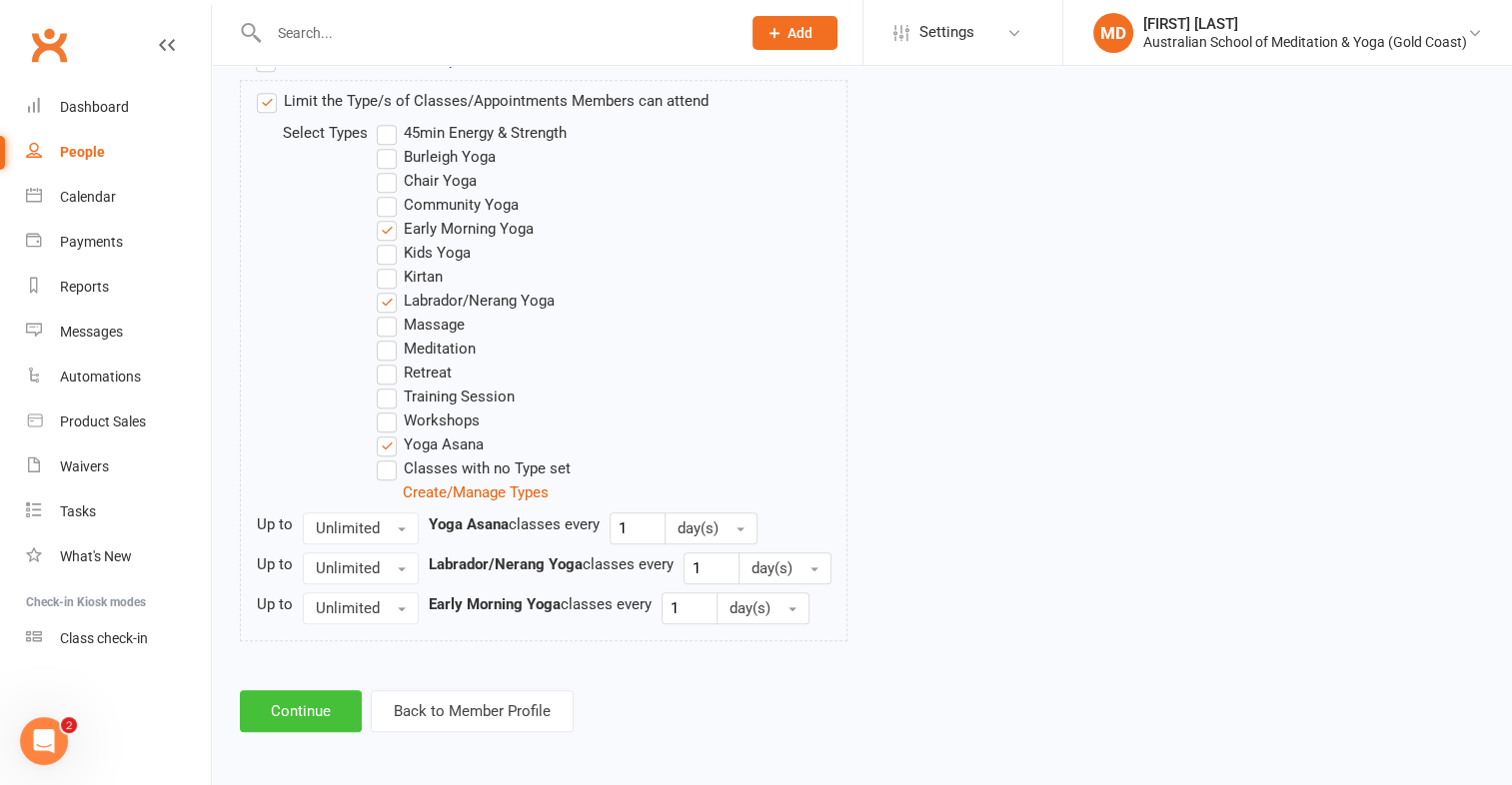 click on "Continue" at bounding box center [301, 711] 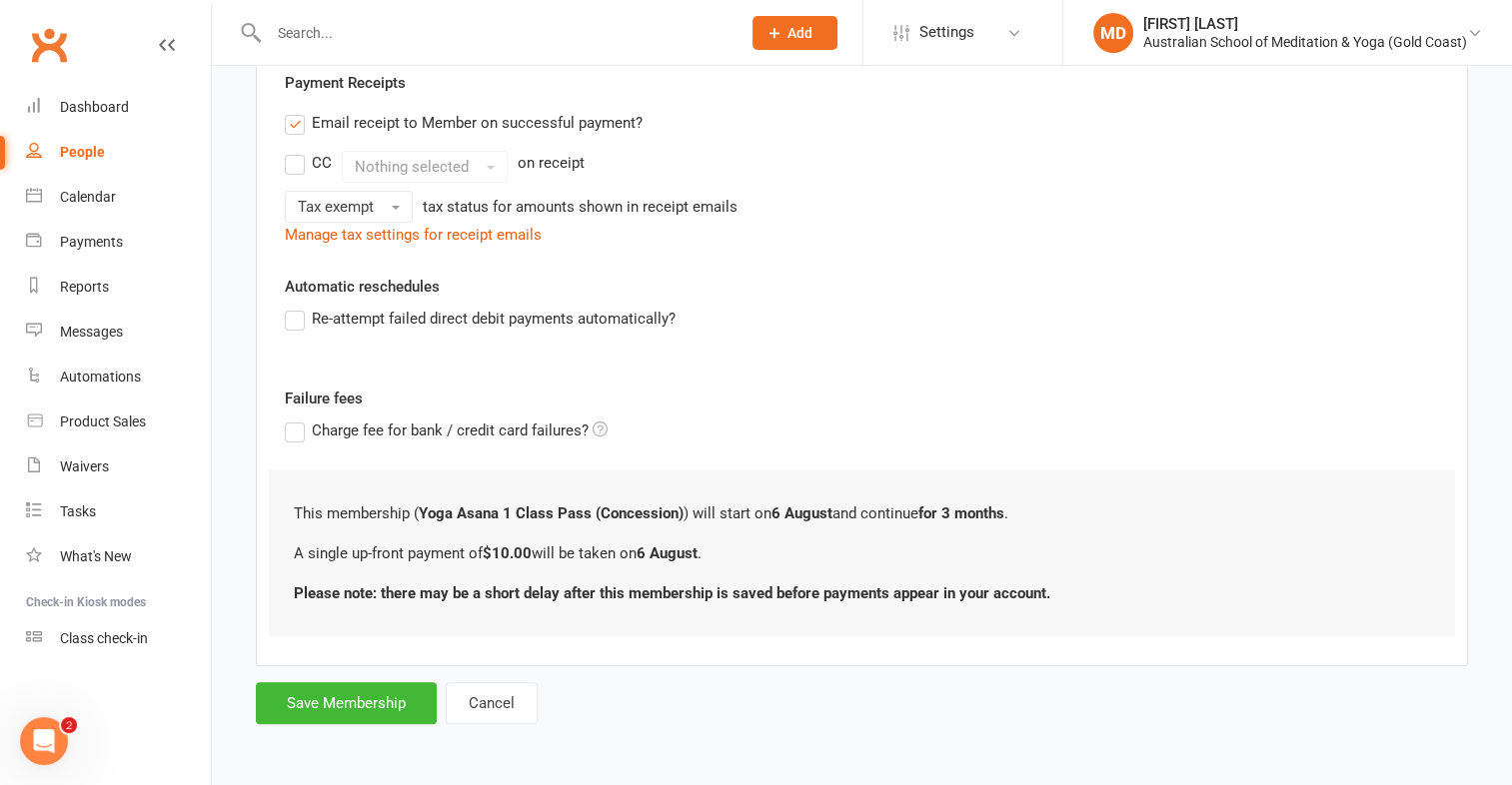 scroll, scrollTop: 0, scrollLeft: 0, axis: both 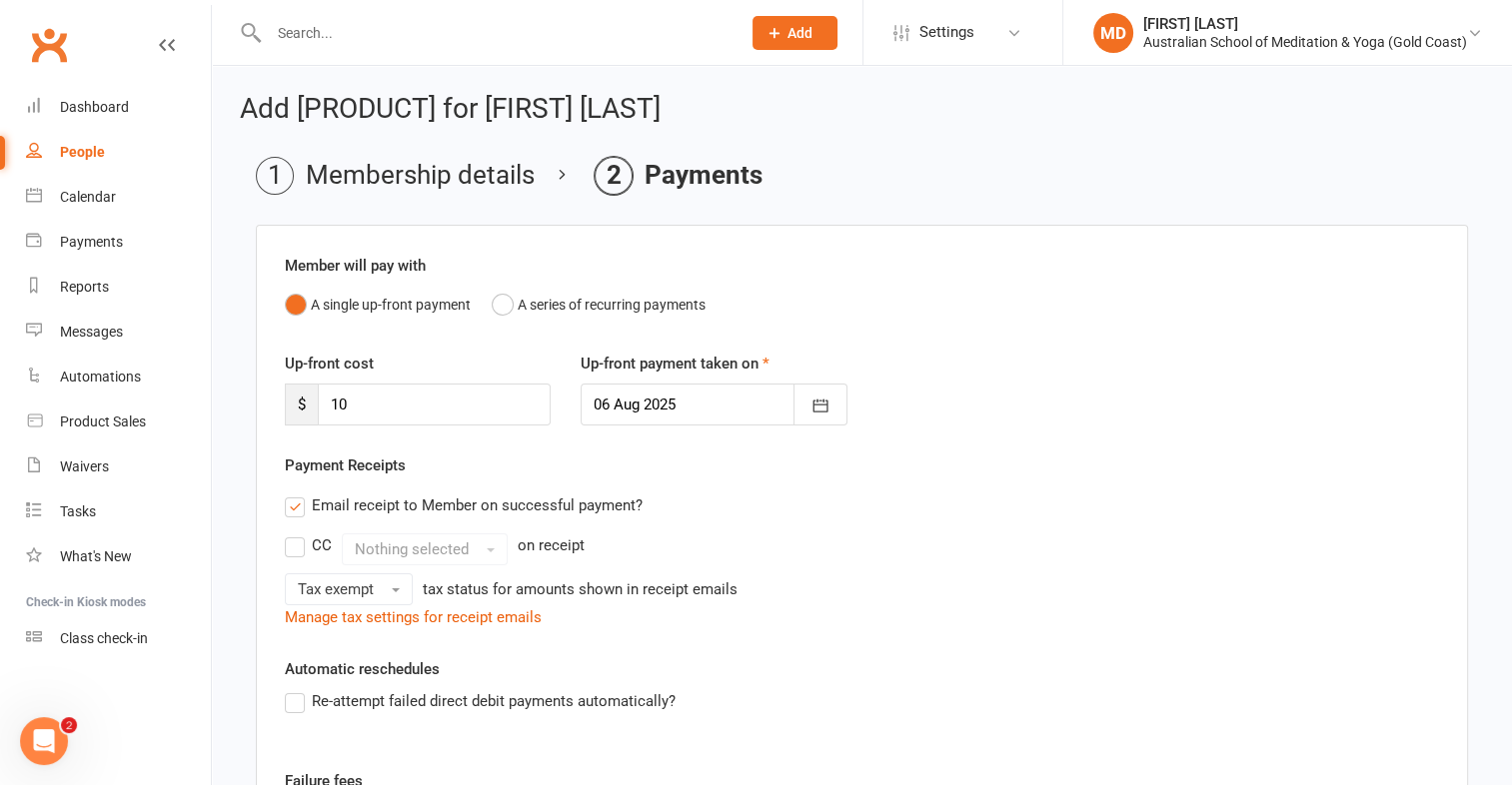 click on "Email receipt to Member on successful payment?" at bounding box center [464, 505] 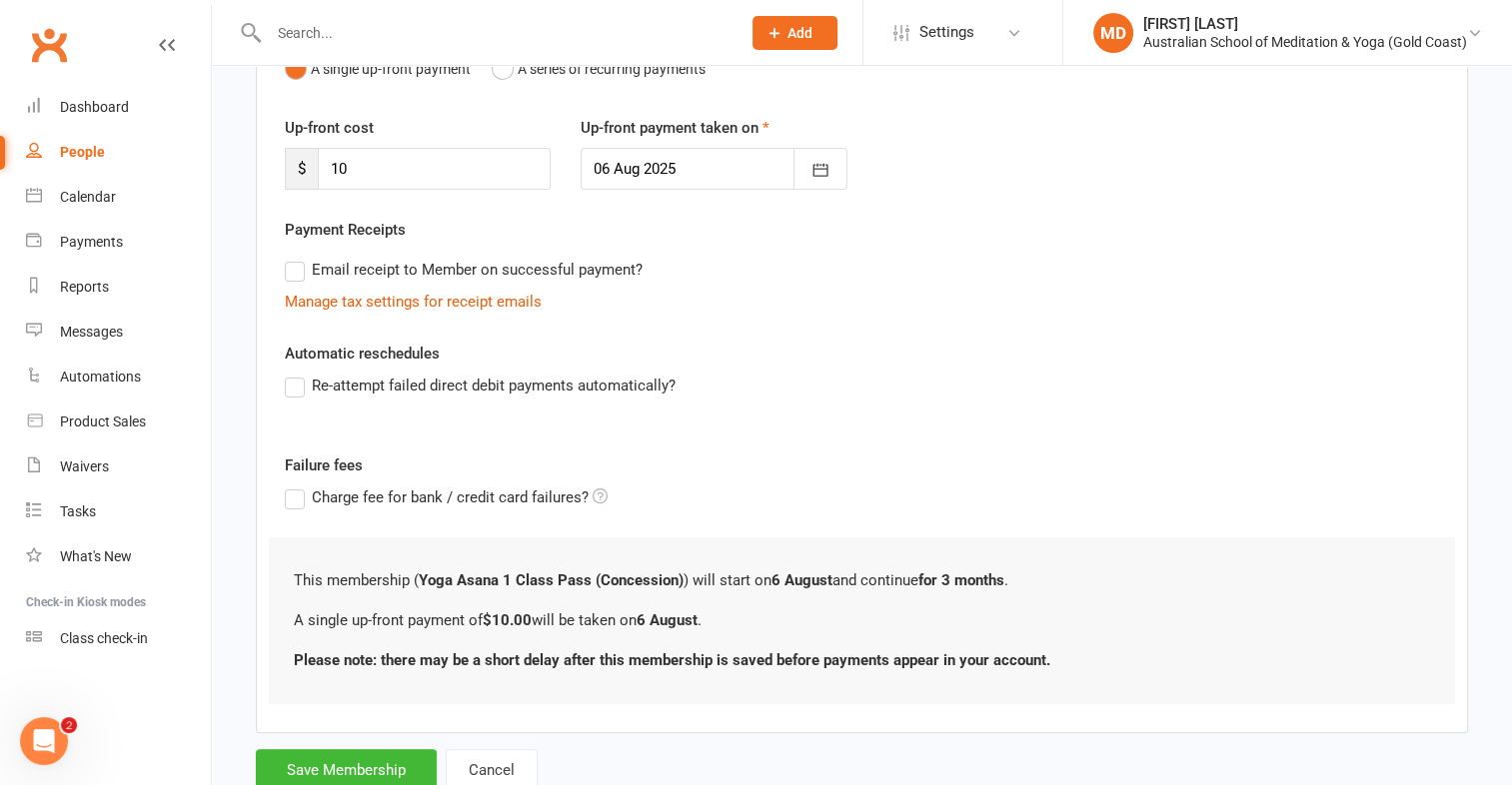scroll, scrollTop: 301, scrollLeft: 0, axis: vertical 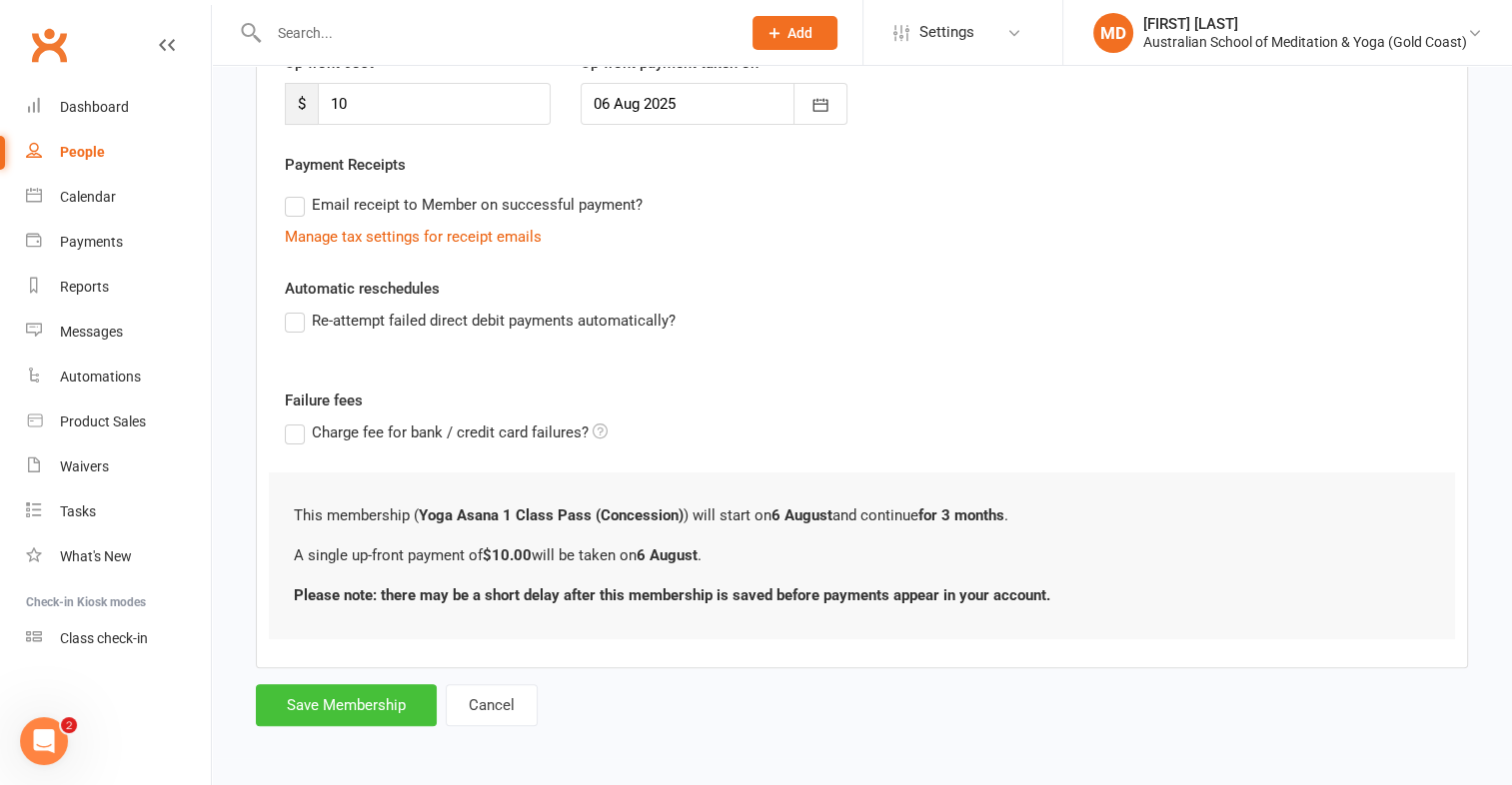 click on "Save Membership" at bounding box center [346, 705] 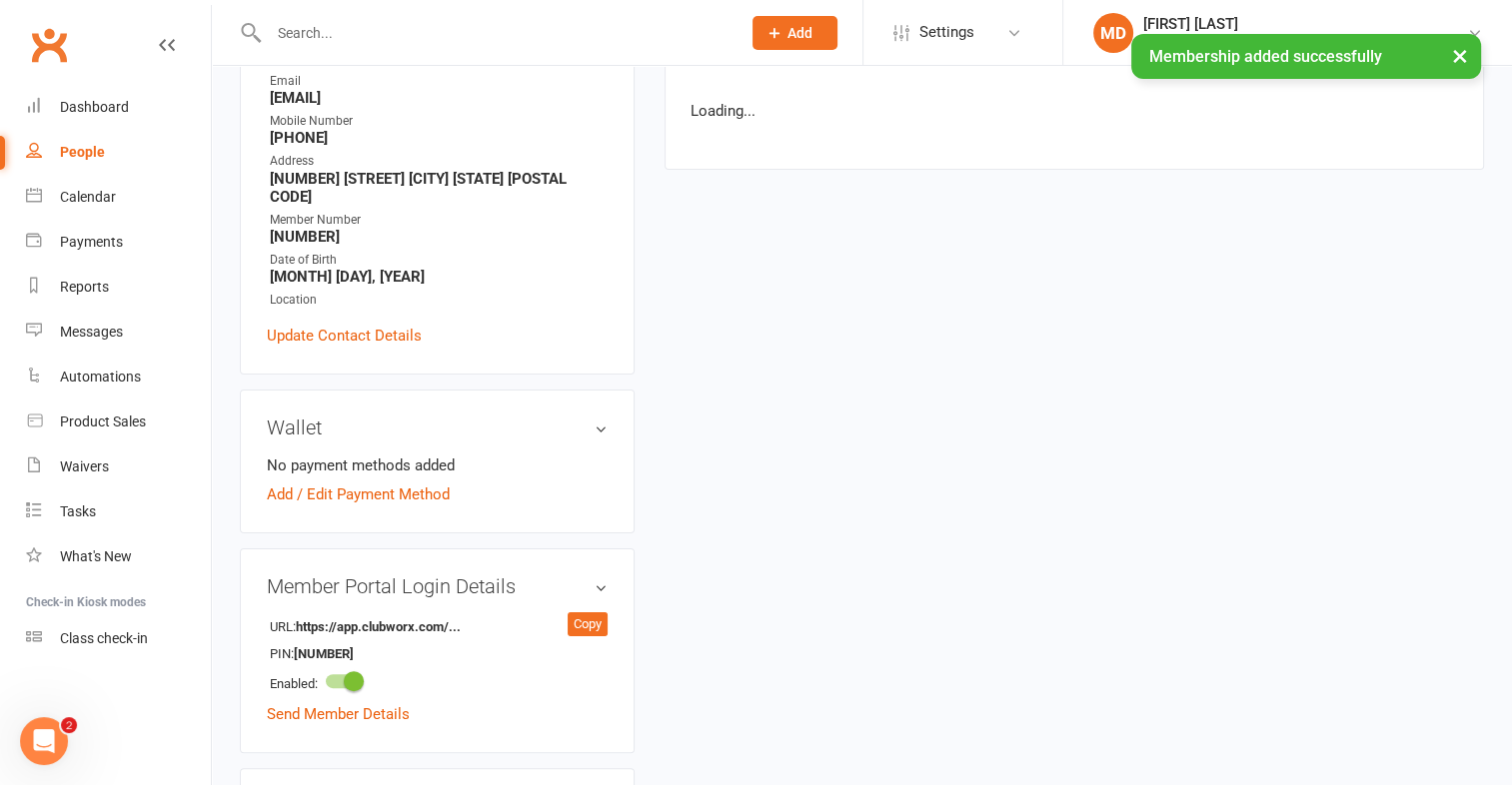 scroll, scrollTop: 0, scrollLeft: 0, axis: both 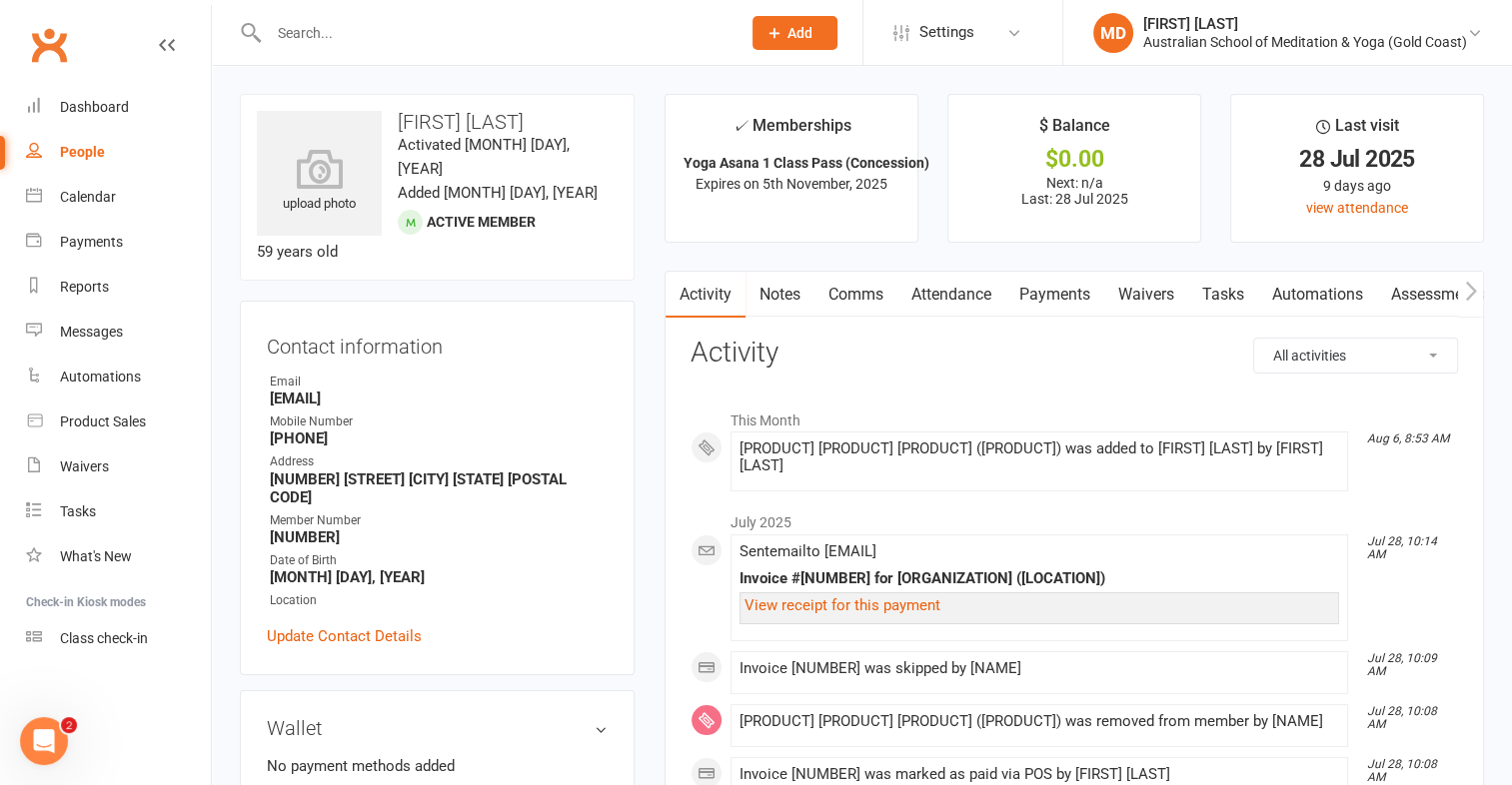 click on "Payments" at bounding box center (1054, 295) 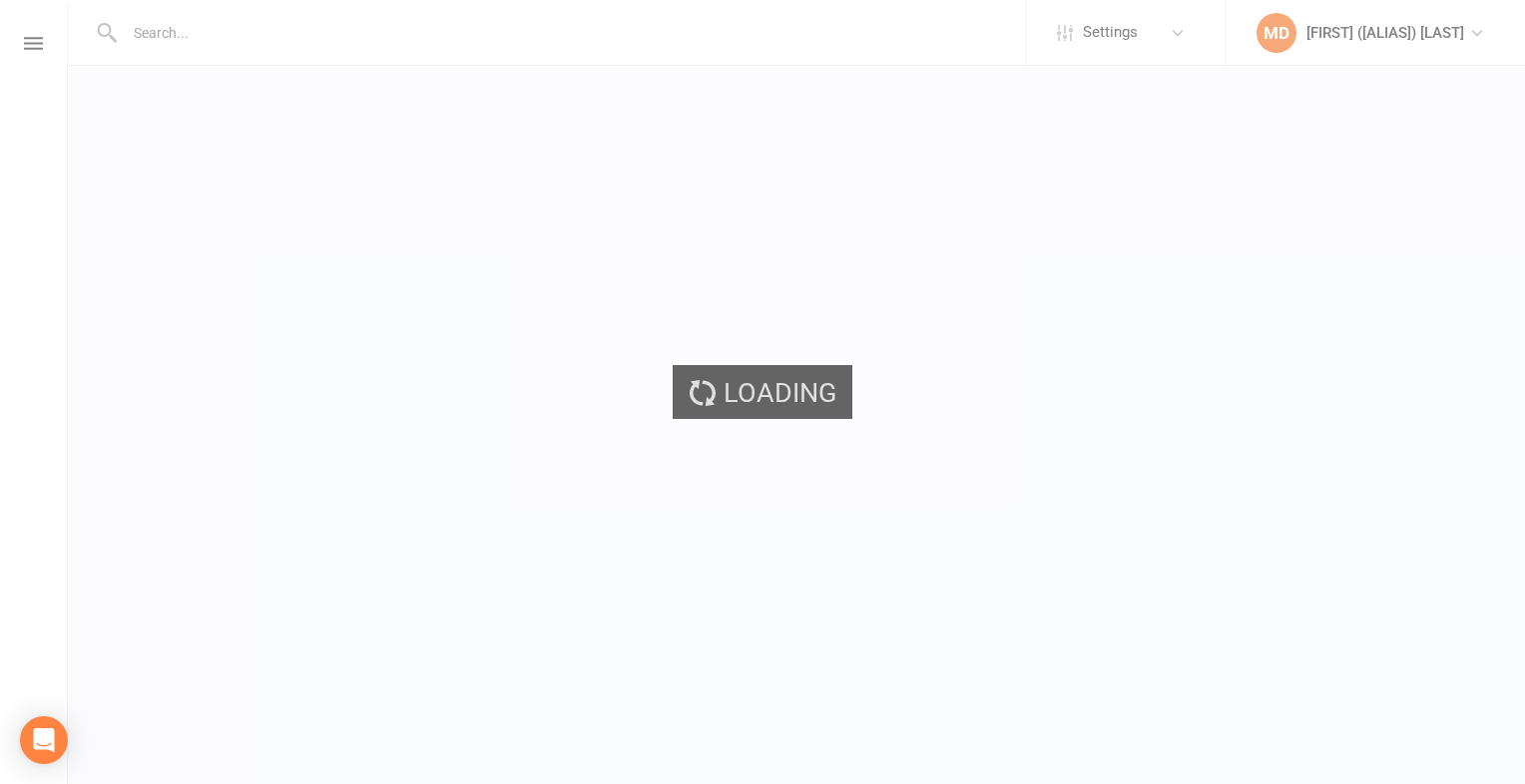 scroll, scrollTop: 0, scrollLeft: 0, axis: both 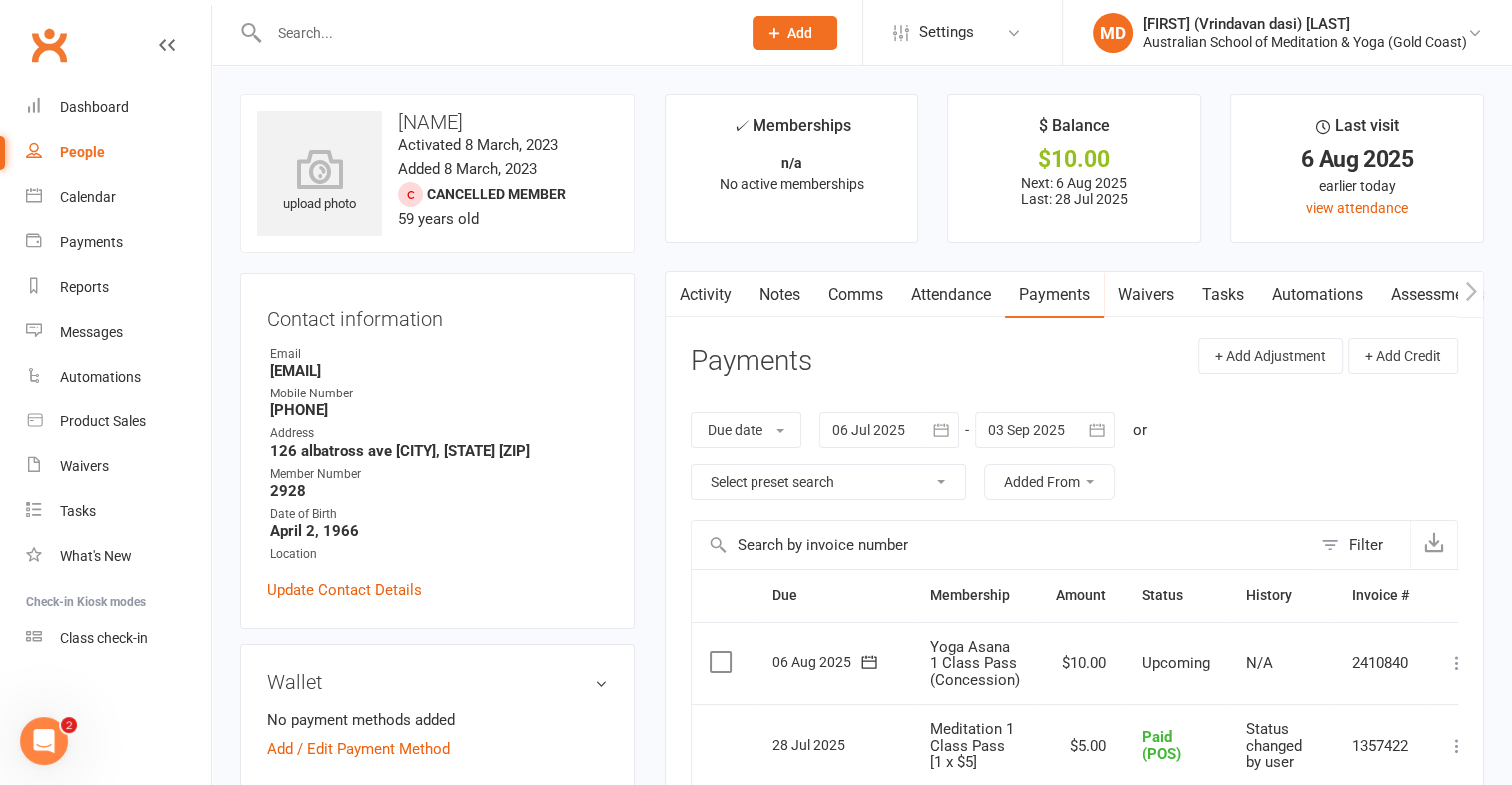 click on "Activity Notes Comms Attendance Payments Waivers Tasks Automations Assessments Credit balance
Payments + Add Adjustment + Add Credit Due date  Due date Date paid Date failed Date settled 06 Jul 2025
July 2025
Sun Mon Tue Wed Thu Fri Sat
27
29
30
01
02
03
04
05
28
06
07
08
09
10
11
12
29
13
14
15
16
17
18
19
30
20
21
22
23
24
25
26" at bounding box center (1074, 909) 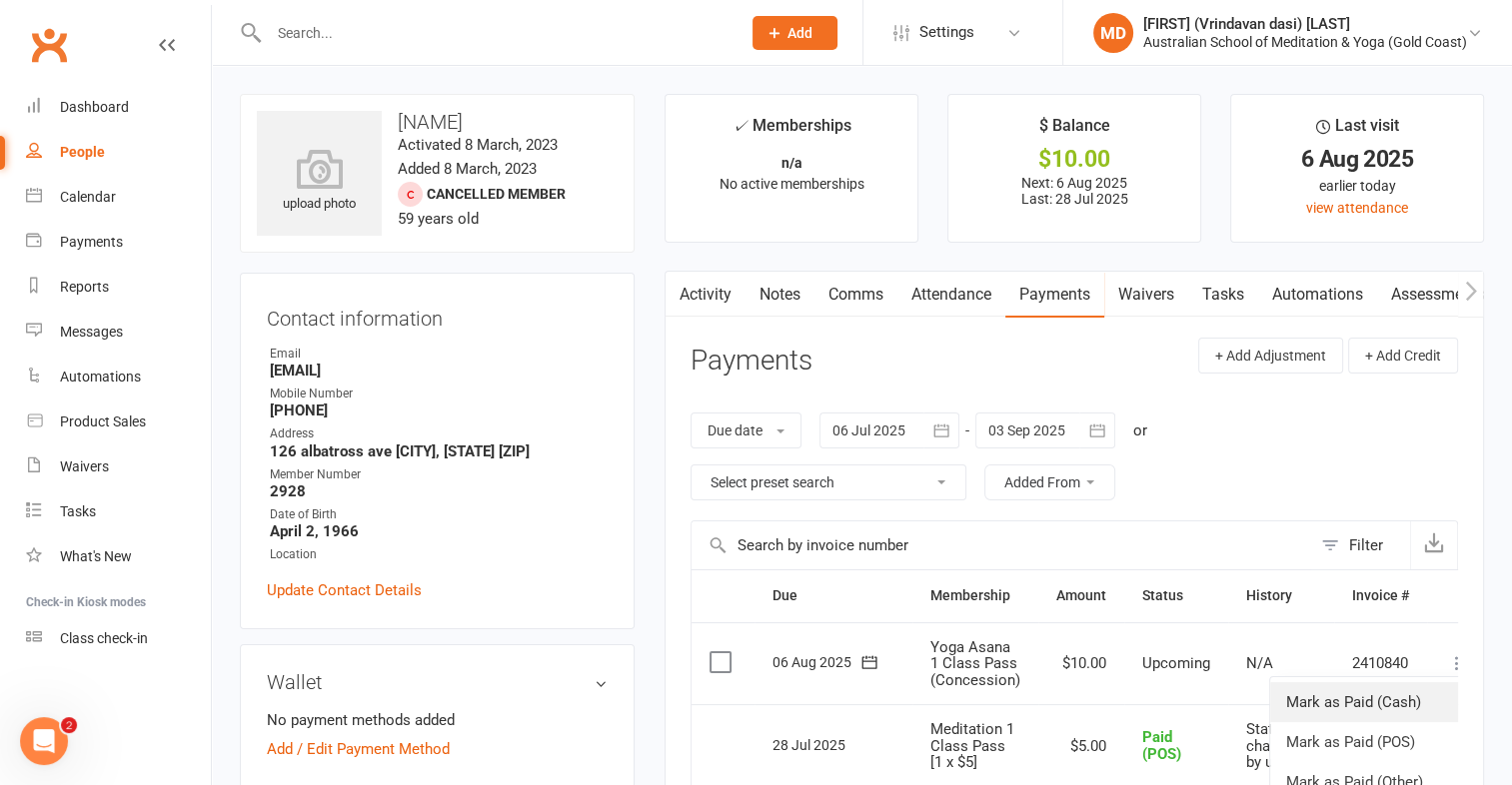 click on "Mark as Paid (Cash)" at bounding box center (1369, 702) 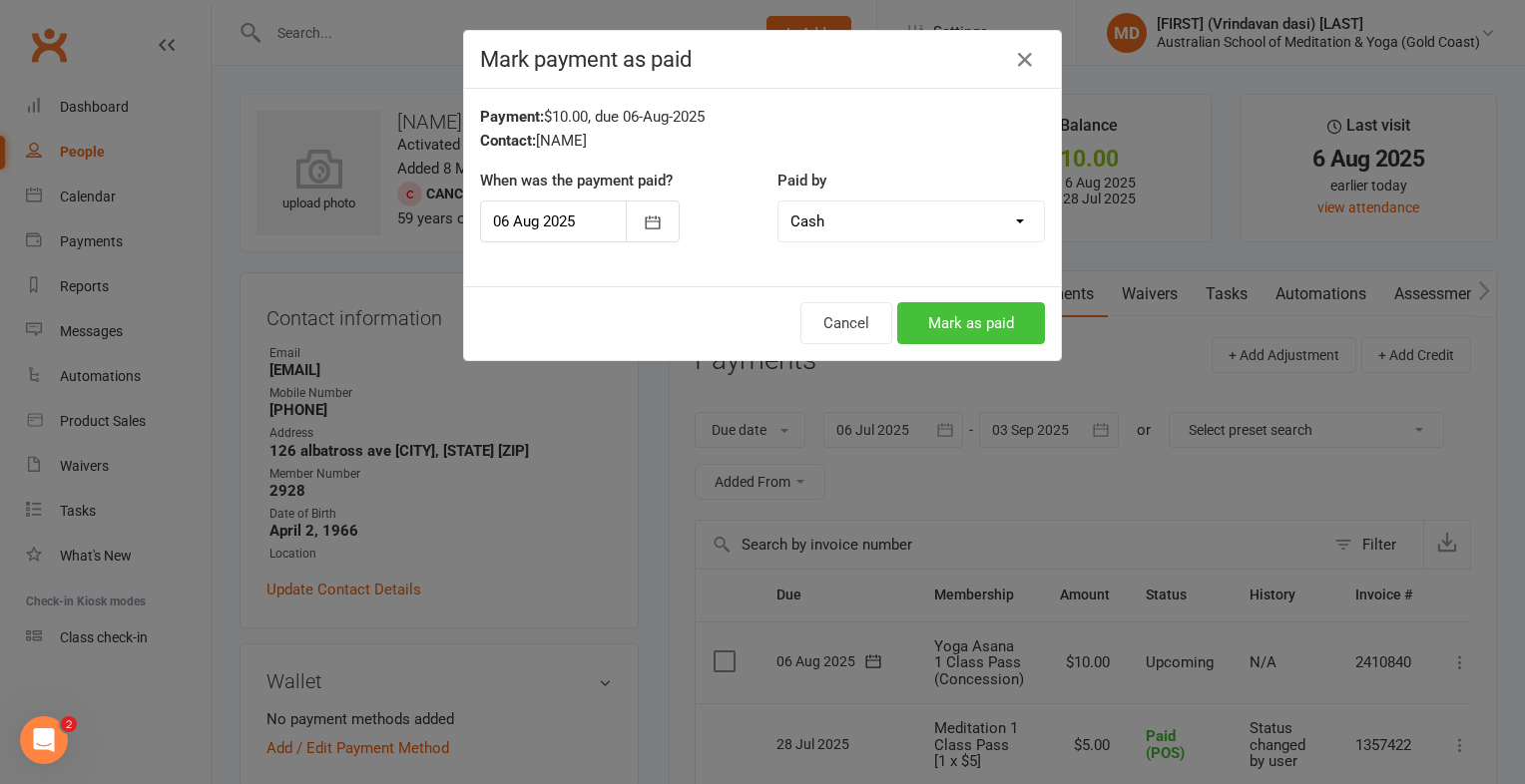 click on "Mark as paid" at bounding box center (971, 323) 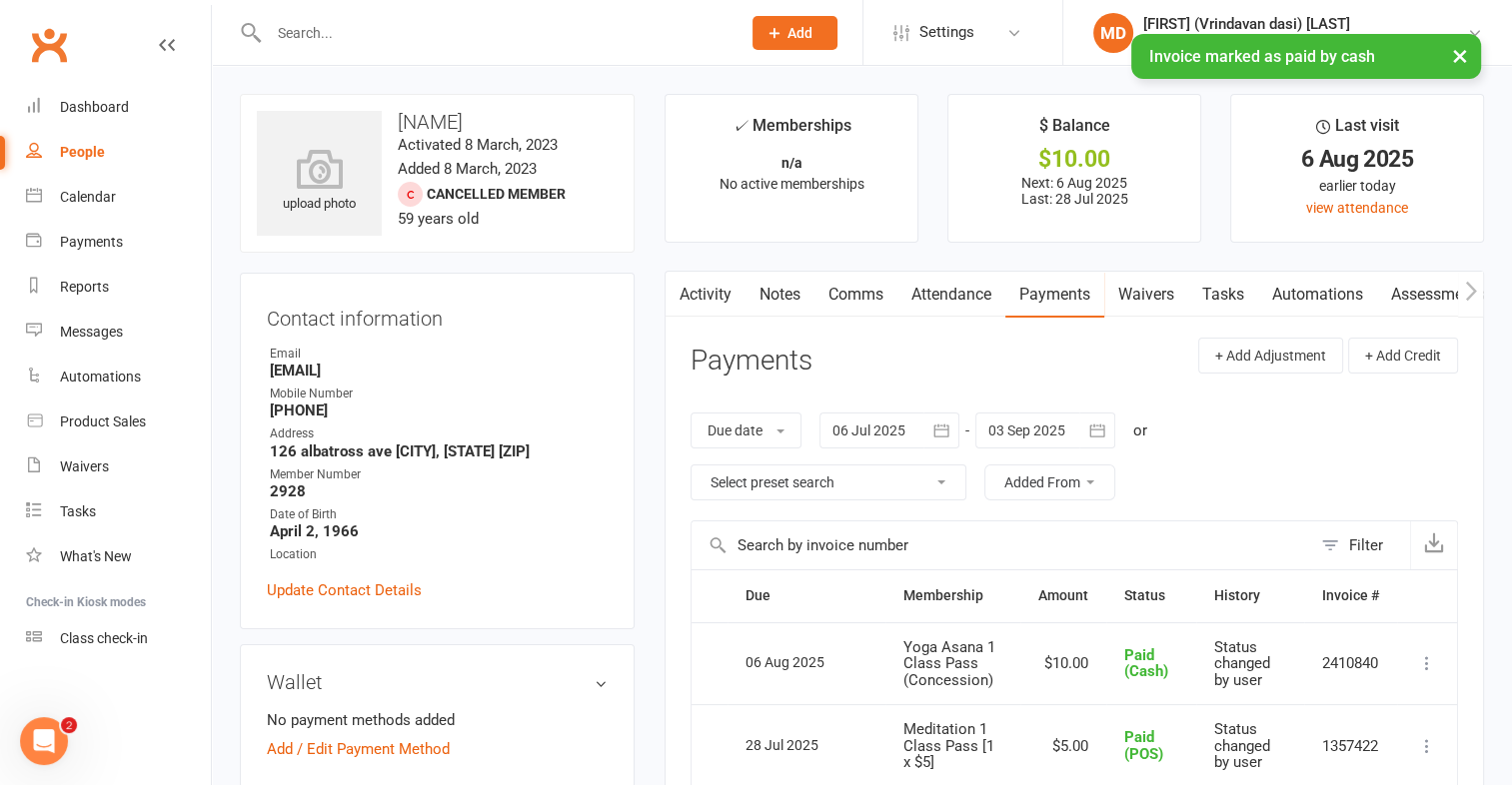 click on "× Invoice marked as paid by cash" at bounding box center [743, 34] 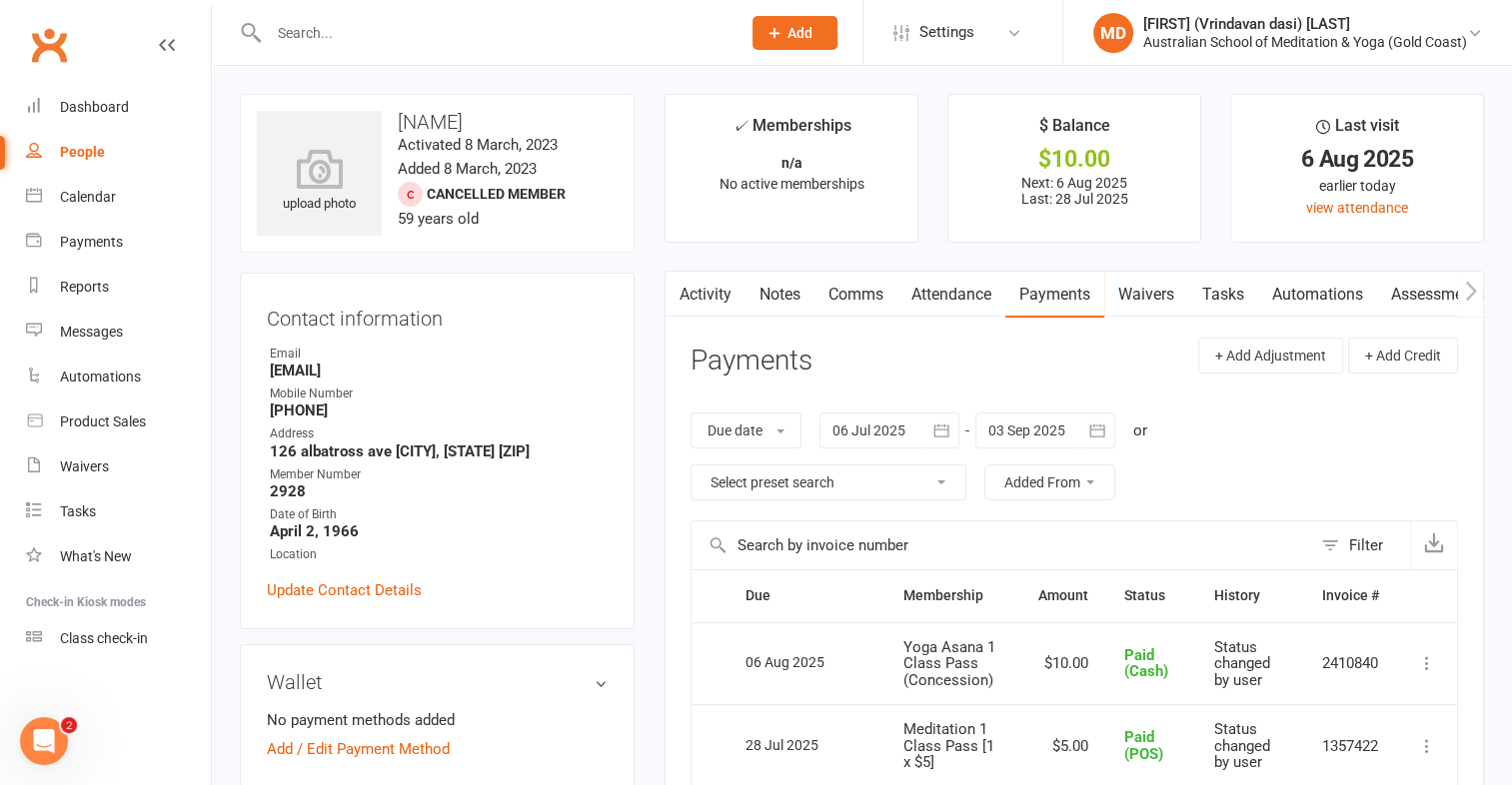 click at bounding box center (495, 33) 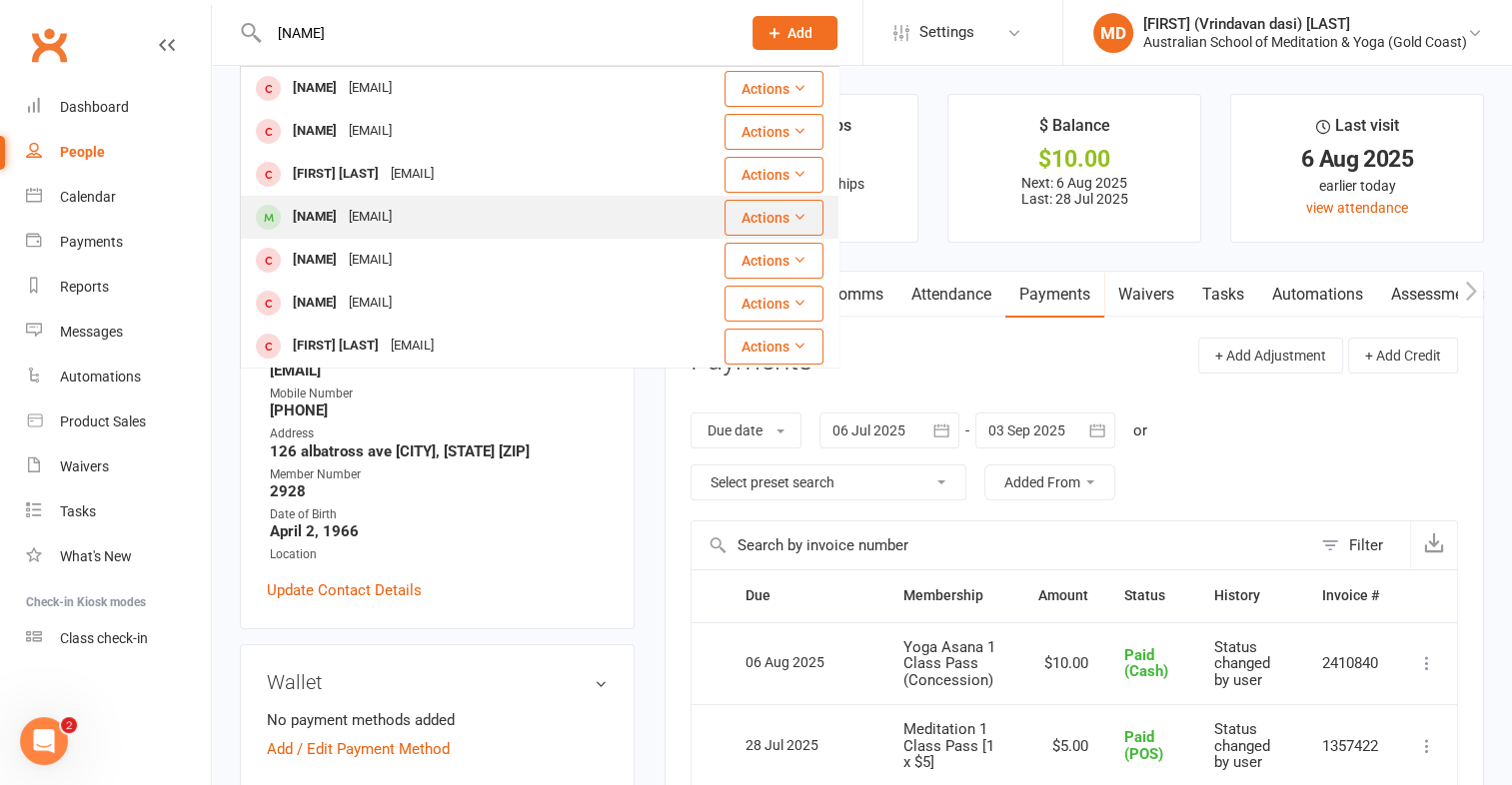 type on "[NAME]" 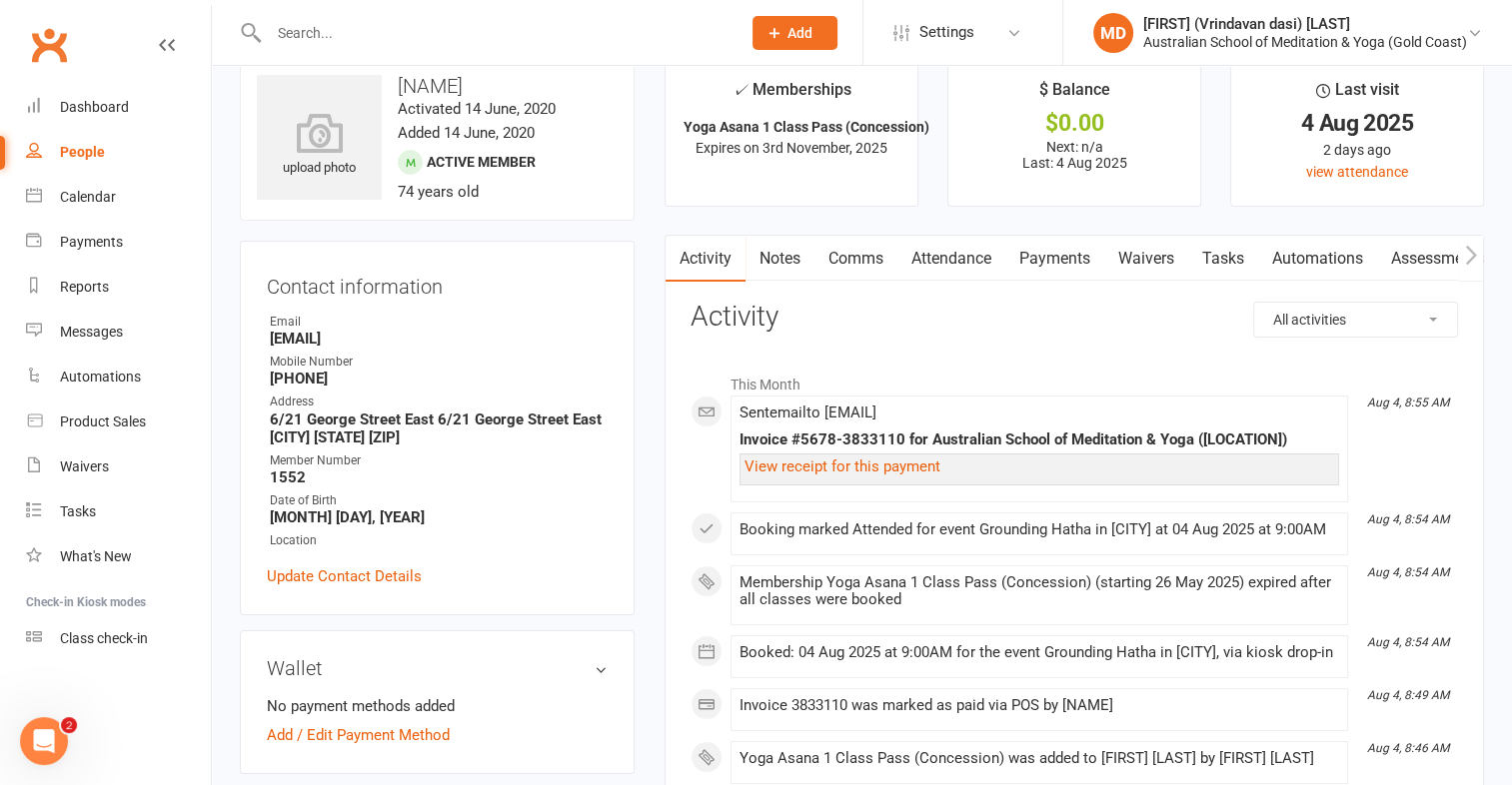scroll, scrollTop: 100, scrollLeft: 0, axis: vertical 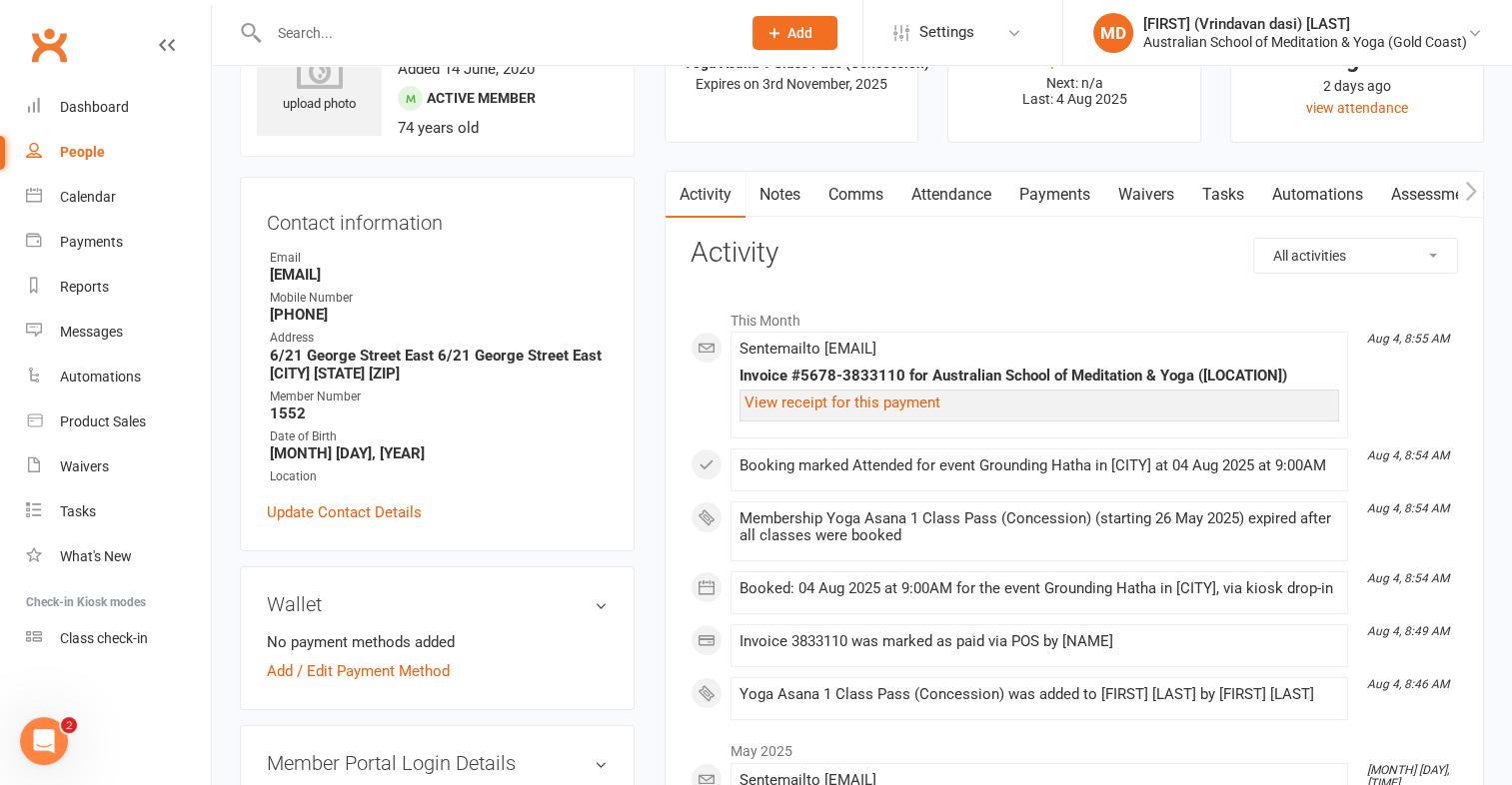 click on "Payments" at bounding box center (1054, 195) 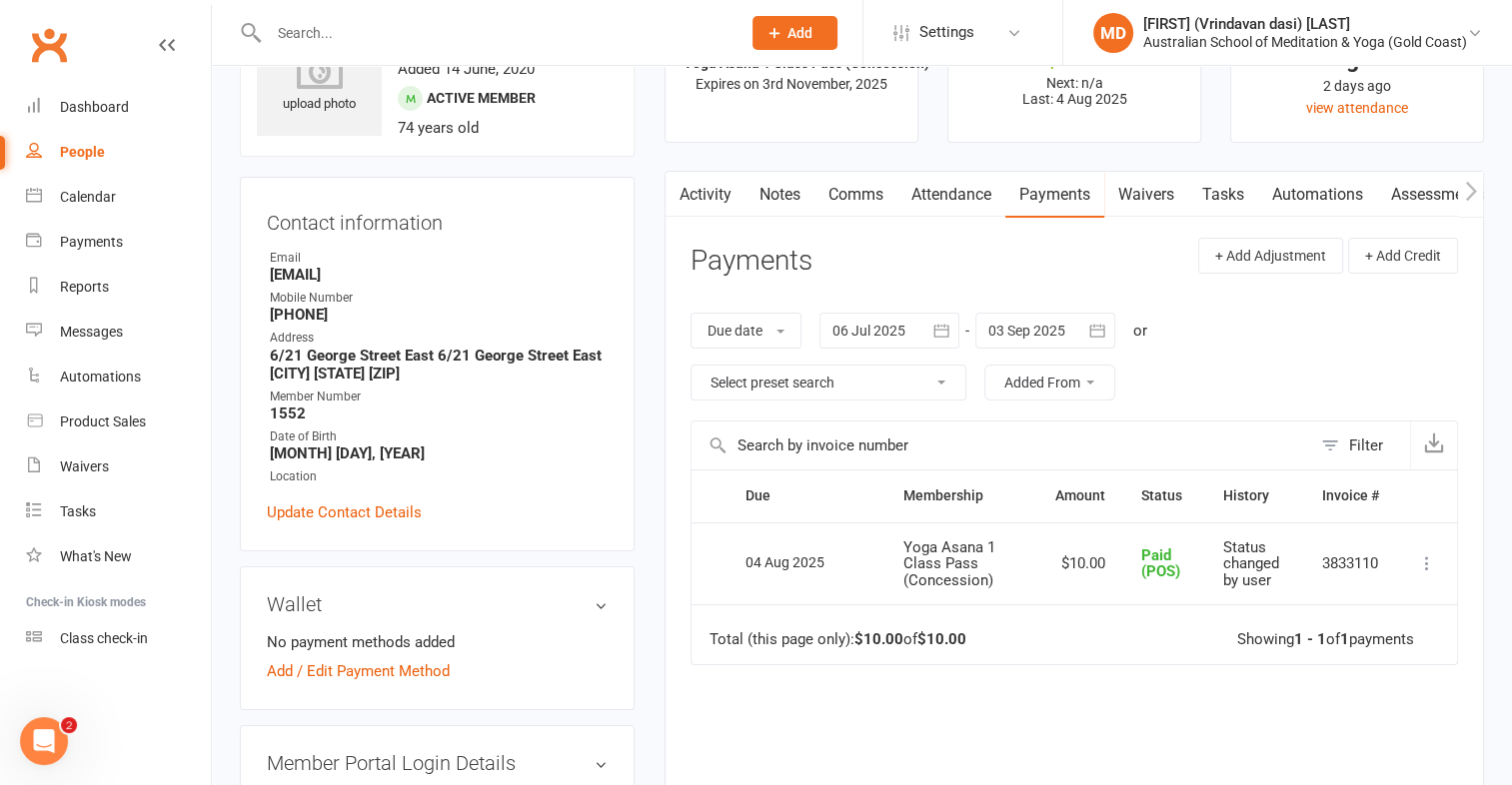 click at bounding box center [495, 33] 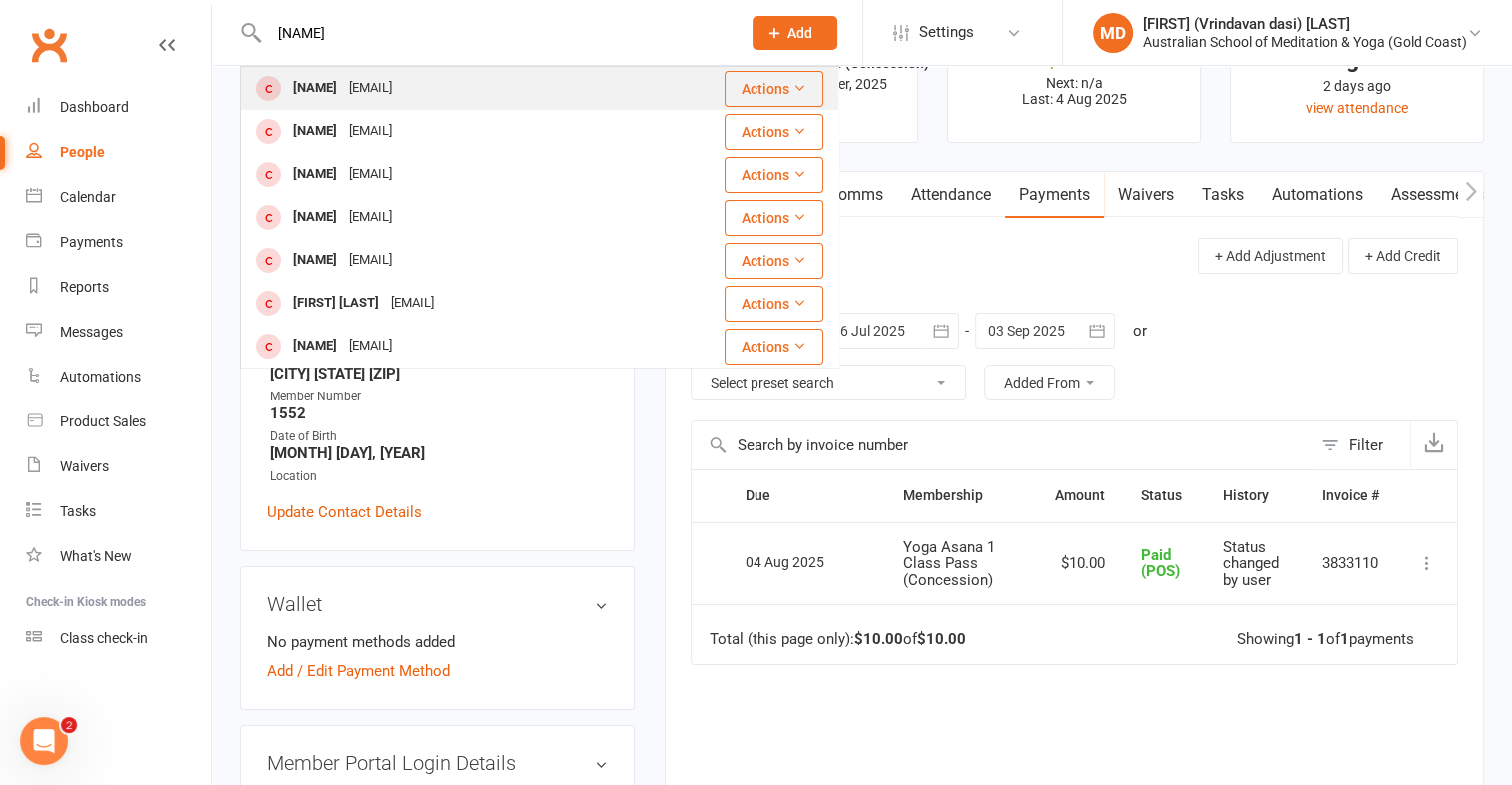 type on "[NAME]" 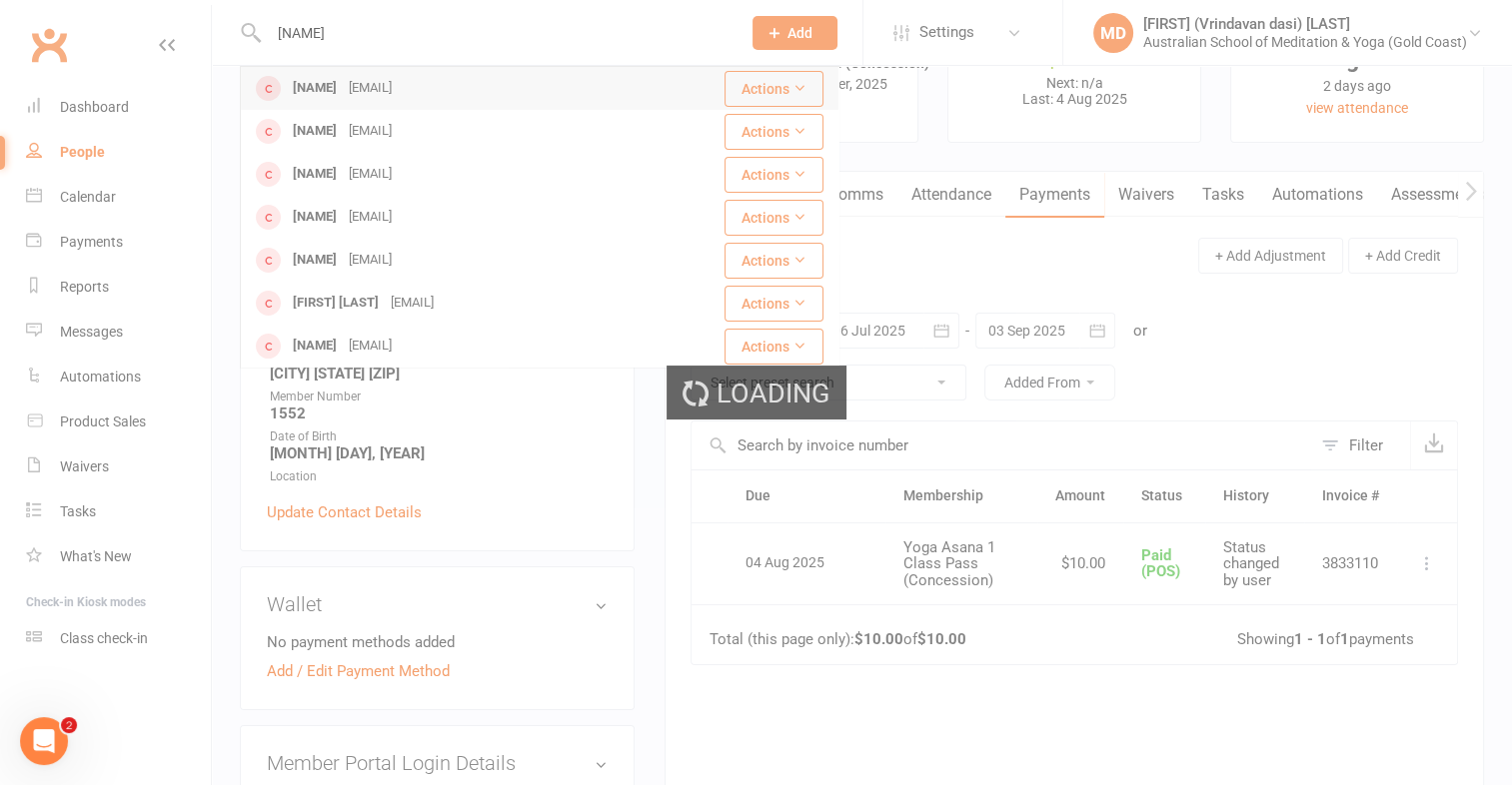 type 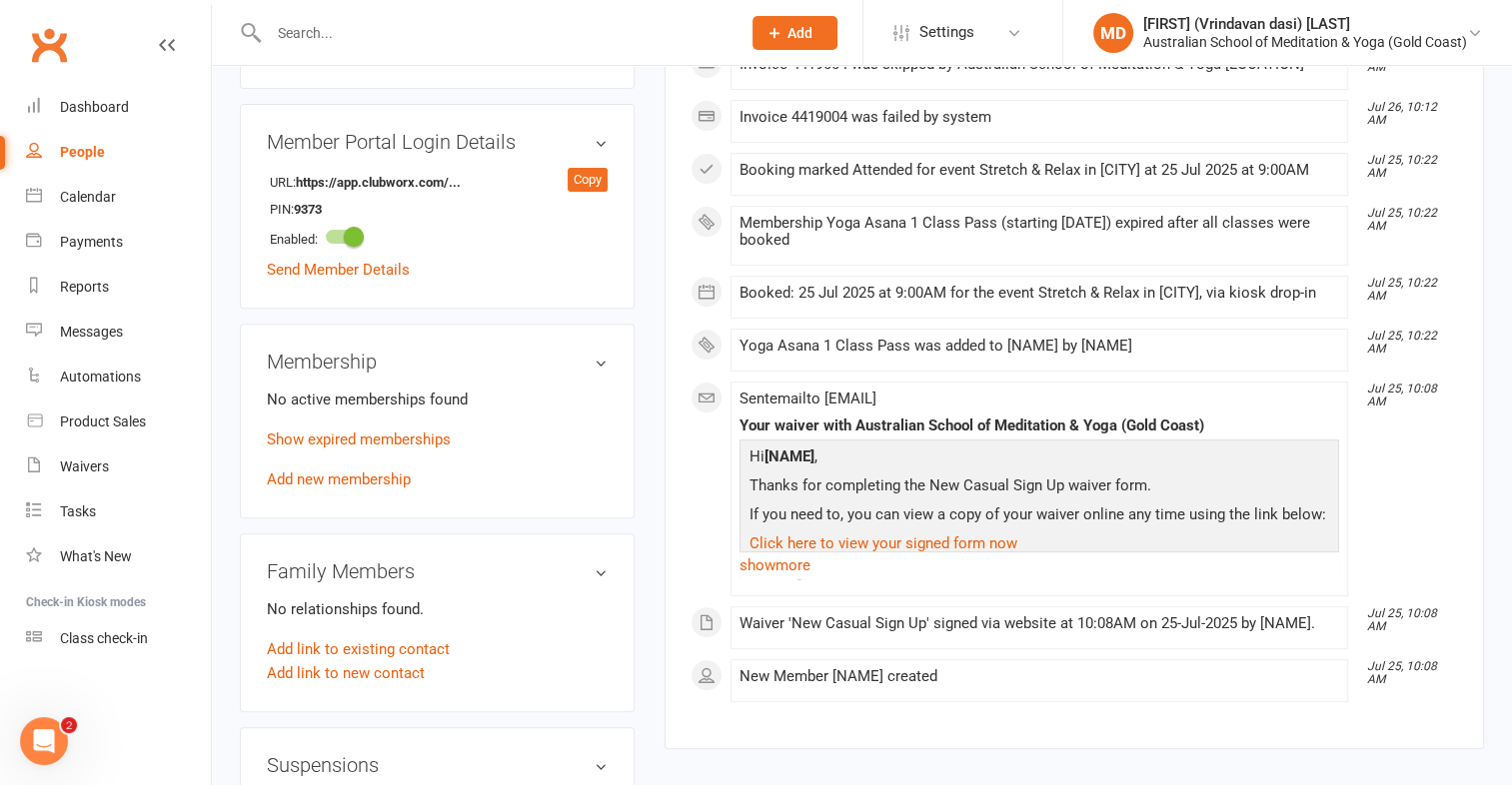 scroll, scrollTop: 799, scrollLeft: 0, axis: vertical 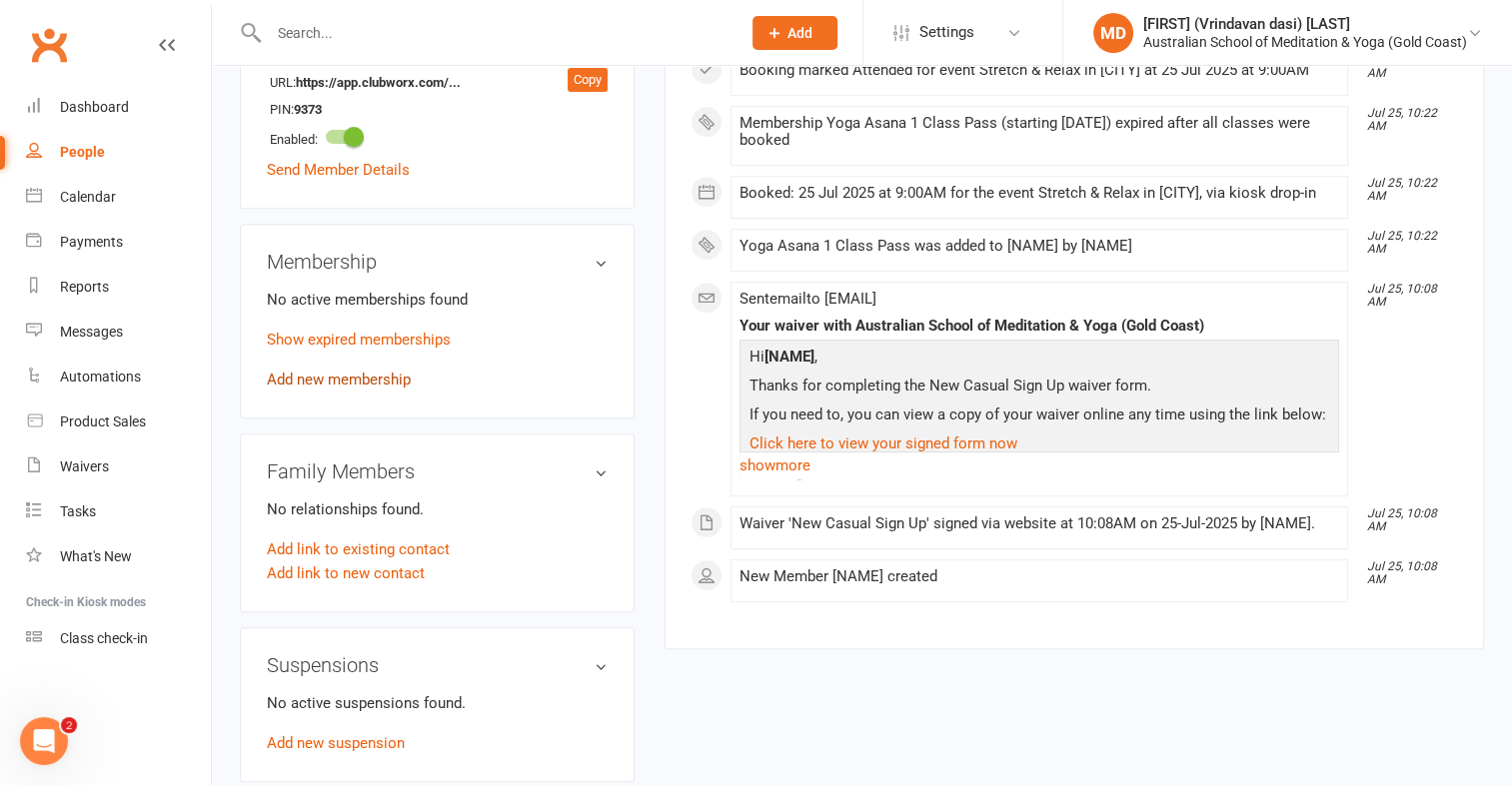 click on "Add new membership" at bounding box center (339, 380) 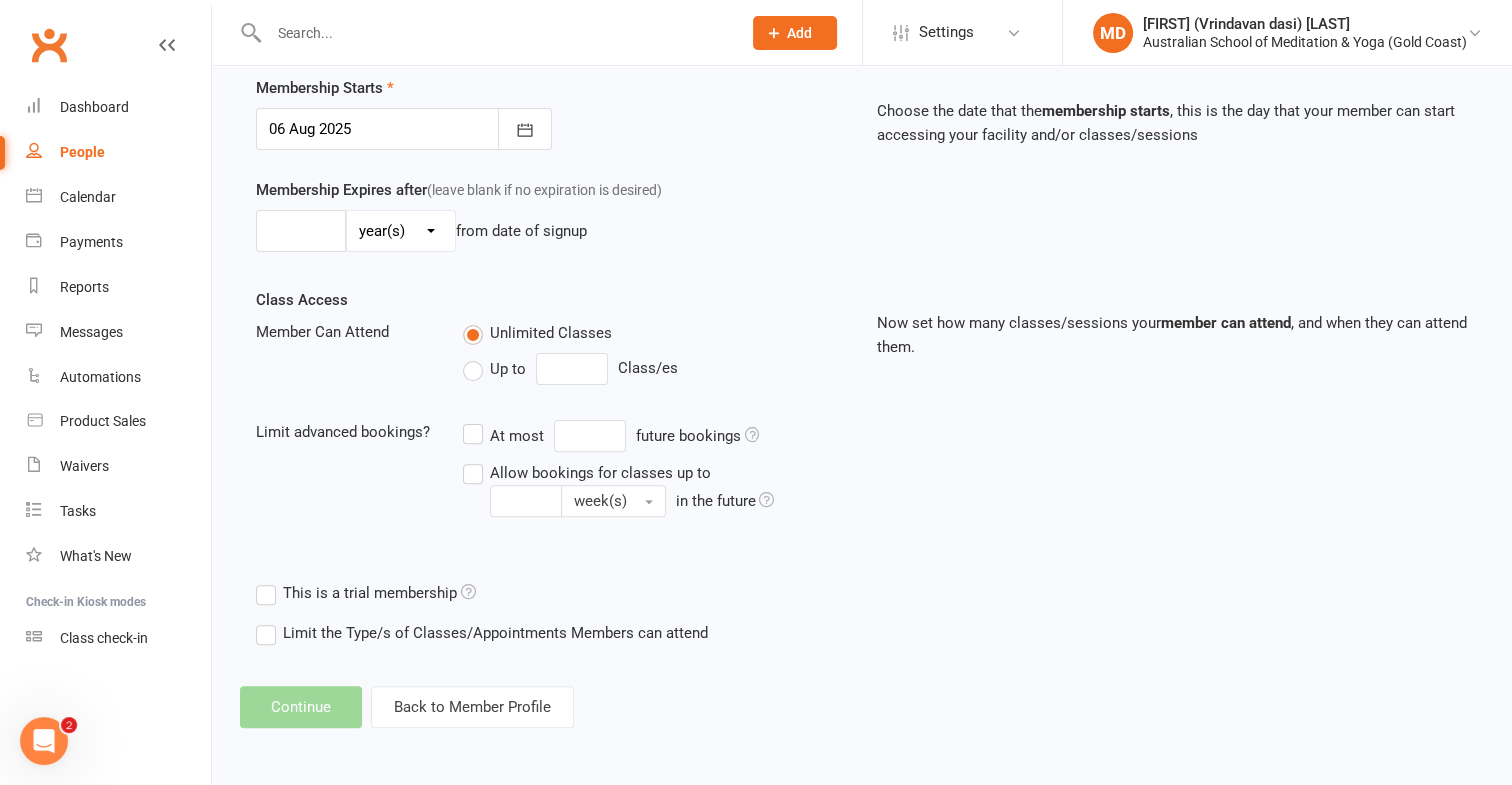 scroll, scrollTop: 0, scrollLeft: 0, axis: both 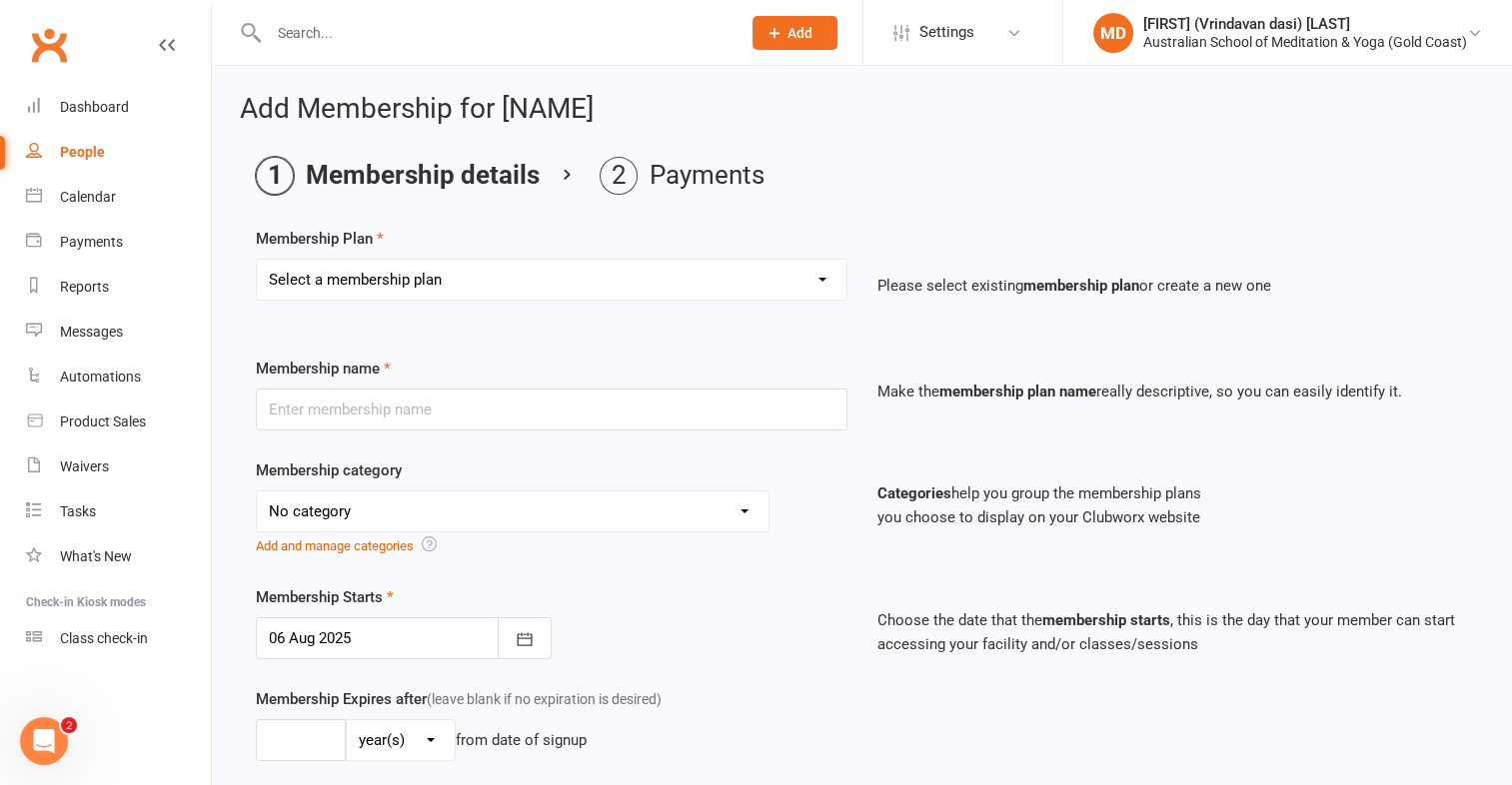 click on "Select a membership plan First Time Intro Offer (1 month Unlimited Meditation & Yoga) 1 Year Unlimited Membership - Weekly Recurring Payments Mindful Kids Meditation & Yoga Membership Mindful Kids Meditation & Yoga Membership (Concession) Yoga Asana 1 Class Pass Yoga Asana 1 Class Pass (Concession) Meditation 1 Class Pass [1 x $5] Community Yoga 1 Class Pass (1 x $5 class) CLASS PASS: 1 Yoga or Meditation Class Mindful Kids Meditation & Yoga 1 Class Pass Mindful Kids Meditation & Yoga 1 Class Pass (Concession/More Than One) Mindful Parents 1 Class Pass (For Tues Stretch & Relax) Labrador/Nerang Yoga 5 Class Pass Labrador/Nerang Yoga 10 Class Pass Teachers/Complimentary (MANAGEMENT USE ONLY) FIRST RESPONDERS 3 Month Pass Workshop 1 Month Membership (MANAGEMENT USE ONLY) Free! 1 Yoga or Meditation Class 12 Yoga Asana Class Pass 6 Yoga Asana Class Pass 7 Day Holiday Membership 6 Month Unlimited Membership - Weekly Recurring Payments 20 Yoga Asana Class Pass 12 Yoga Asana Class Pass (Concession)" at bounding box center (552, 280) 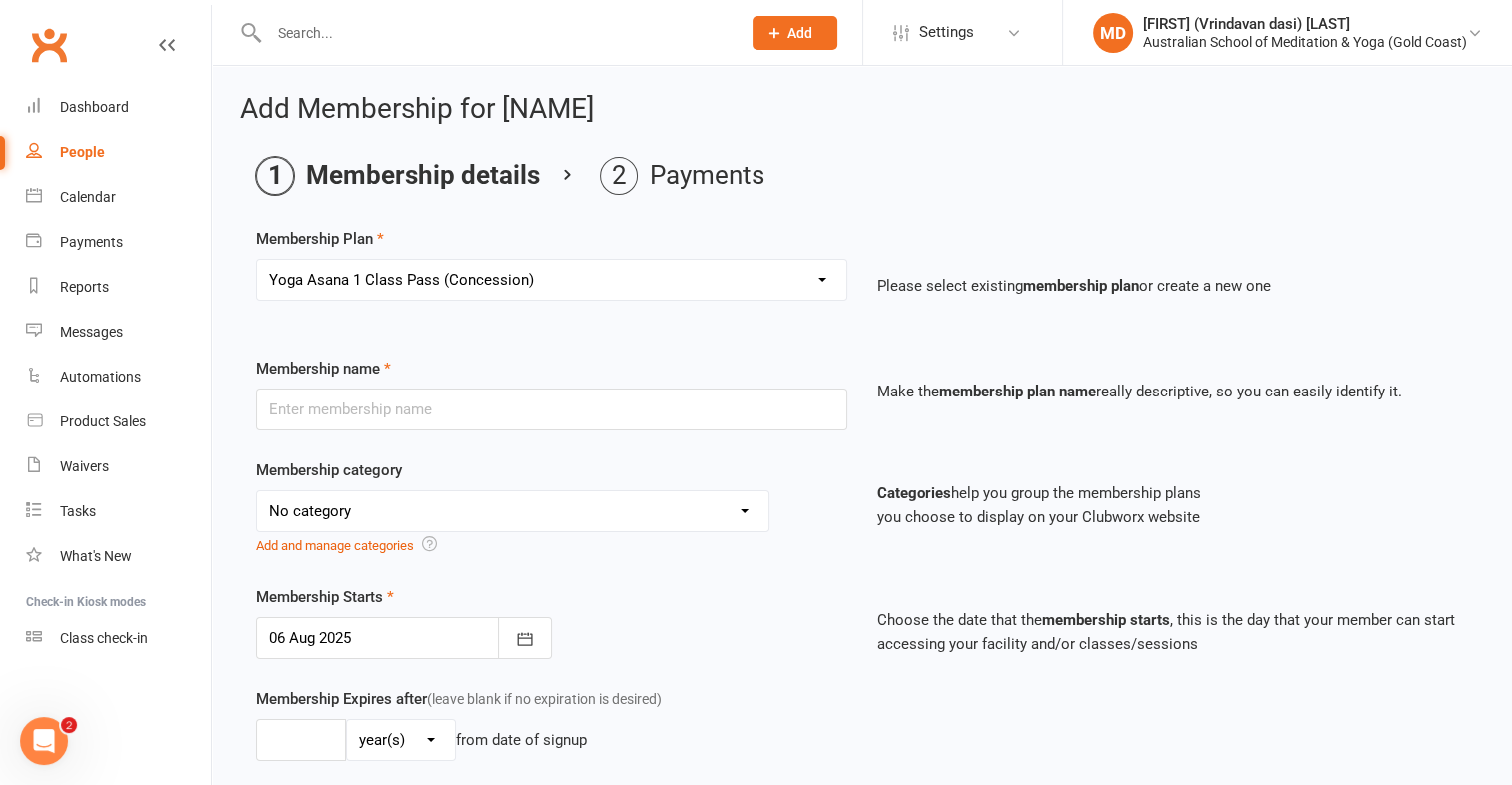 click on "Select a membership plan First Time Intro Offer (1 month Unlimited Meditation & Yoga) 1 Year Unlimited Membership - Weekly Recurring Payments Mindful Kids Meditation & Yoga Membership Mindful Kids Meditation & Yoga Membership (Concession) Yoga Asana 1 Class Pass Yoga Asana 1 Class Pass (Concession) Meditation 1 Class Pass [1 x $5] Community Yoga 1 Class Pass (1 x $5 class) CLASS PASS: 1 Yoga or Meditation Class Mindful Kids Meditation & Yoga 1 Class Pass Mindful Kids Meditation & Yoga 1 Class Pass (Concession/More Than One) Mindful Parents 1 Class Pass (For Tues Stretch & Relax) Labrador/Nerang Yoga 5 Class Pass Labrador/Nerang Yoga 10 Class Pass Teachers/Complimentary (MANAGEMENT USE ONLY) FIRST RESPONDERS 3 Month Pass Workshop 1 Month Membership (MANAGEMENT USE ONLY) Free! 1 Yoga or Meditation Class 12 Yoga Asana Class Pass 6 Yoga Asana Class Pass 7 Day Holiday Membership 6 Month Unlimited Membership - Weekly Recurring Payments 20 Yoga Asana Class Pass 12 Yoga Asana Class Pass (Concession)" at bounding box center (552, 280) 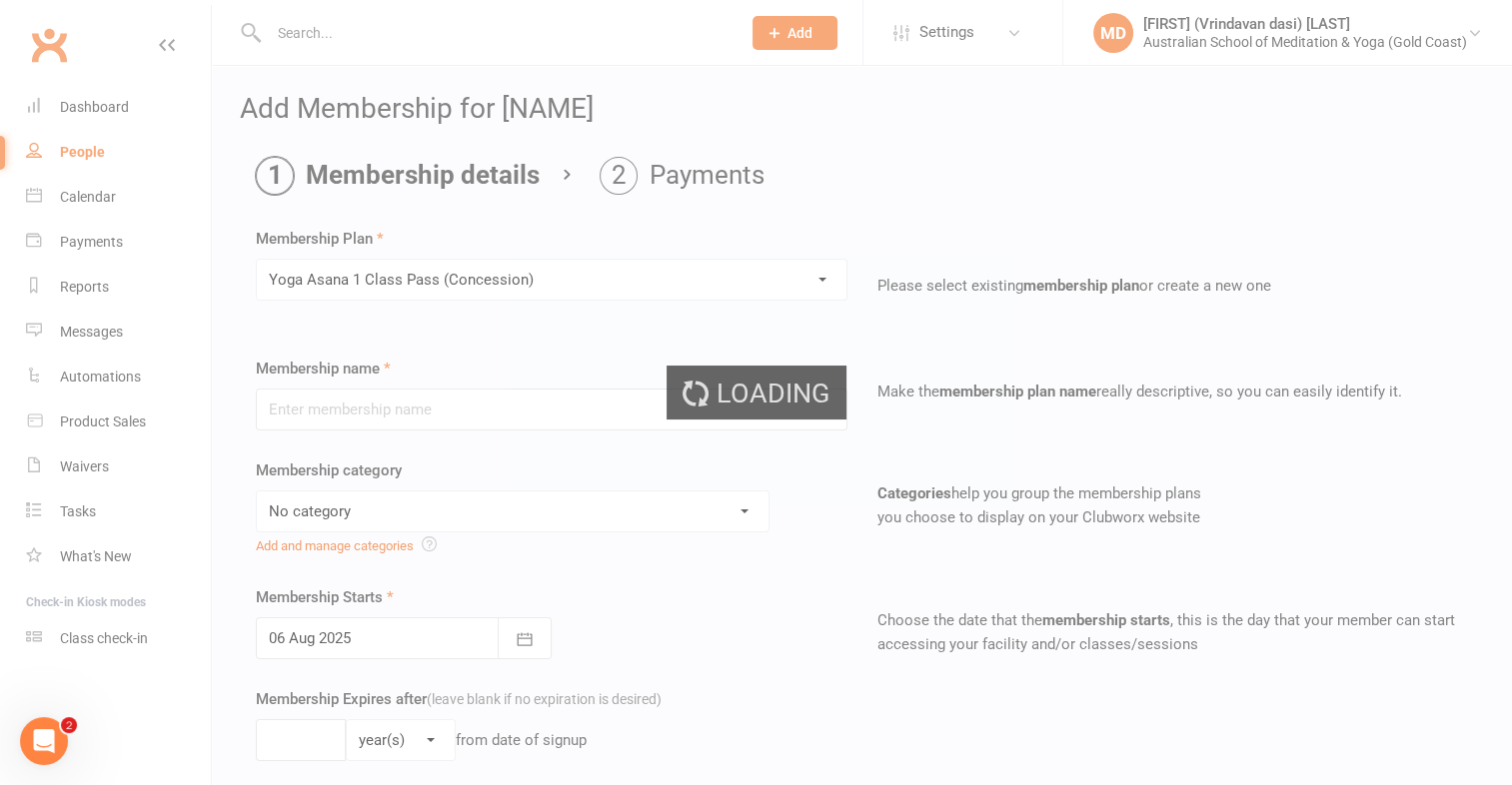 type on "Yoga Asana 1 Class Pass (Concession)" 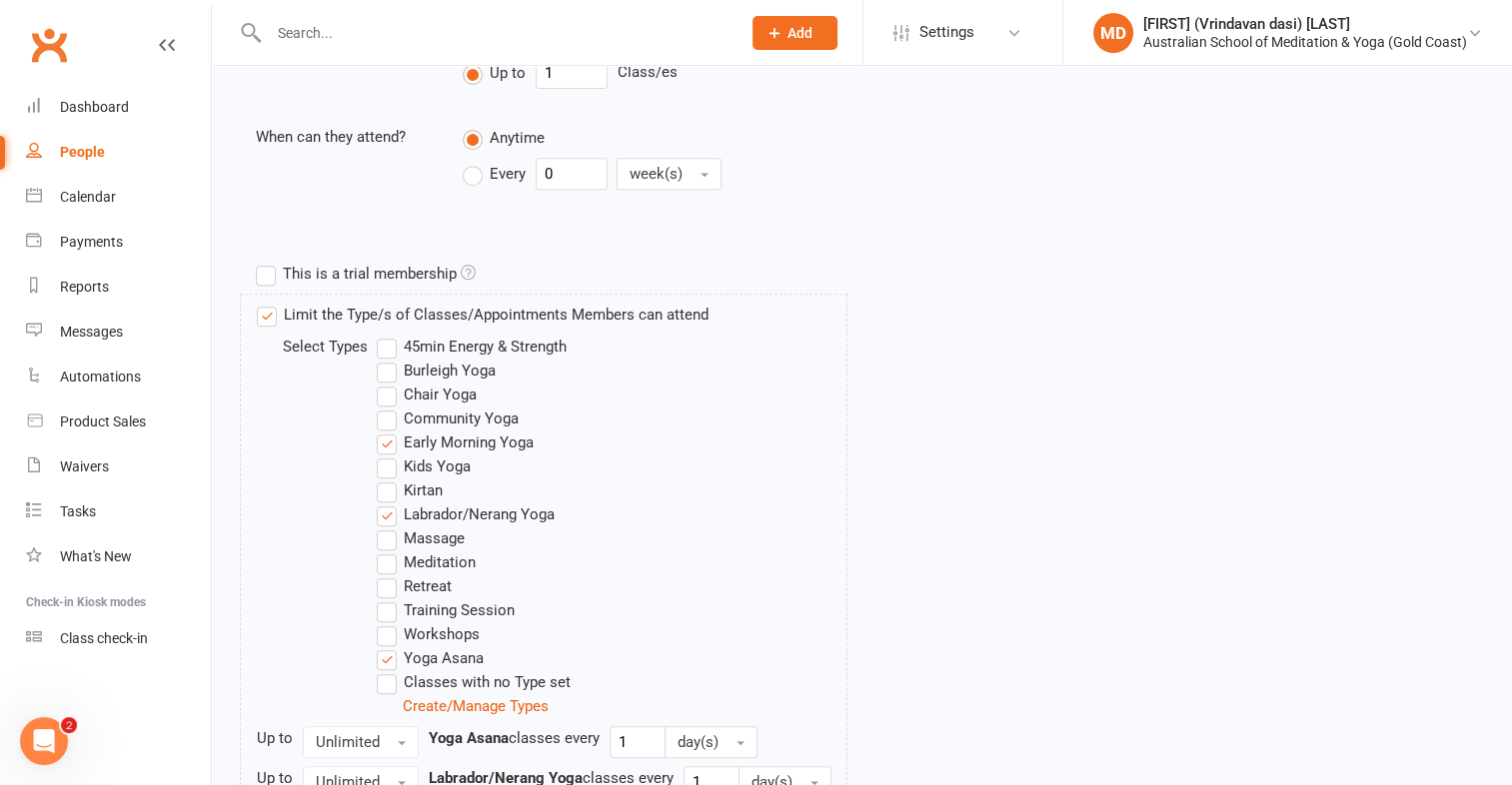 scroll, scrollTop: 1019, scrollLeft: 0, axis: vertical 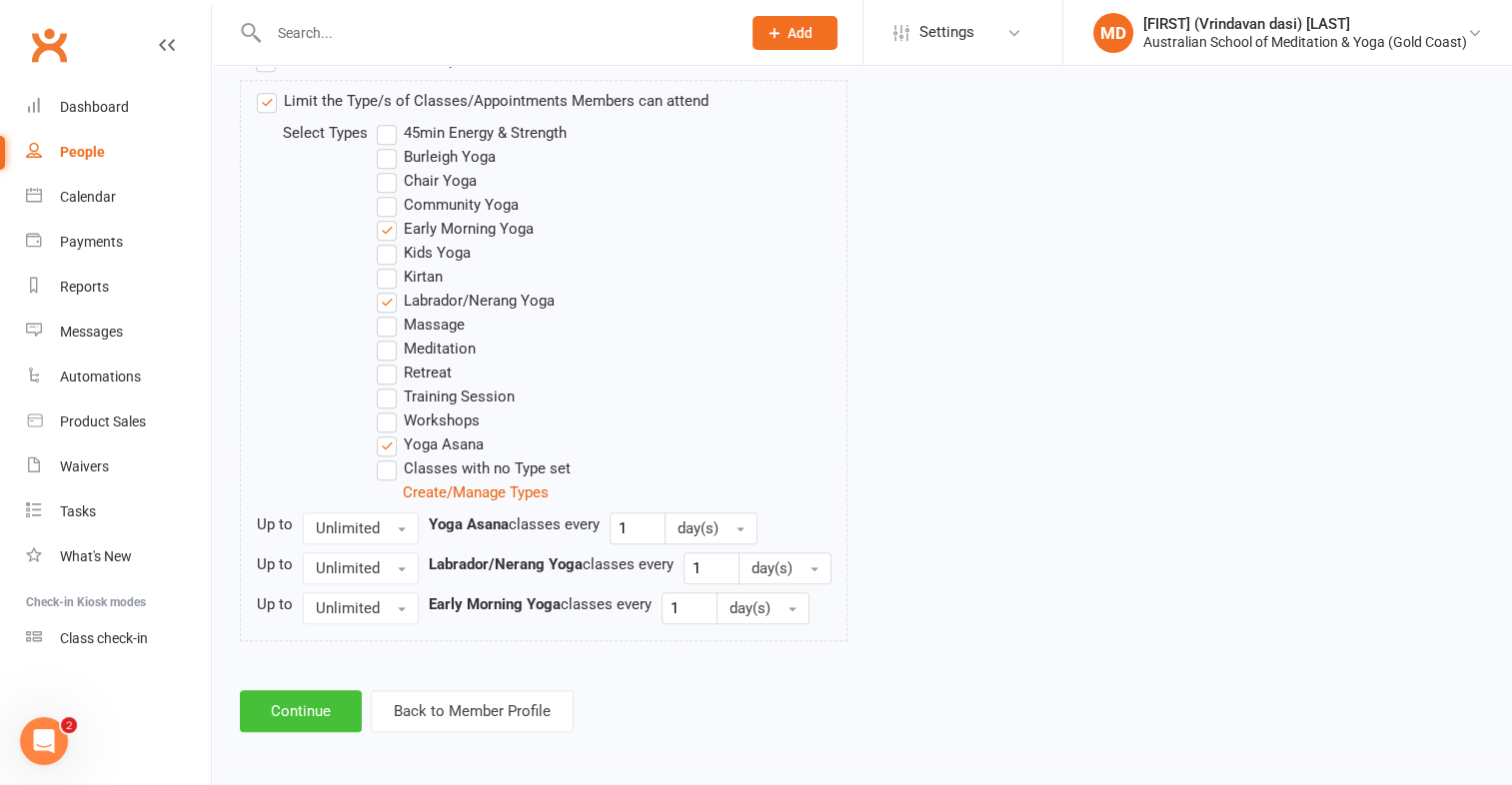 click on "Continue" at bounding box center [301, 711] 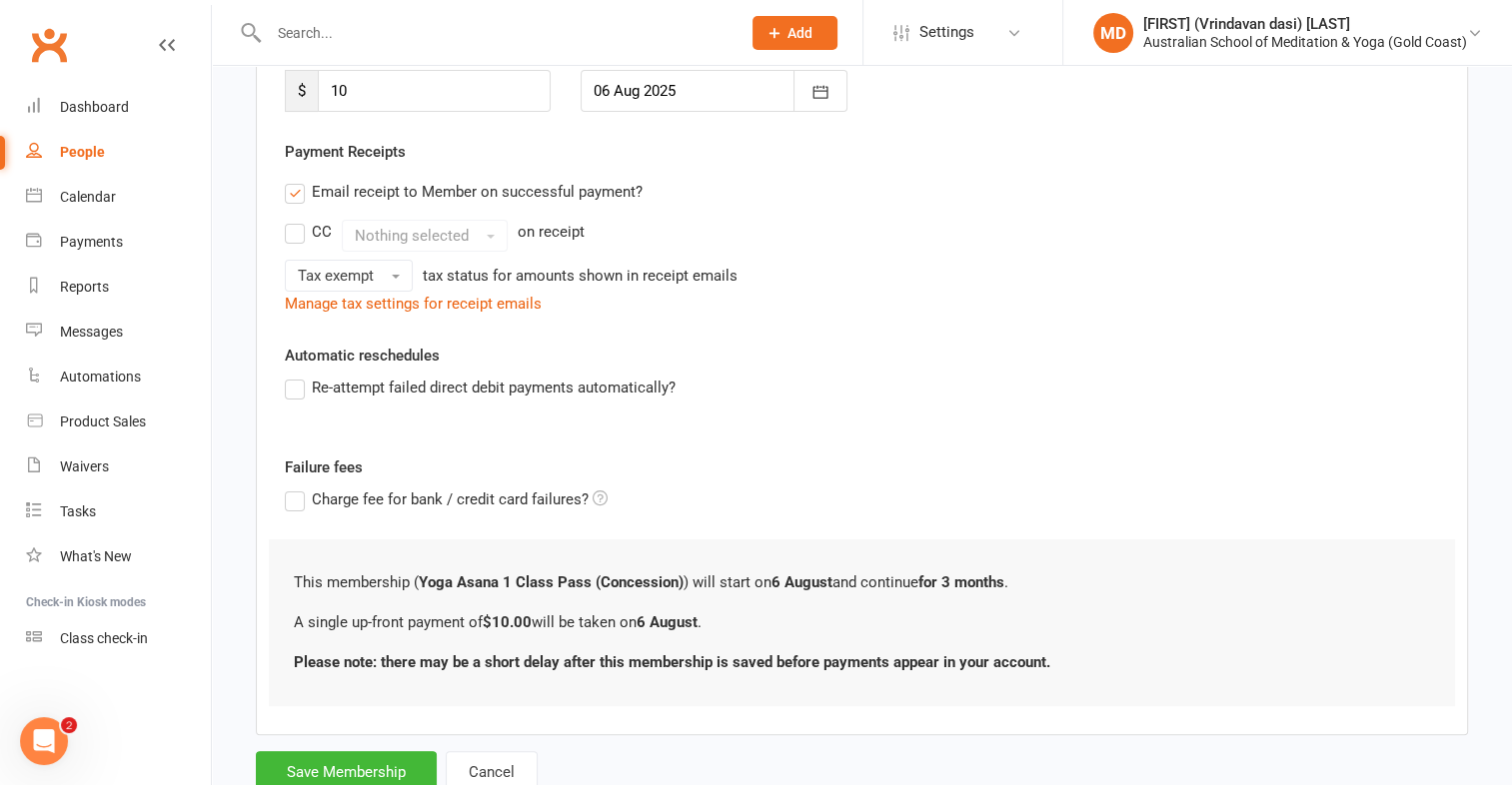 scroll, scrollTop: 380, scrollLeft: 0, axis: vertical 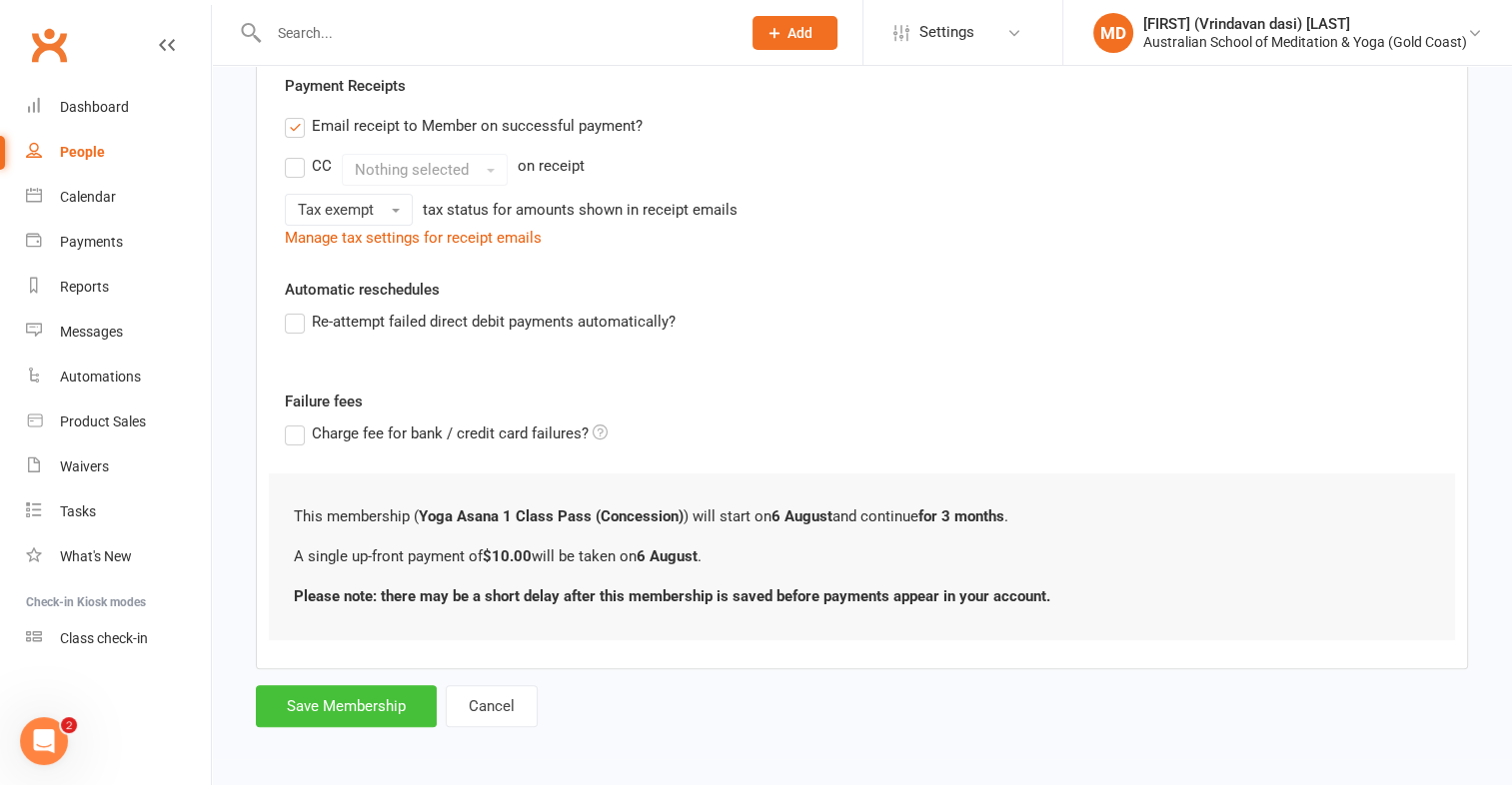 click on "Save Membership" at bounding box center [346, 706] 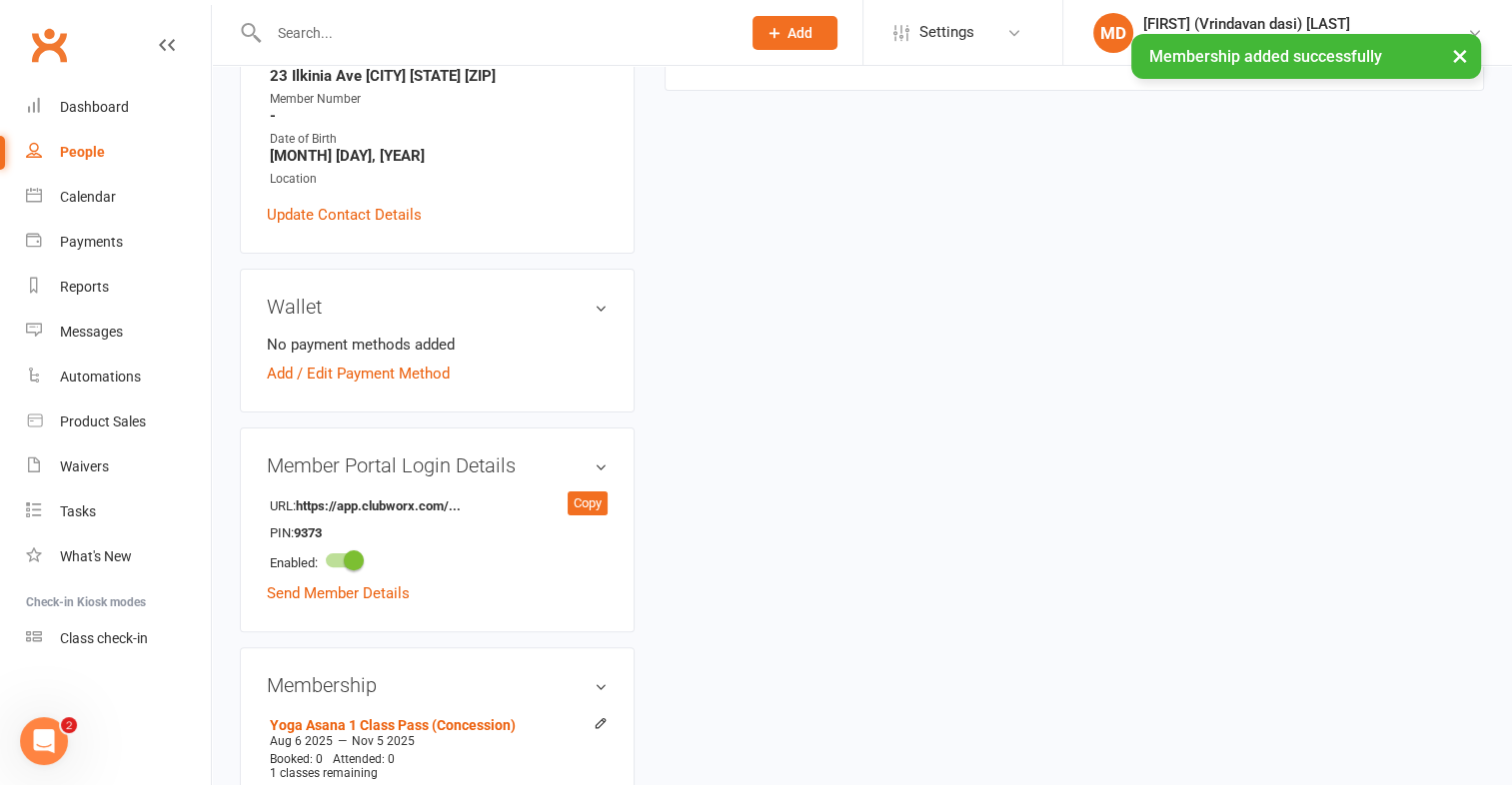 scroll, scrollTop: 0, scrollLeft: 0, axis: both 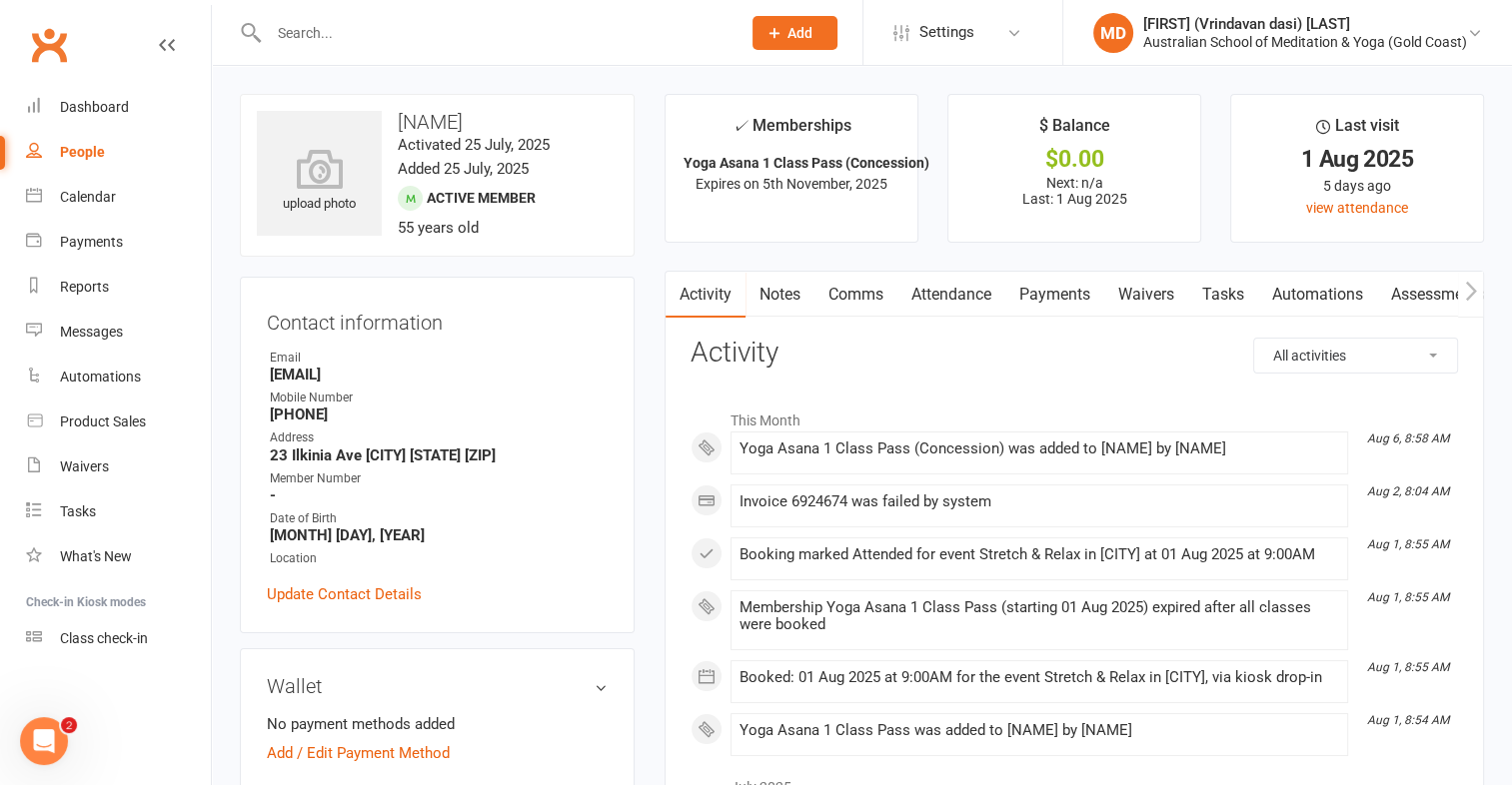 click on "Payments" at bounding box center [1054, 295] 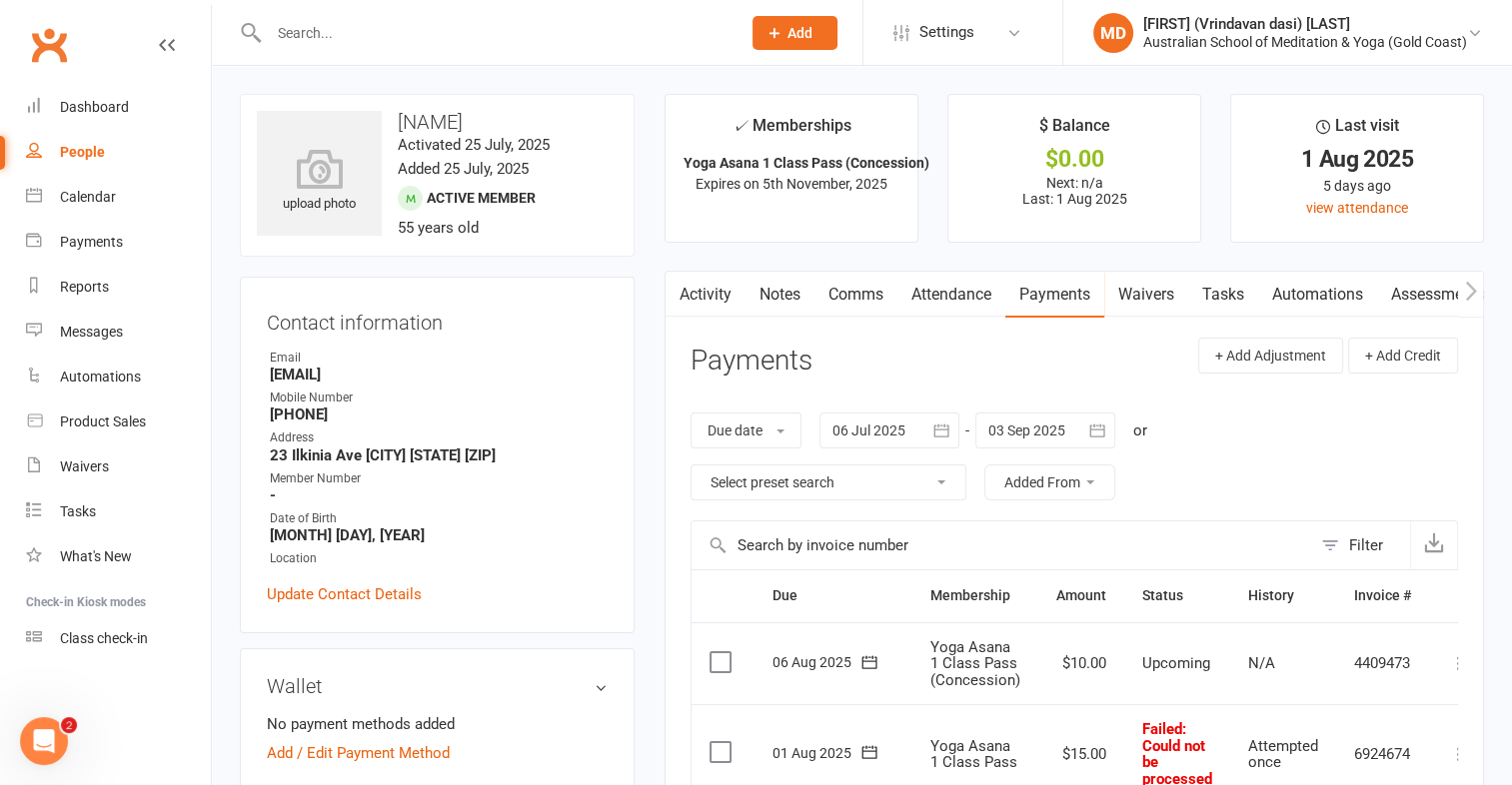 click at bounding box center [1459, 663] 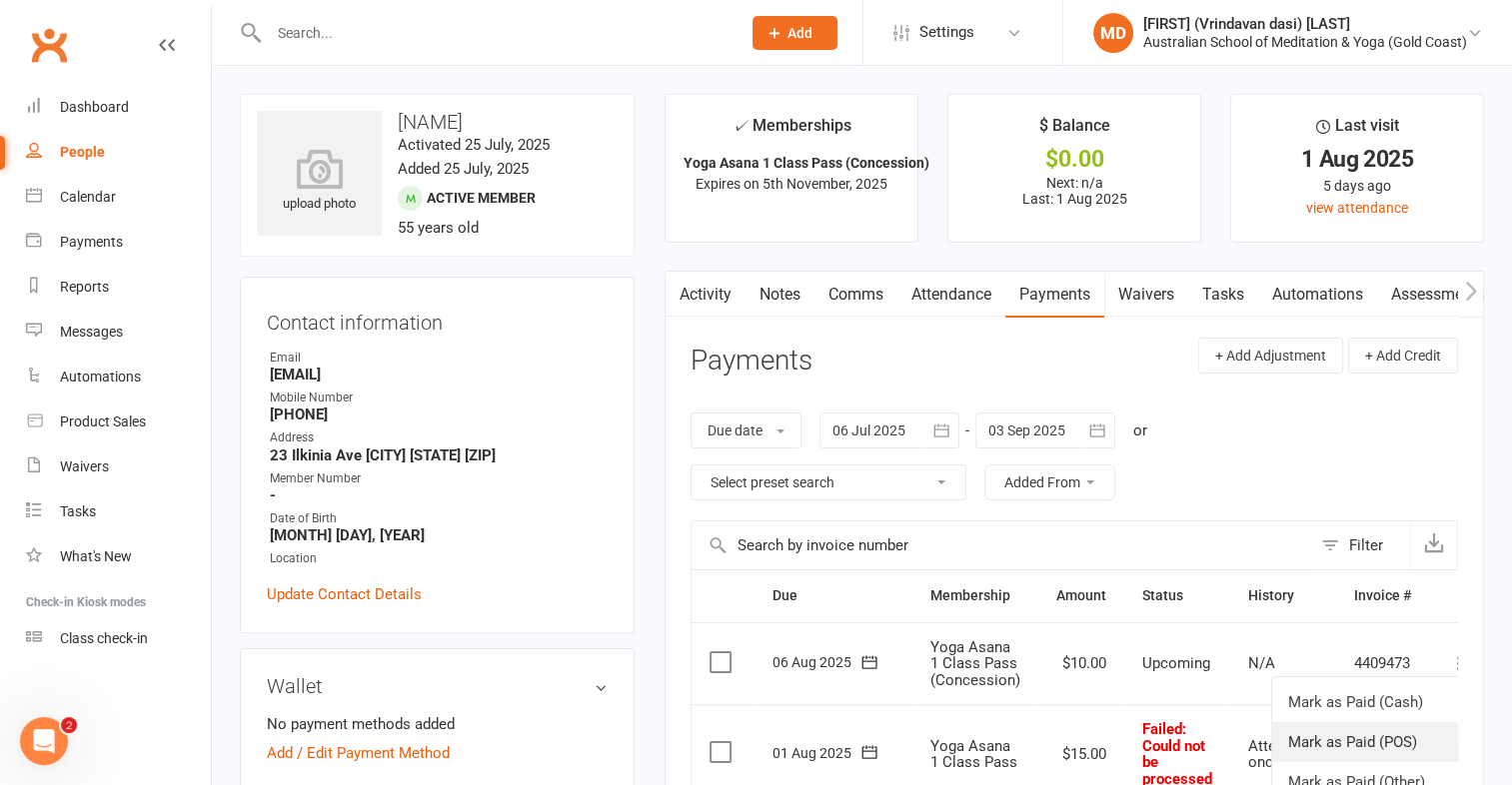 click on "Mark as Paid (POS)" at bounding box center [1371, 742] 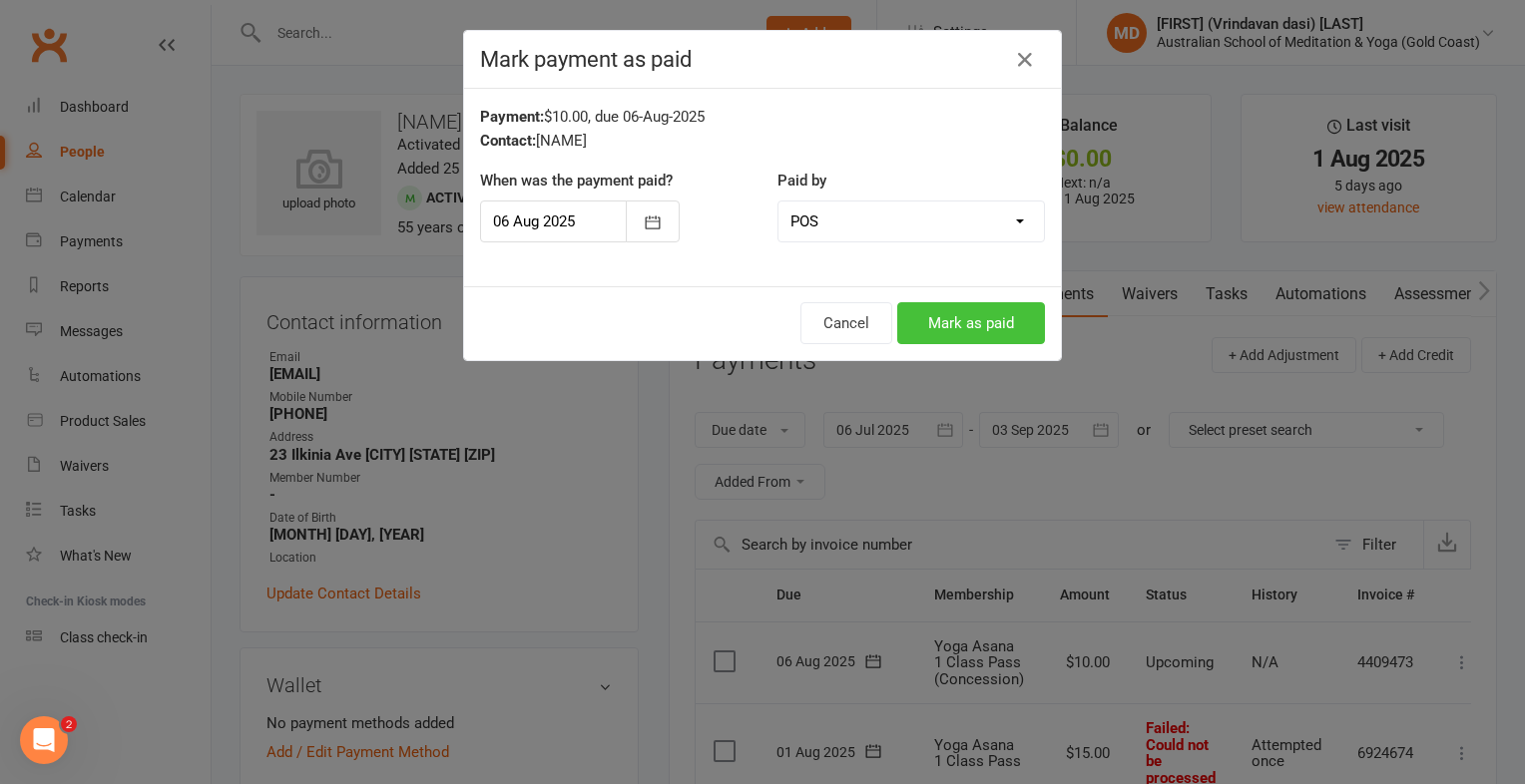 click on "Mark as paid" at bounding box center [971, 323] 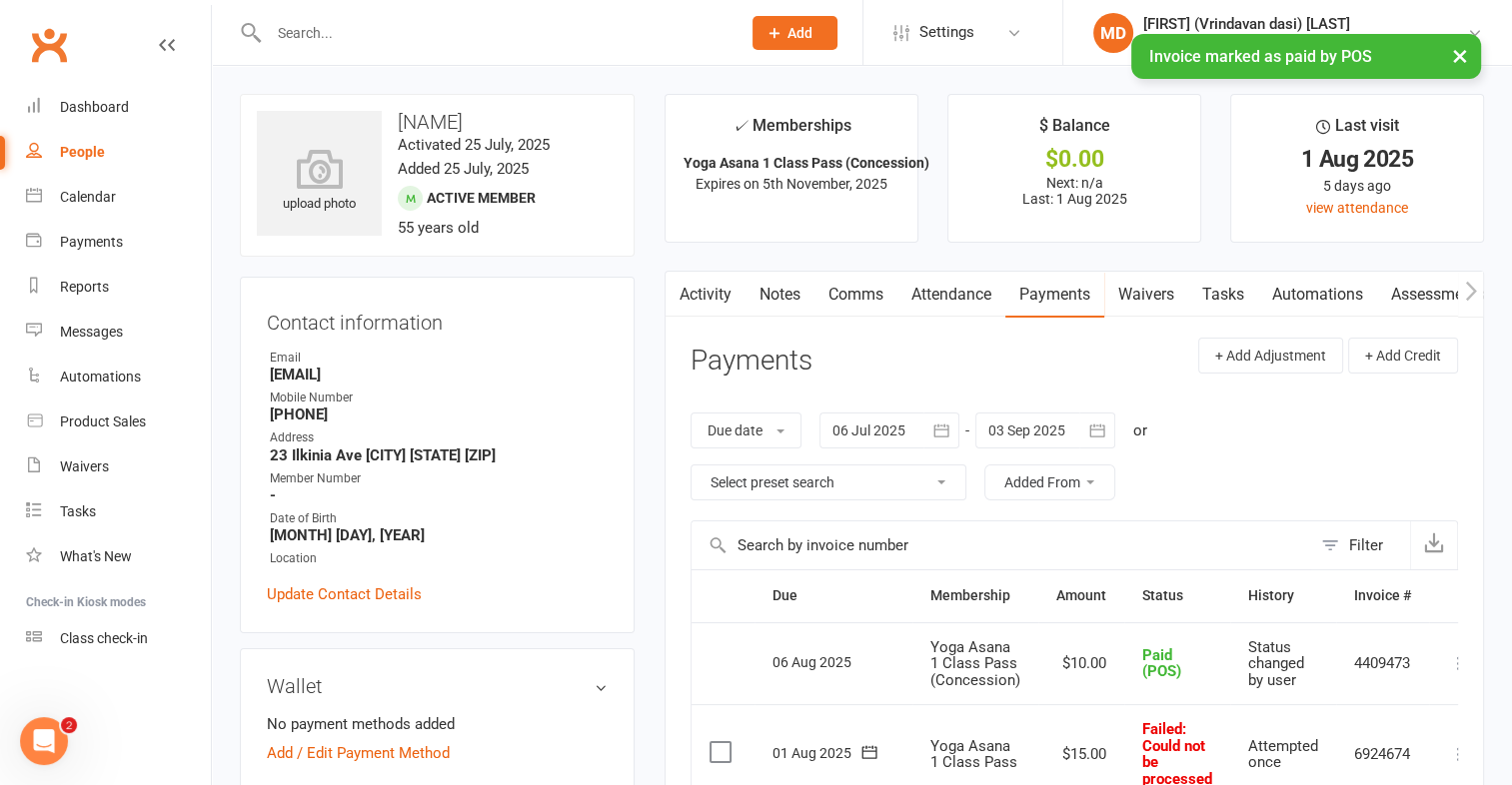 click at bounding box center (495, 33) 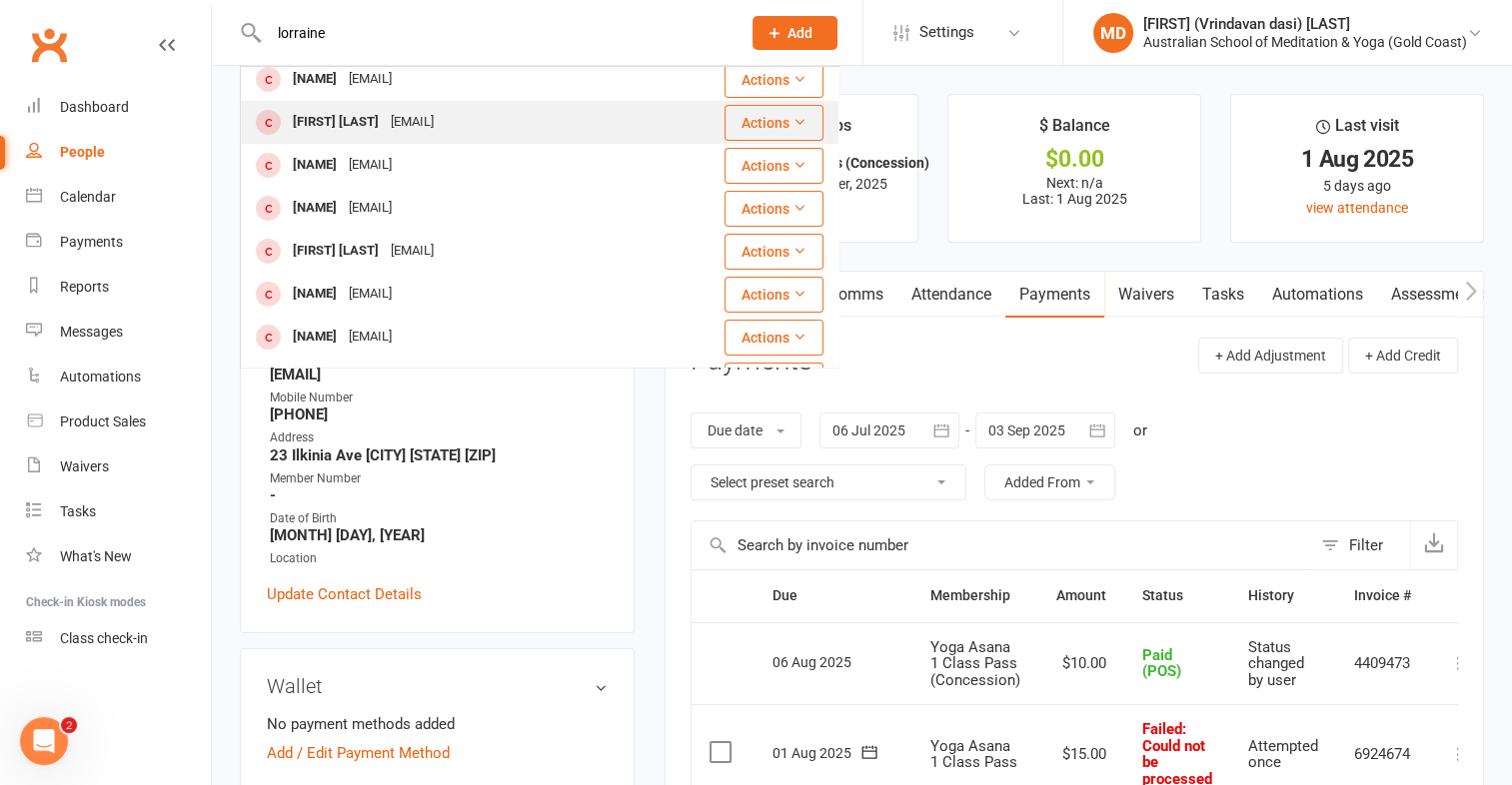 scroll, scrollTop: 0, scrollLeft: 0, axis: both 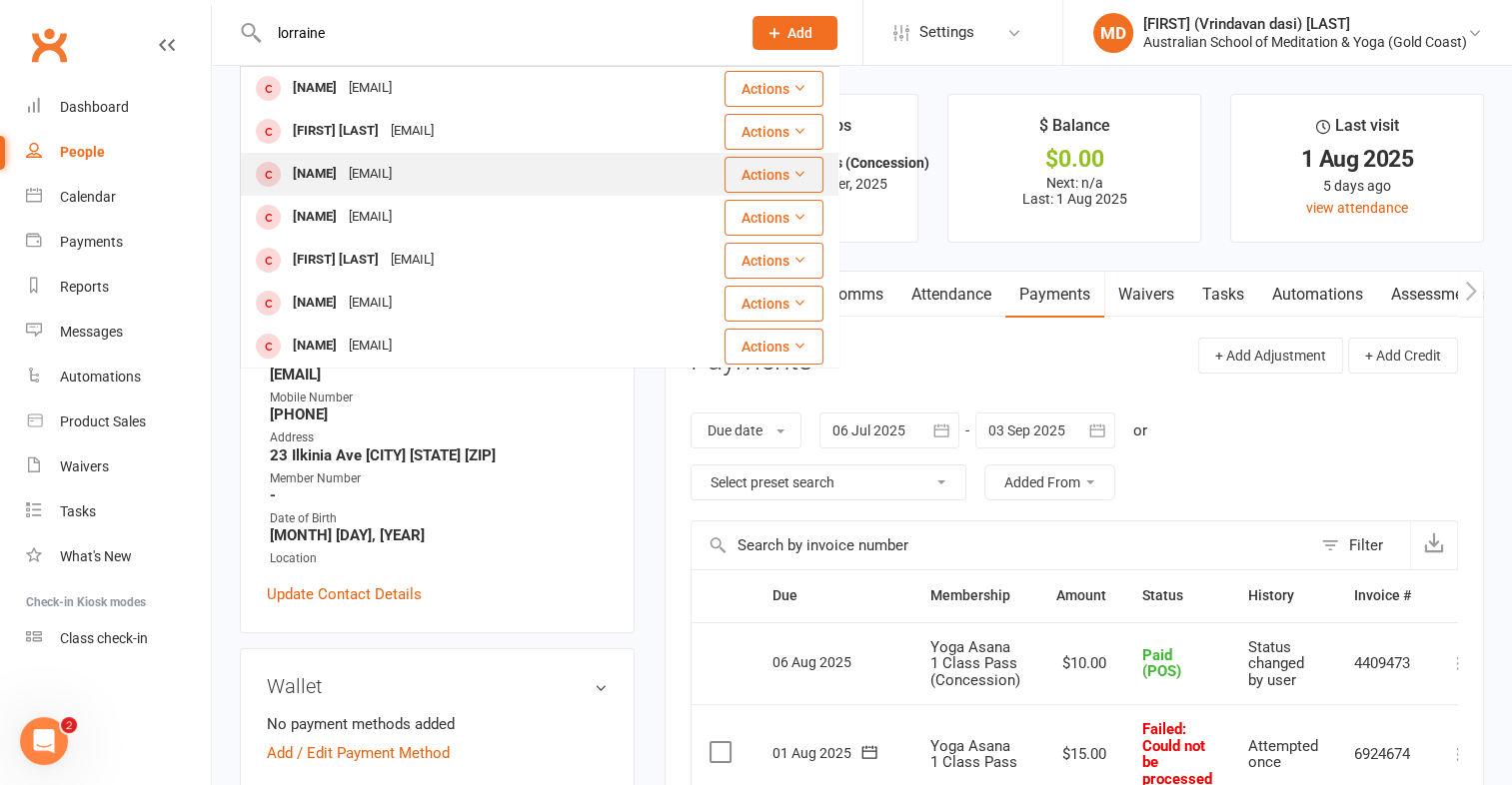 type on "lorraine" 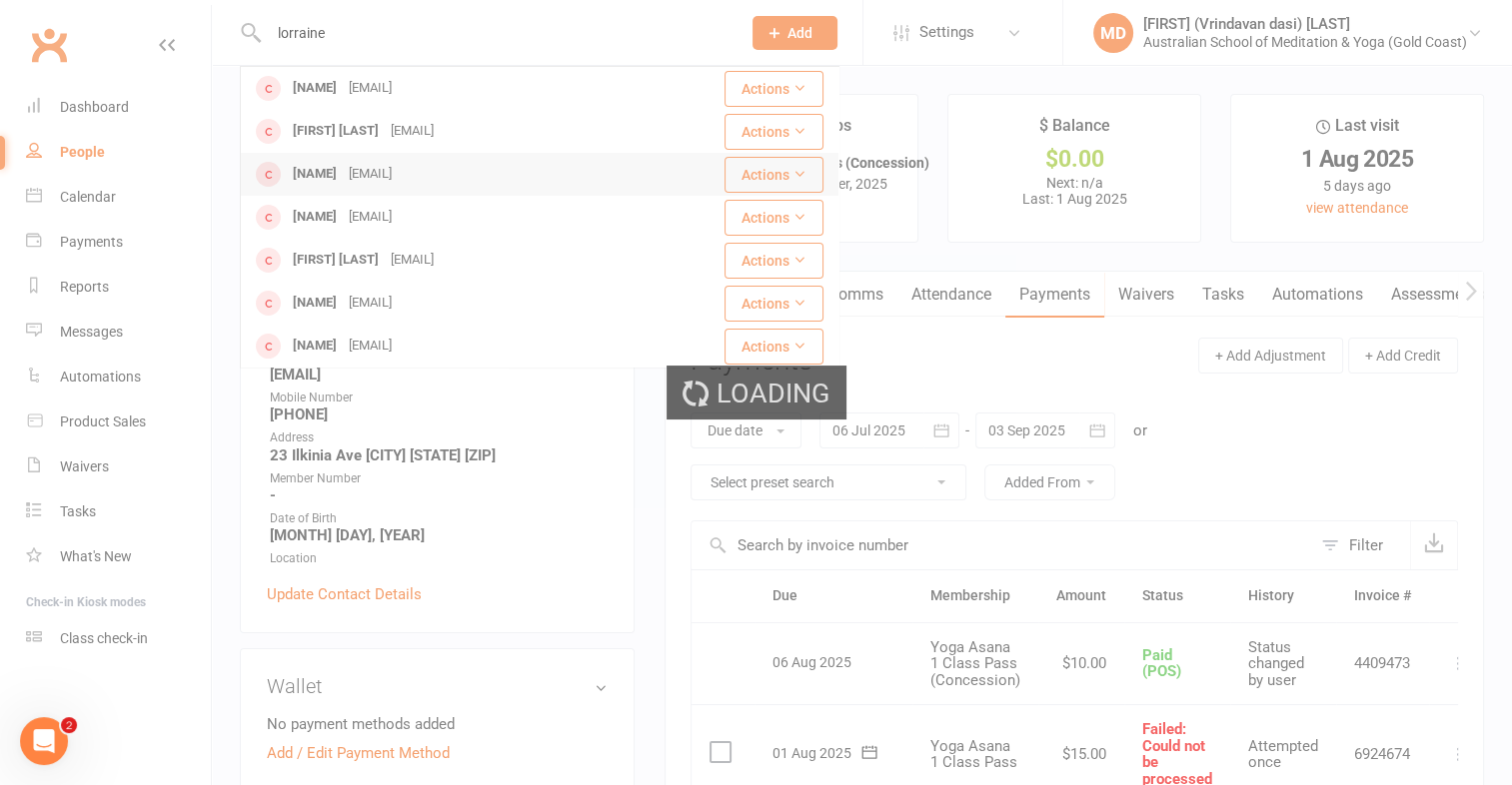 type 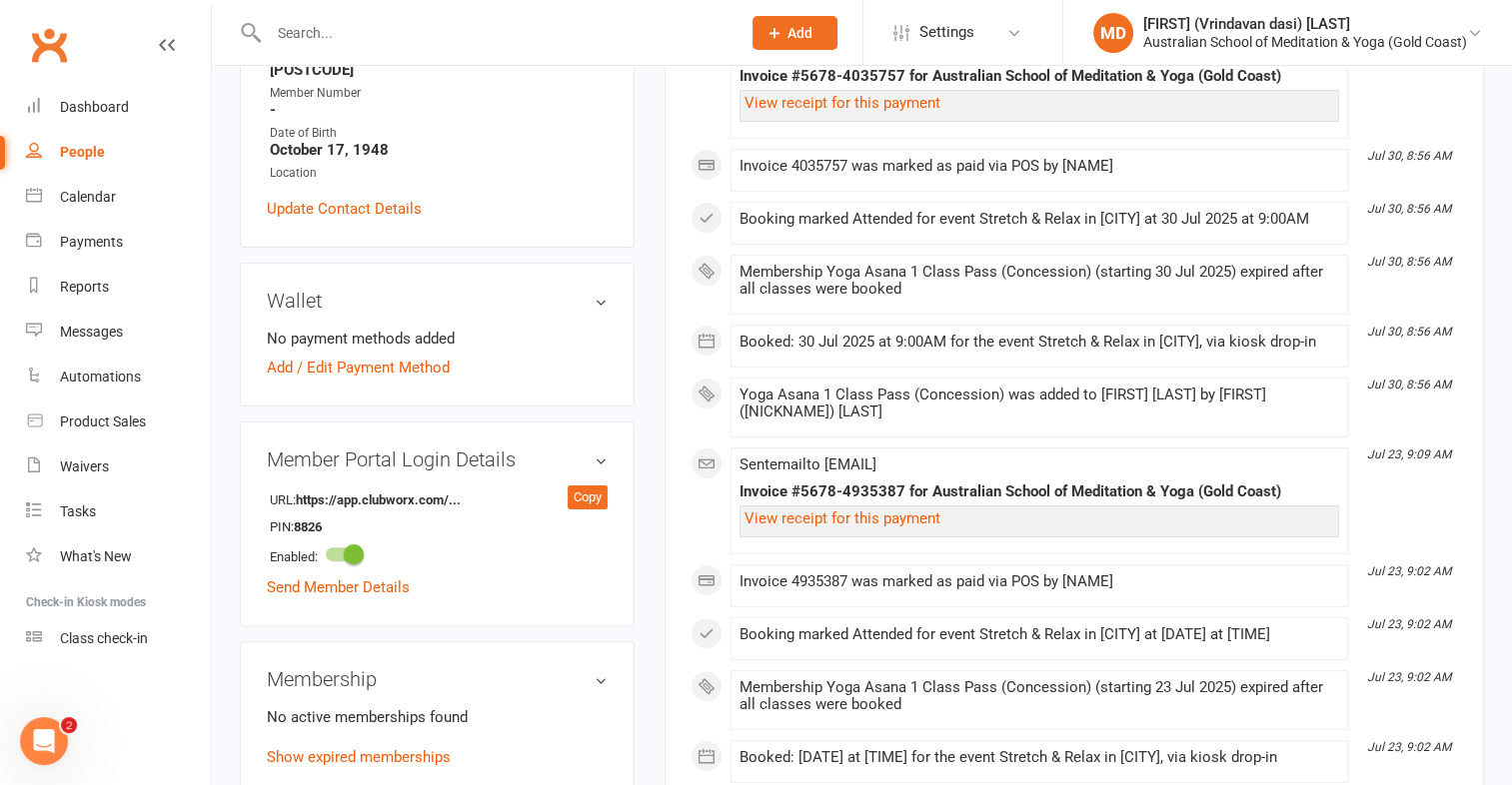 scroll, scrollTop: 599, scrollLeft: 0, axis: vertical 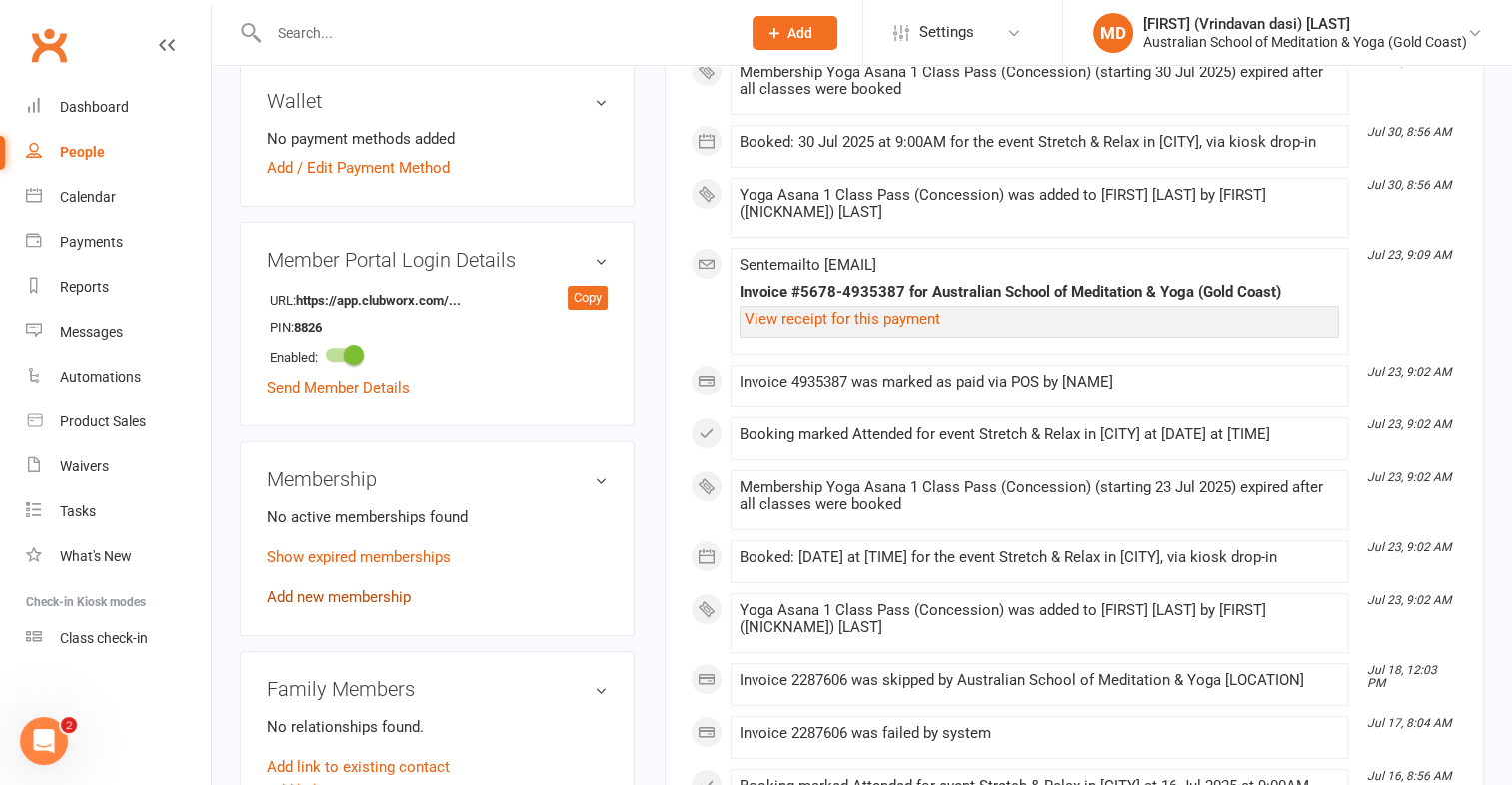 click on "Add new membership" at bounding box center [339, 597] 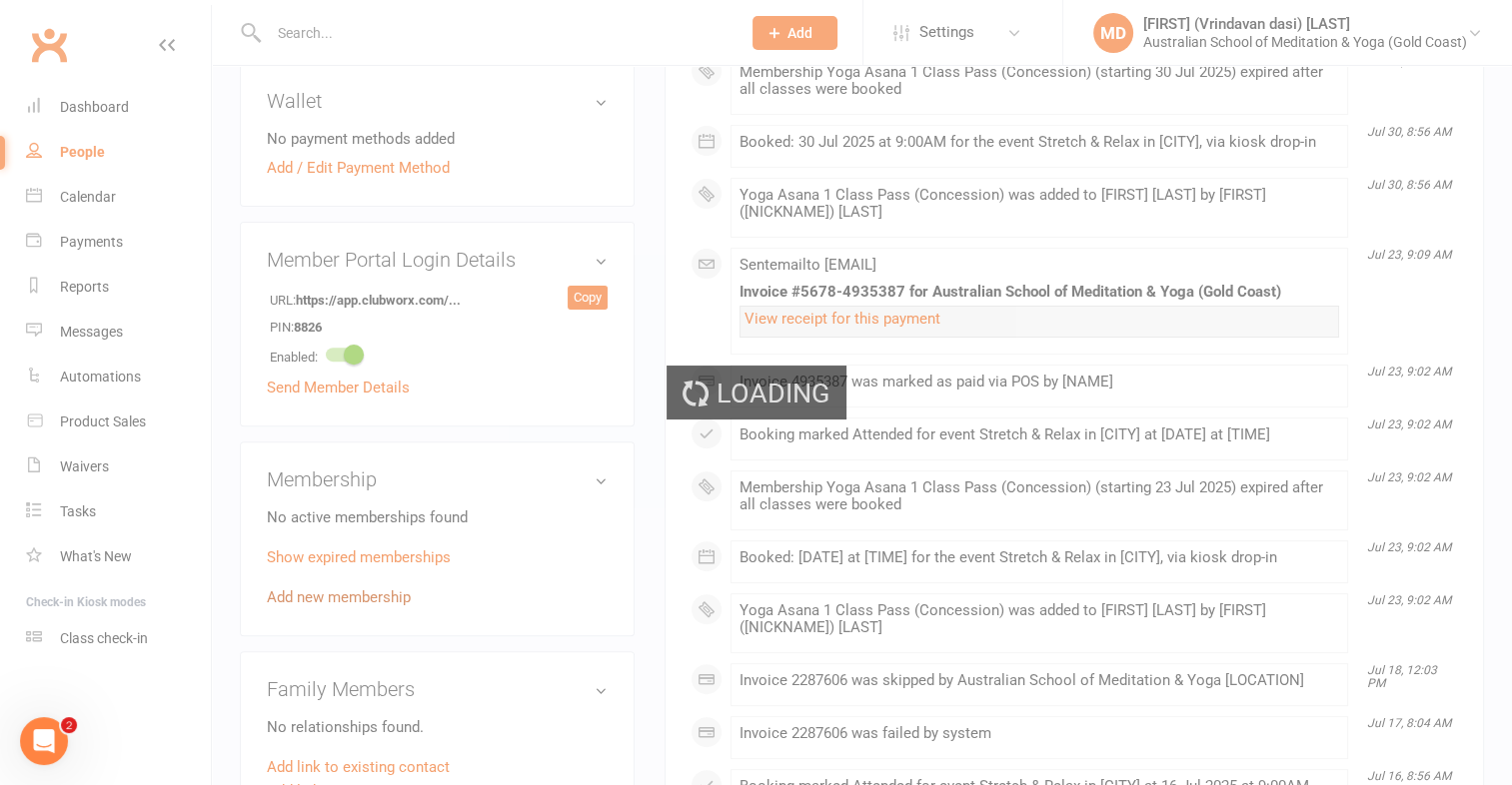 scroll, scrollTop: 0, scrollLeft: 0, axis: both 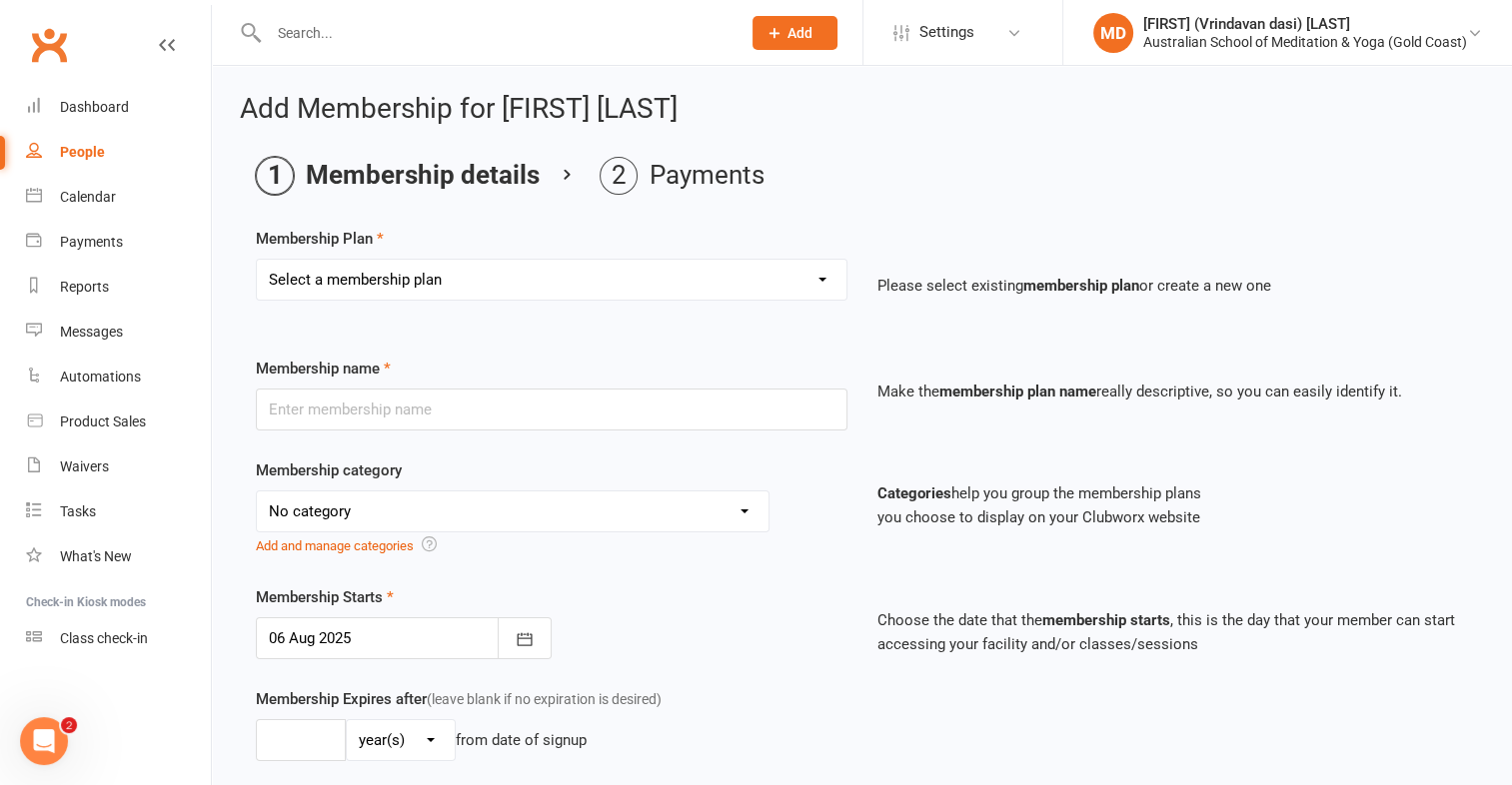 click on "Select a membership plan First Time Intro Offer (1 month Unlimited Meditation & Yoga) 1 Year Unlimited Membership - Weekly Recurring Payments Mindful Kids Meditation & Yoga Membership Mindful Kids Meditation & Yoga Membership (Concession) Yoga Asana 1 Class Pass Yoga Asana 1 Class Pass (Concession) Meditation 1 Class Pass [1 x $5] Community Yoga 1 Class Pass (1 x $5 class) CLASS PASS: 1 Yoga or Meditation Class Mindful Kids Meditation & Yoga 1 Class Pass Mindful Kids Meditation & Yoga 1 Class Pass (Concession/More Than One) Mindful Parents 1 Class Pass (For Tues Stretch & Relax) Labrador/Nerang Yoga 5 Class Pass Labrador/Nerang Yoga 10 Class Pass Teachers/Complimentary (MANAGEMENT USE ONLY) FIRST RESPONDERS 3 Month Pass Workshop 1 Month Membership (MANAGEMENT USE ONLY) Free! 1 Yoga or Meditation Class 12 Yoga Asana Class Pass 6 Yoga Asana Class Pass 7 Day Holiday Membership 6 Month Unlimited Membership - Weekly Recurring Payments 20 Yoga Asana Class Pass 12 Yoga Asana Class Pass (Concession)" at bounding box center [552, 280] 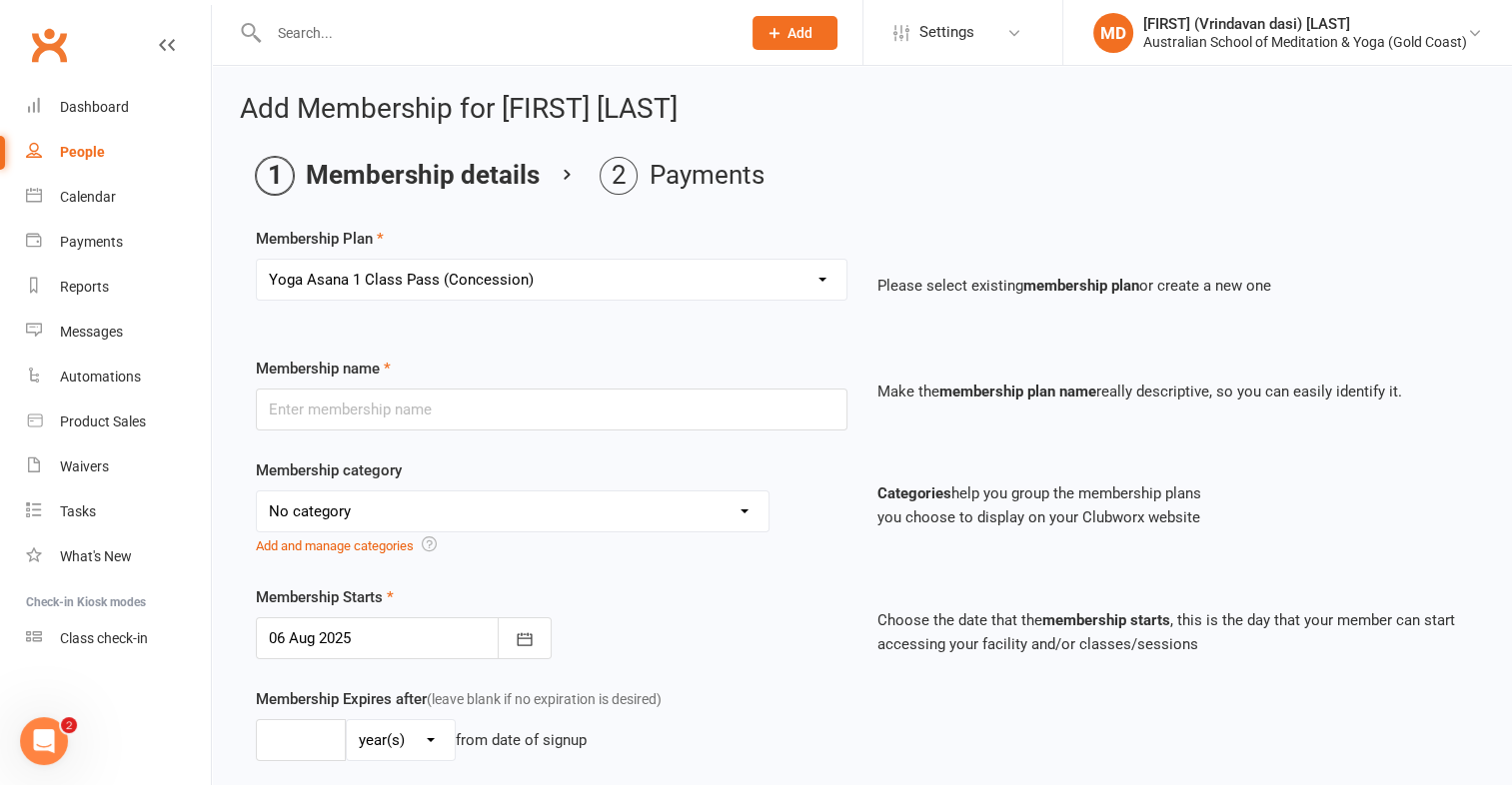 click on "Select a membership plan First Time Intro Offer (1 month Unlimited Meditation & Yoga) 1 Year Unlimited Membership - Weekly Recurring Payments Mindful Kids Meditation & Yoga Membership Mindful Kids Meditation & Yoga Membership (Concession) Yoga Asana 1 Class Pass Yoga Asana 1 Class Pass (Concession) Meditation 1 Class Pass [1 x $5] Community Yoga 1 Class Pass (1 x $5 class) CLASS PASS: 1 Yoga or Meditation Class Mindful Kids Meditation & Yoga 1 Class Pass Mindful Kids Meditation & Yoga 1 Class Pass (Concession/More Than One) Mindful Parents 1 Class Pass (For Tues Stretch & Relax) Labrador/Nerang Yoga 5 Class Pass Labrador/Nerang Yoga 10 Class Pass Teachers/Complimentary (MANAGEMENT USE ONLY) FIRST RESPONDERS 3 Month Pass Workshop 1 Month Membership (MANAGEMENT USE ONLY) Free! 1 Yoga or Meditation Class 12 Yoga Asana Class Pass 6 Yoga Asana Class Pass 7 Day Holiday Membership 6 Month Unlimited Membership - Weekly Recurring Payments 20 Yoga Asana Class Pass 12 Yoga Asana Class Pass (Concession)" at bounding box center [552, 280] 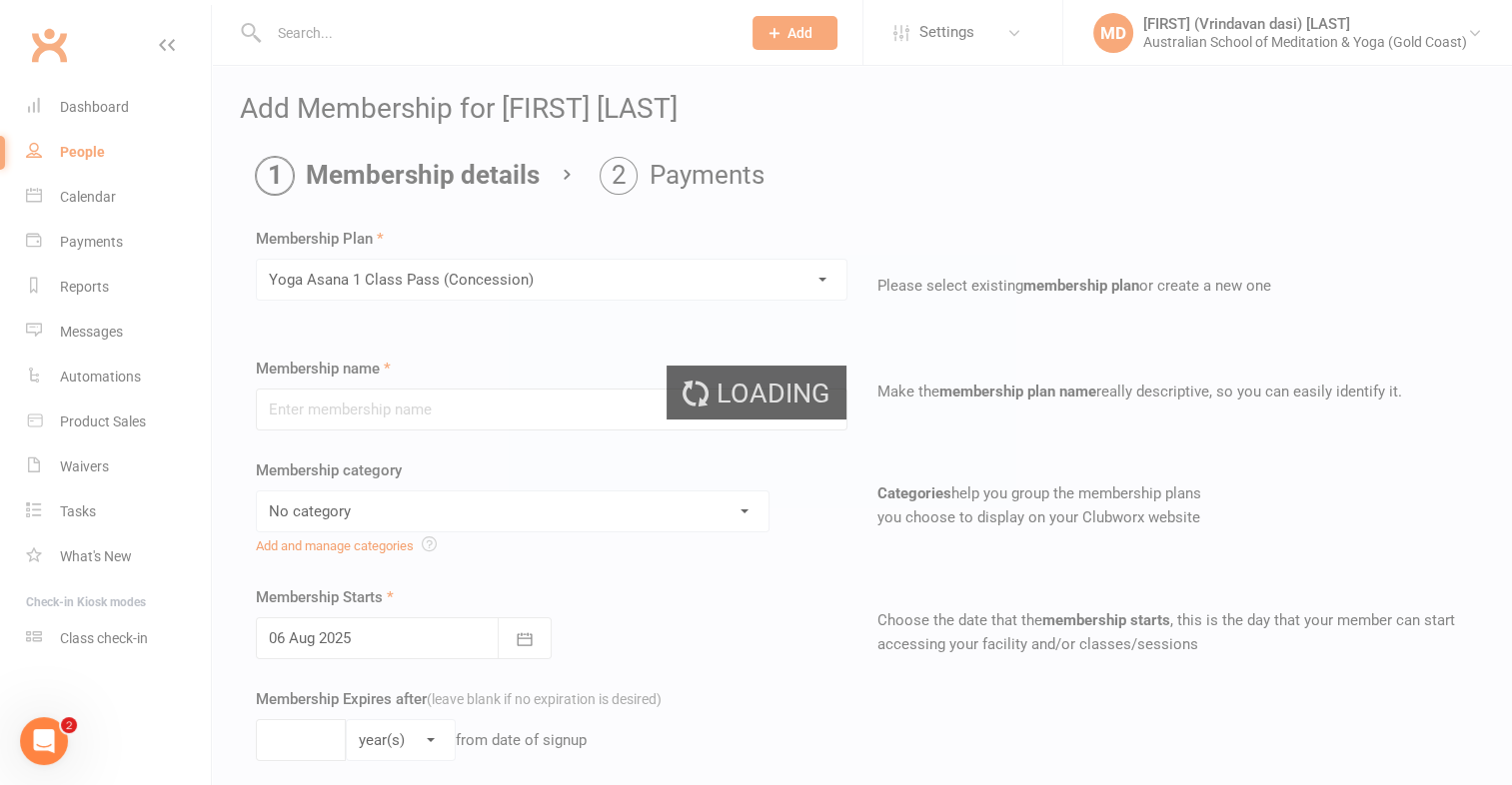 type on "Yoga Asana 1 Class Pass (Concession)" 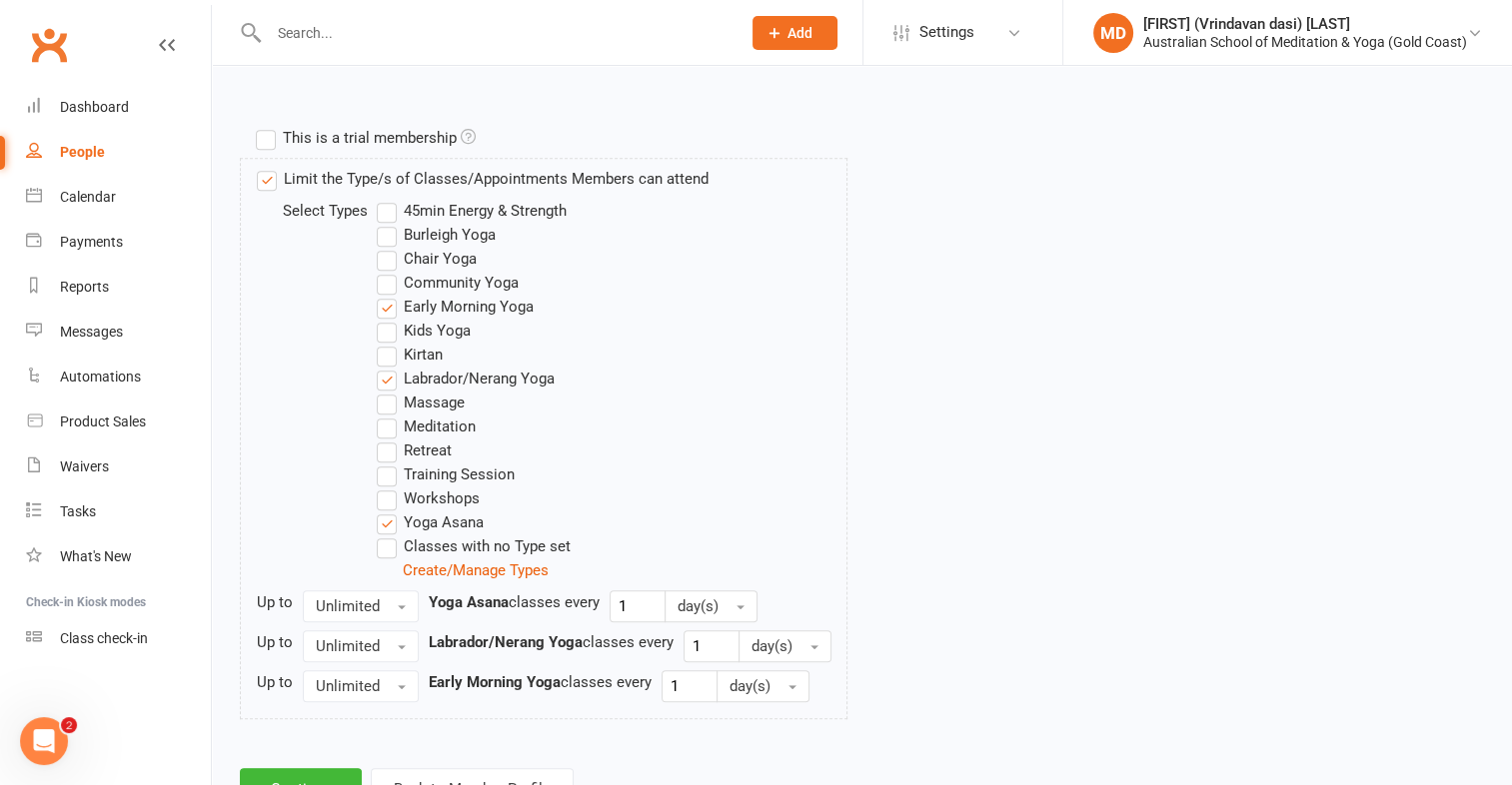 scroll, scrollTop: 1019, scrollLeft: 0, axis: vertical 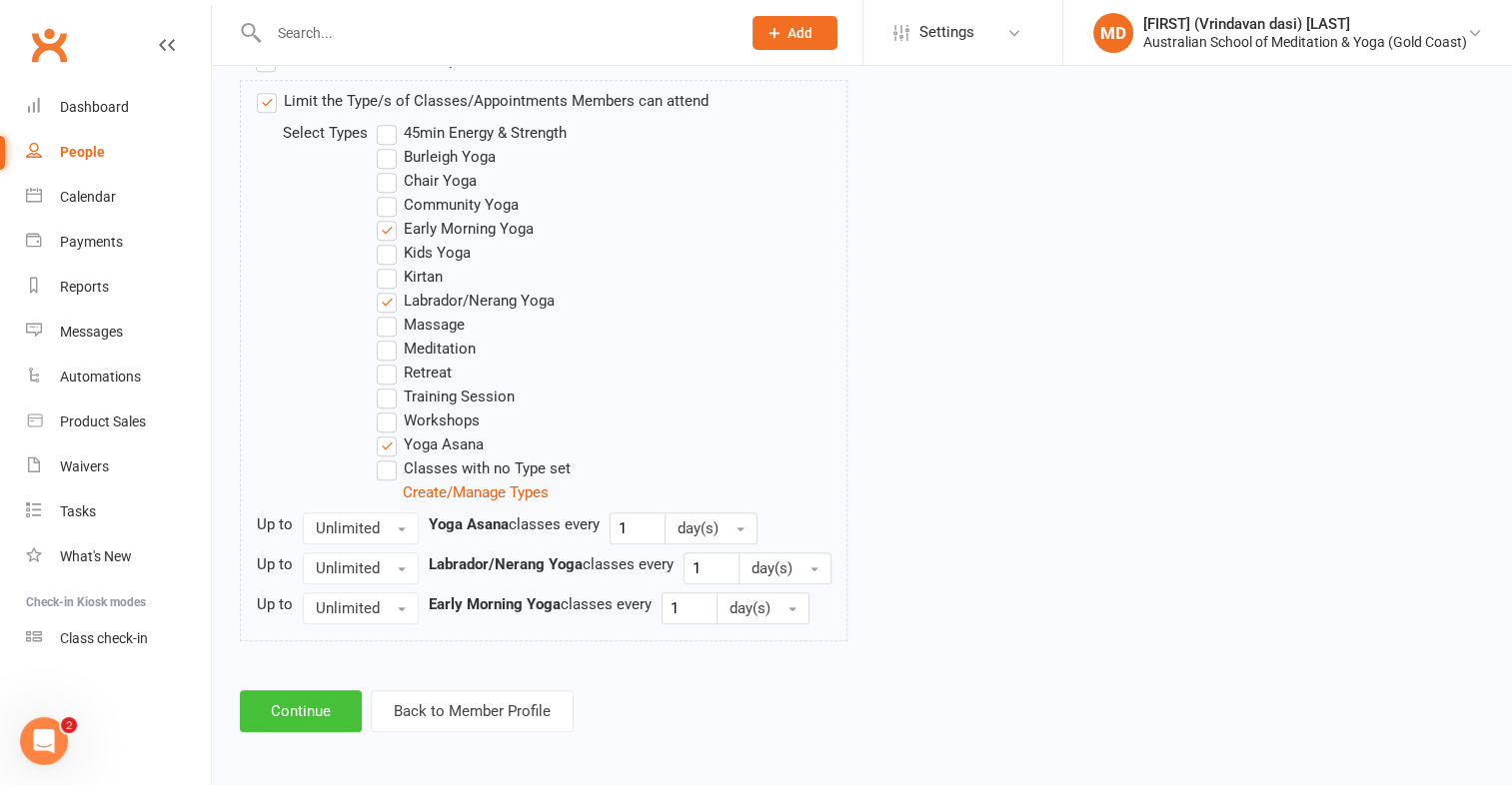 click on "Continue" at bounding box center [301, 711] 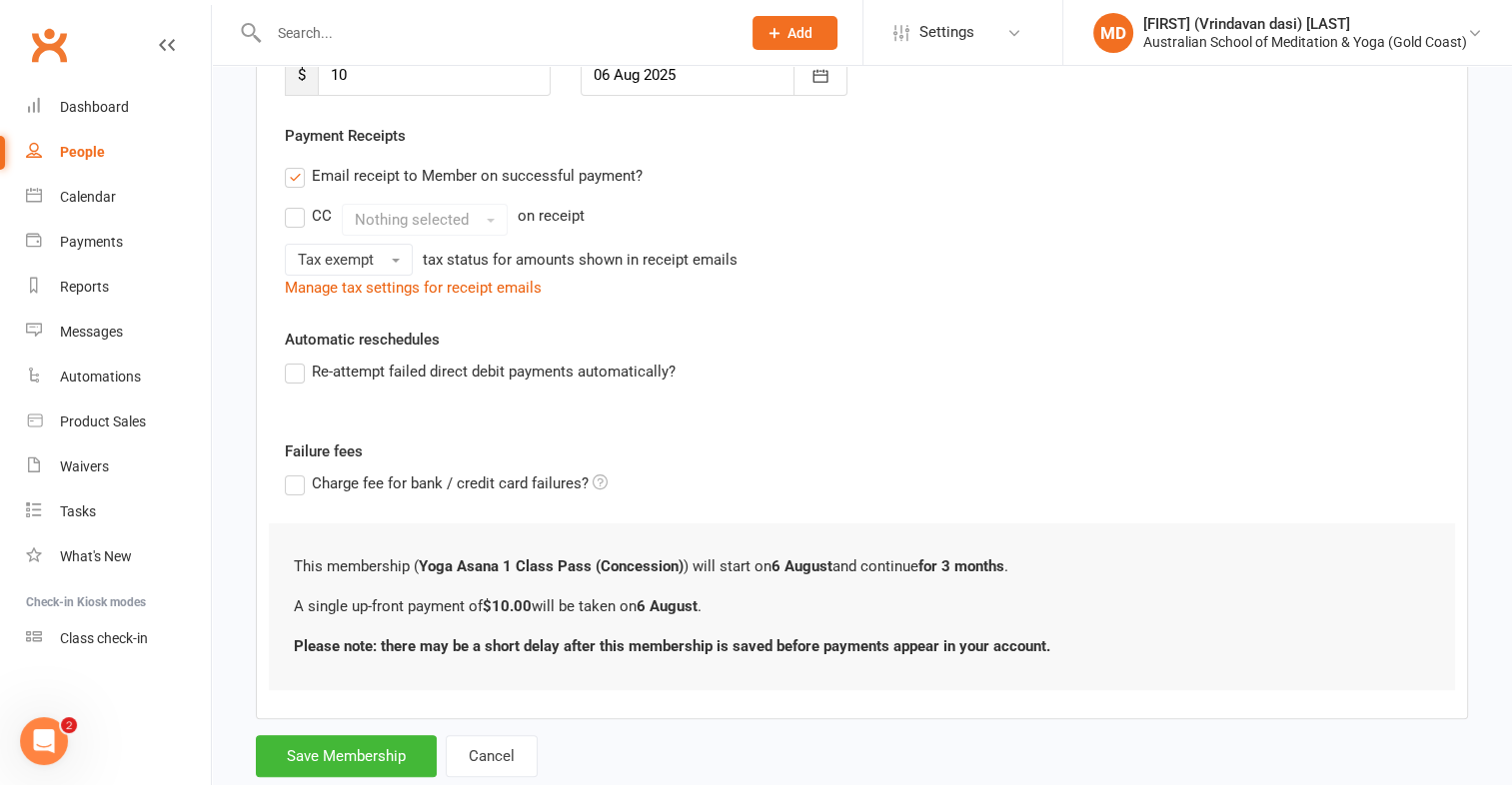 scroll, scrollTop: 380, scrollLeft: 0, axis: vertical 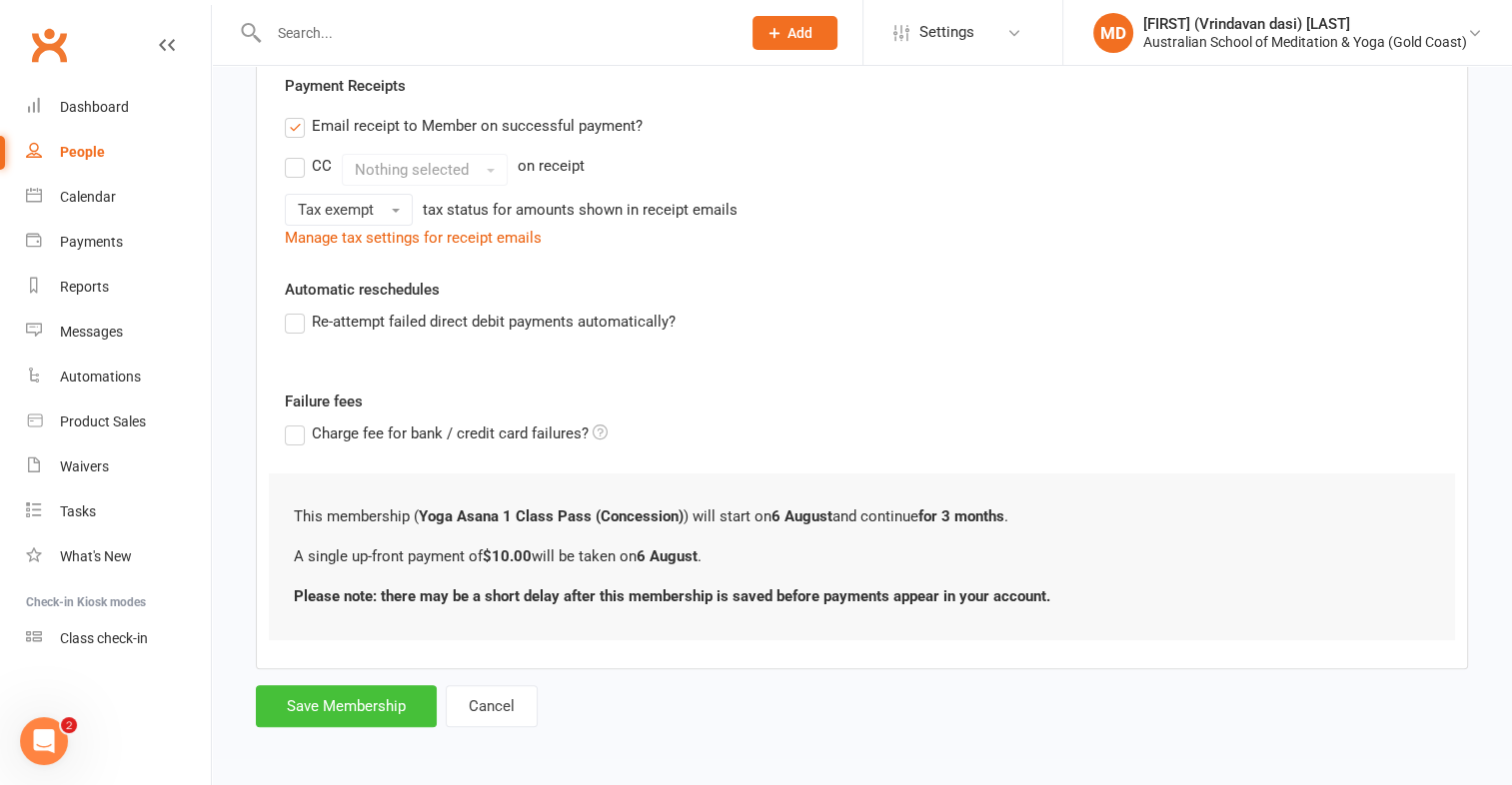 click on "Save Membership" at bounding box center (346, 706) 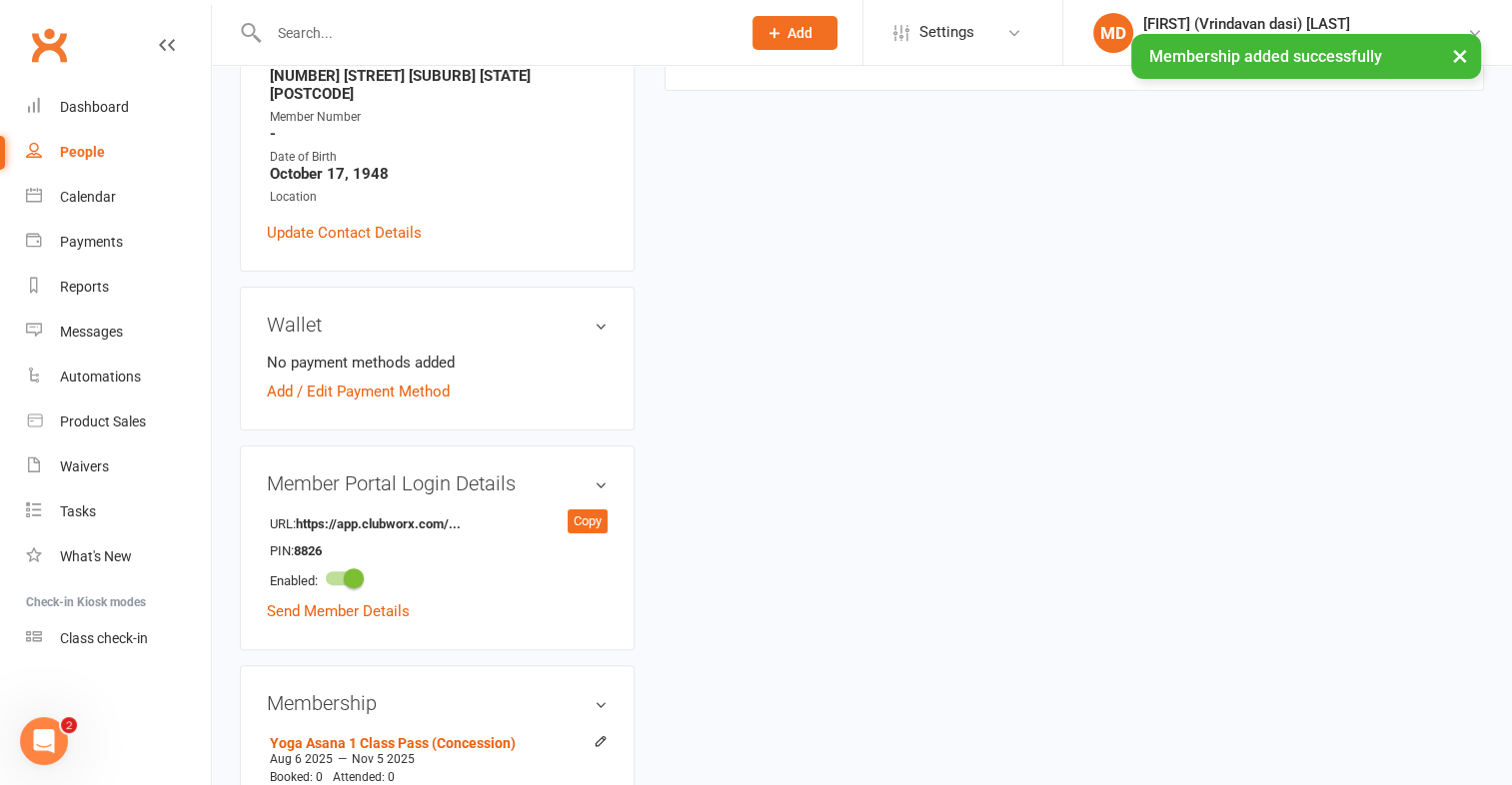 scroll, scrollTop: 0, scrollLeft: 0, axis: both 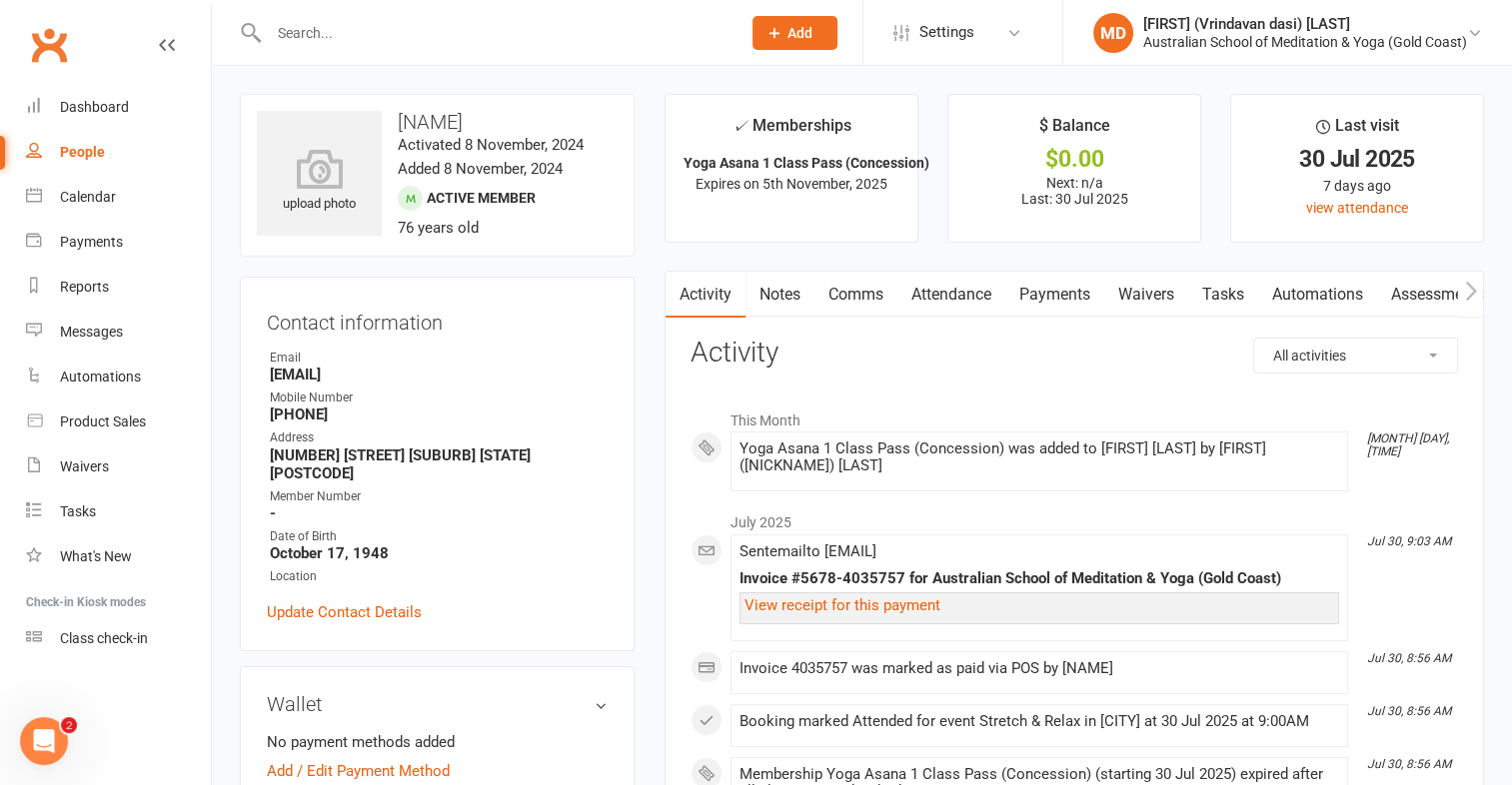 click on "Payments" at bounding box center [1054, 295] 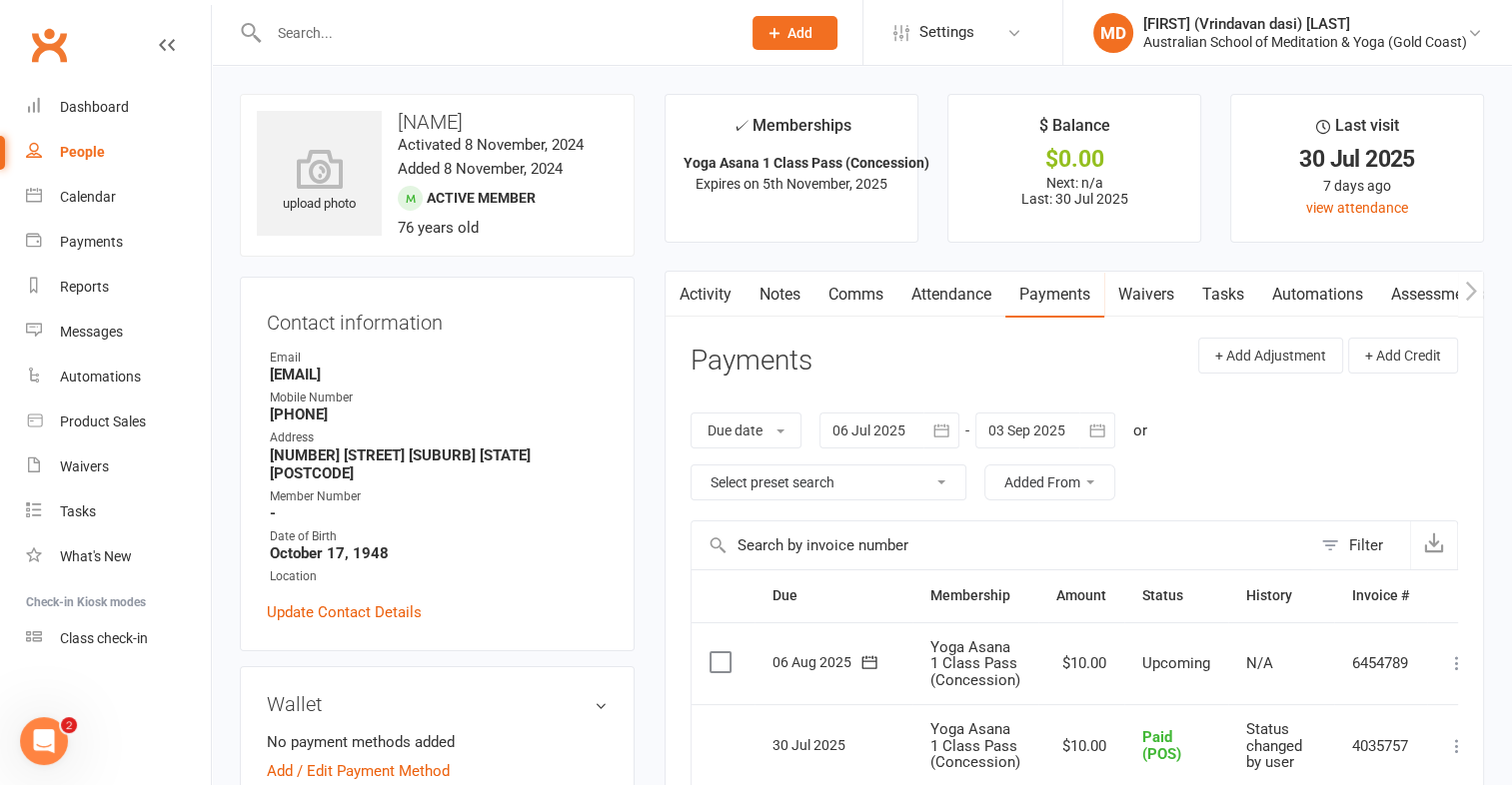 click at bounding box center (1457, 663) 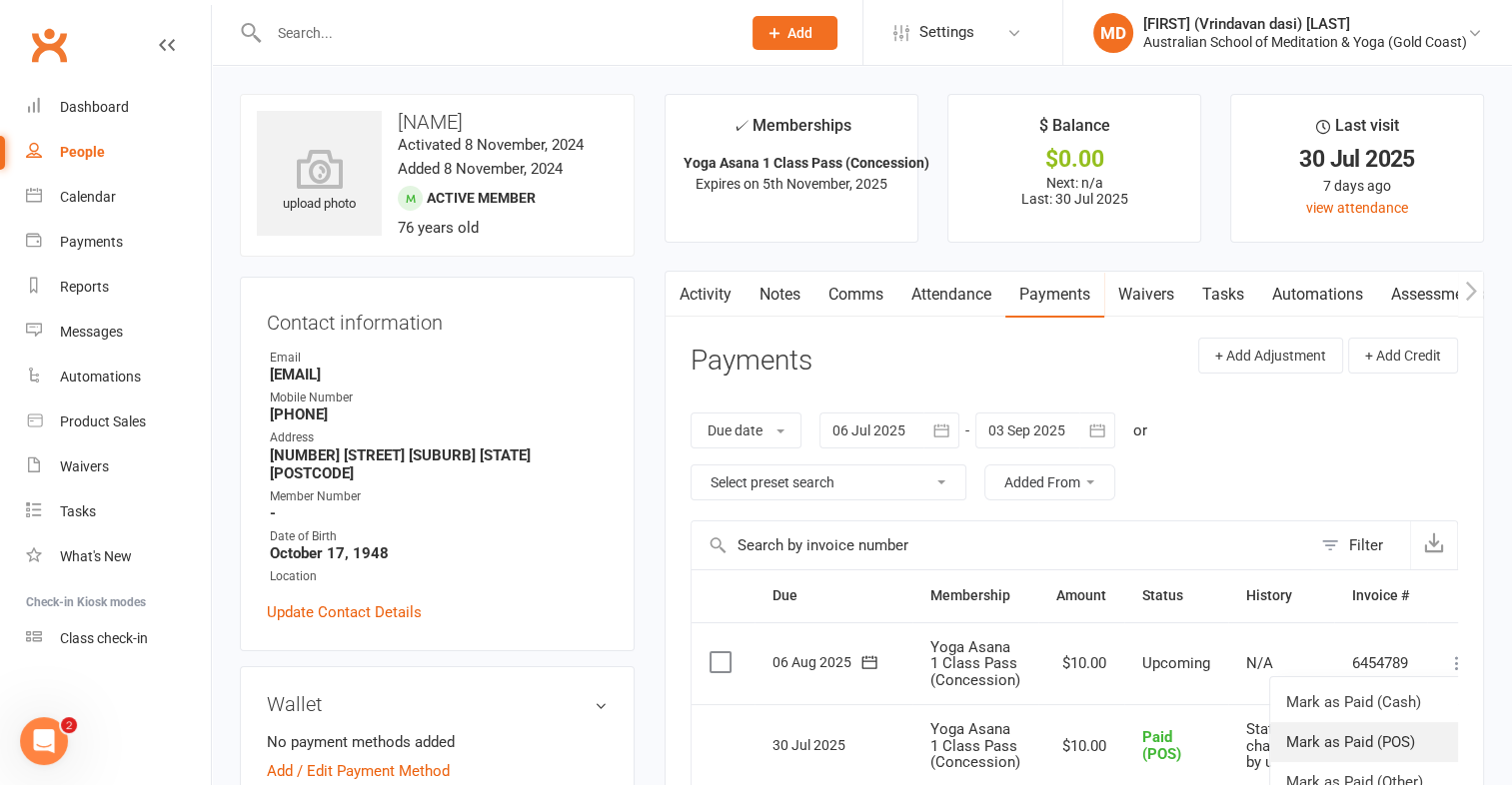 click on "Mark as Paid (POS)" at bounding box center [1369, 742] 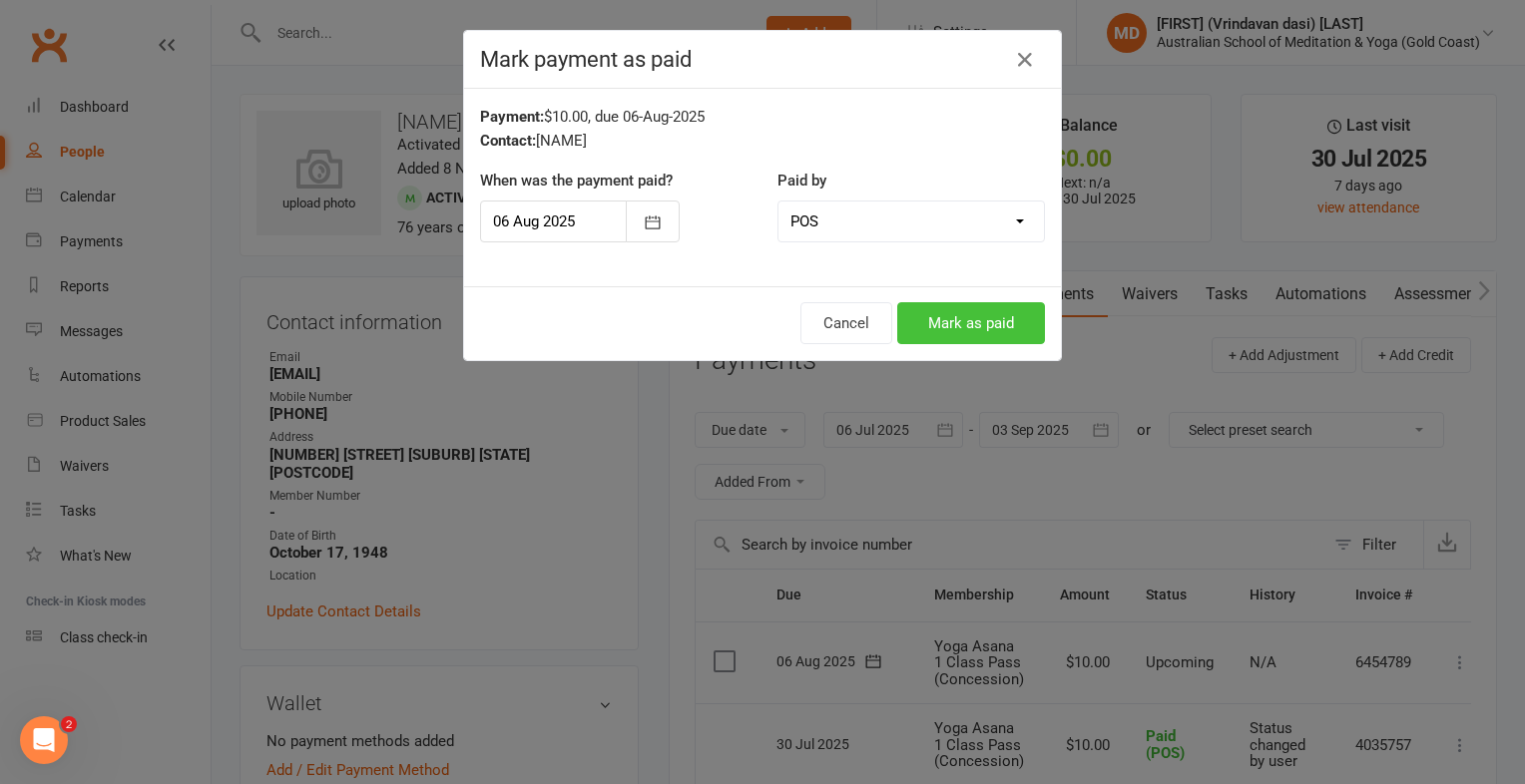 click on "Mark as paid" at bounding box center (971, 323) 